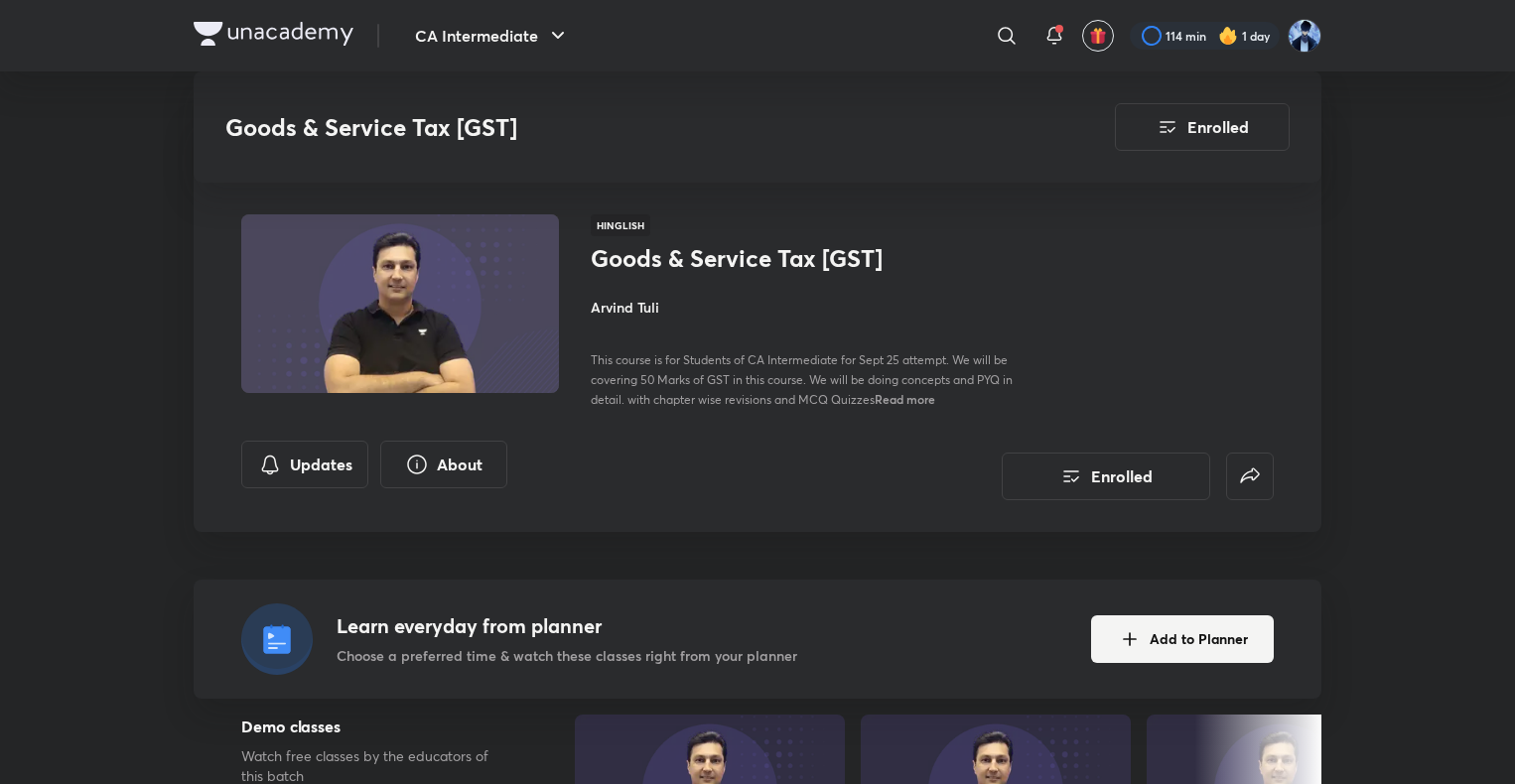 scroll, scrollTop: 2503, scrollLeft: 0, axis: vertical 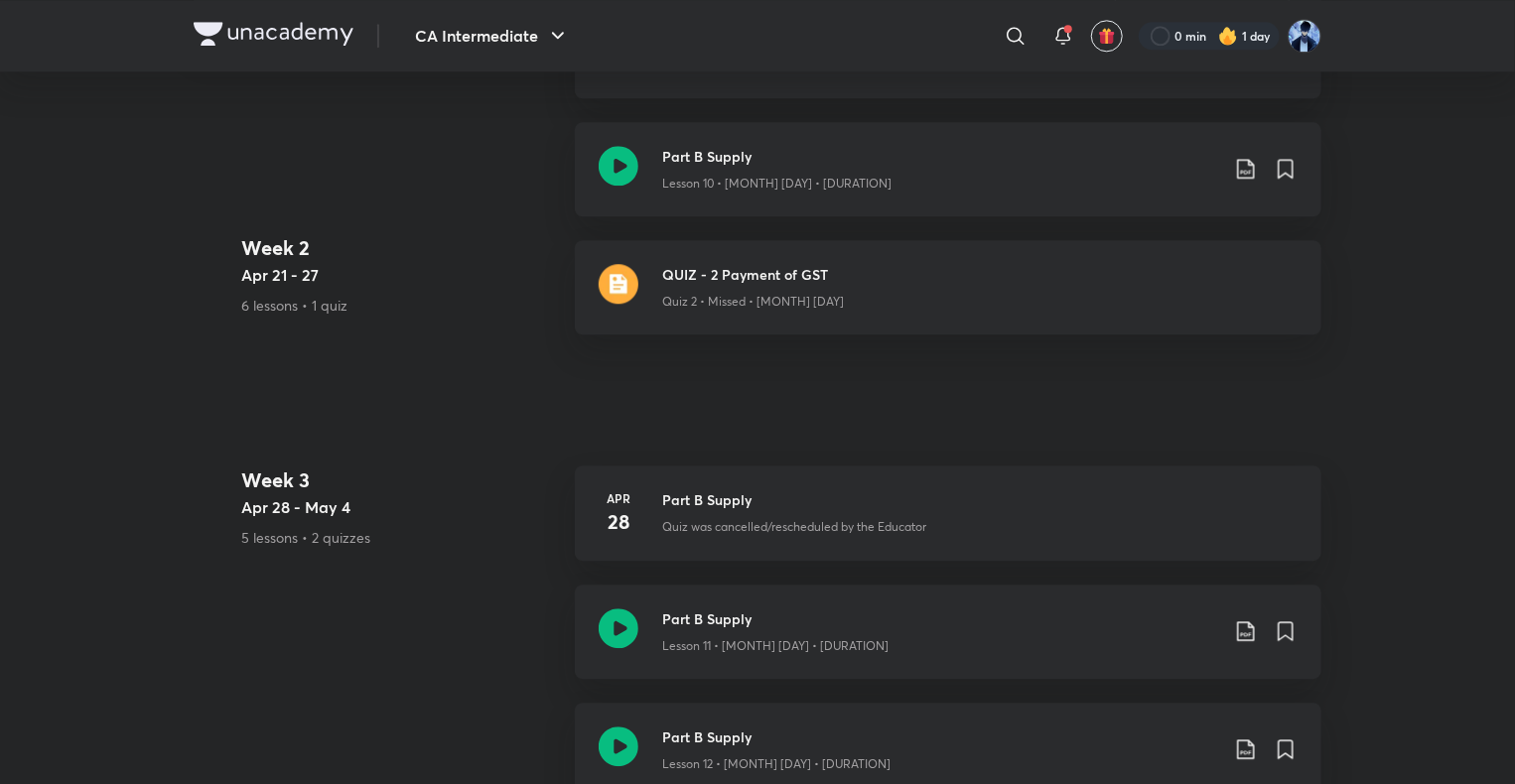 click on "[DAY] [MONTH] • [DURATION] Goods & Service Tax [GST] Enrolled CA Intermediate Plus Syllabus CA Inter (Group 1) Hinglish Goods & Service Tax [GST] [PERSON_NAME] This course is for Students of CA Intermediate for Sept 25 attempt. We will be covering 50 Marks of GST in this course. We will be doing concepts and PYQ in detail. with chapter wise revisions and MCQ Quizzes Read more Updates About Enrolled Learn everyday from planner Choose a preferred time & watch these classes right from your planner Add to Planner Demo classes Watch free classes by the educators of this batch 490 Hinglish CA Inter (Group 1) QR IT M2 Part D Other Sources [PERSON_NAME] [MONTH] [DAY] • [DURATION] 776 Hinglish CA Inter (Group 1) QR IT M2 Part B B&P - 2 [PERSON_NAME] [MONTH] [DAY] • [DURATION] 328 Hinglish CA Inter (Group 1) TEST - 1 IT and GST [PERSON_NAME] [MONTH] [DAY] • [DURATION] 98 Hinglish CA Inter (Group 1) PM GST Charge of GST & Time of Supply [PERSON_NAME] [MONTH] [DAY] • [DURATION] Resume Lesson 10 from 80:55mins Part B Supply Week 1 [MONTH] [DAY] - [DAY] Week 2 [MONTH]" at bounding box center (758, 3780) 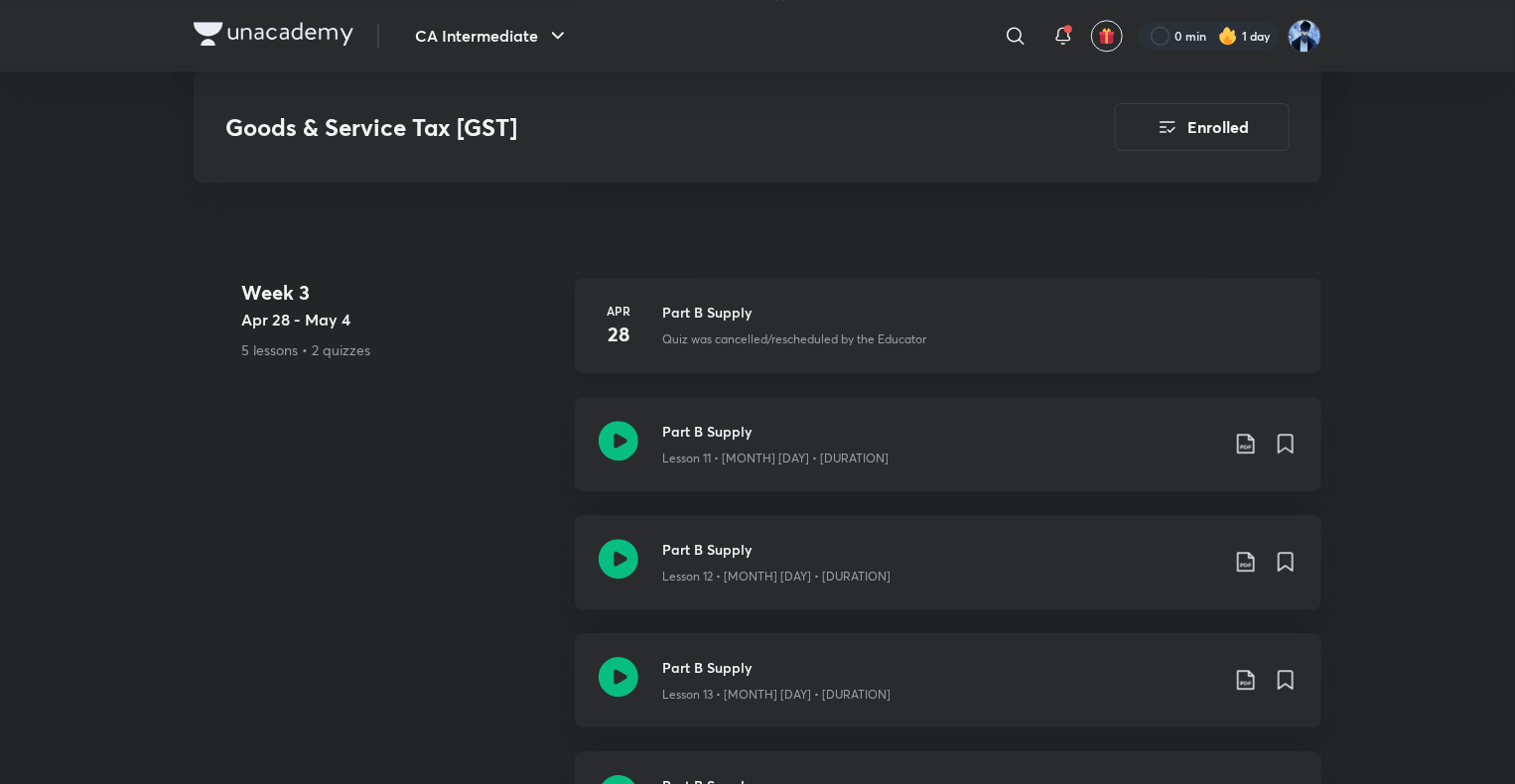 scroll, scrollTop: 2701, scrollLeft: 0, axis: vertical 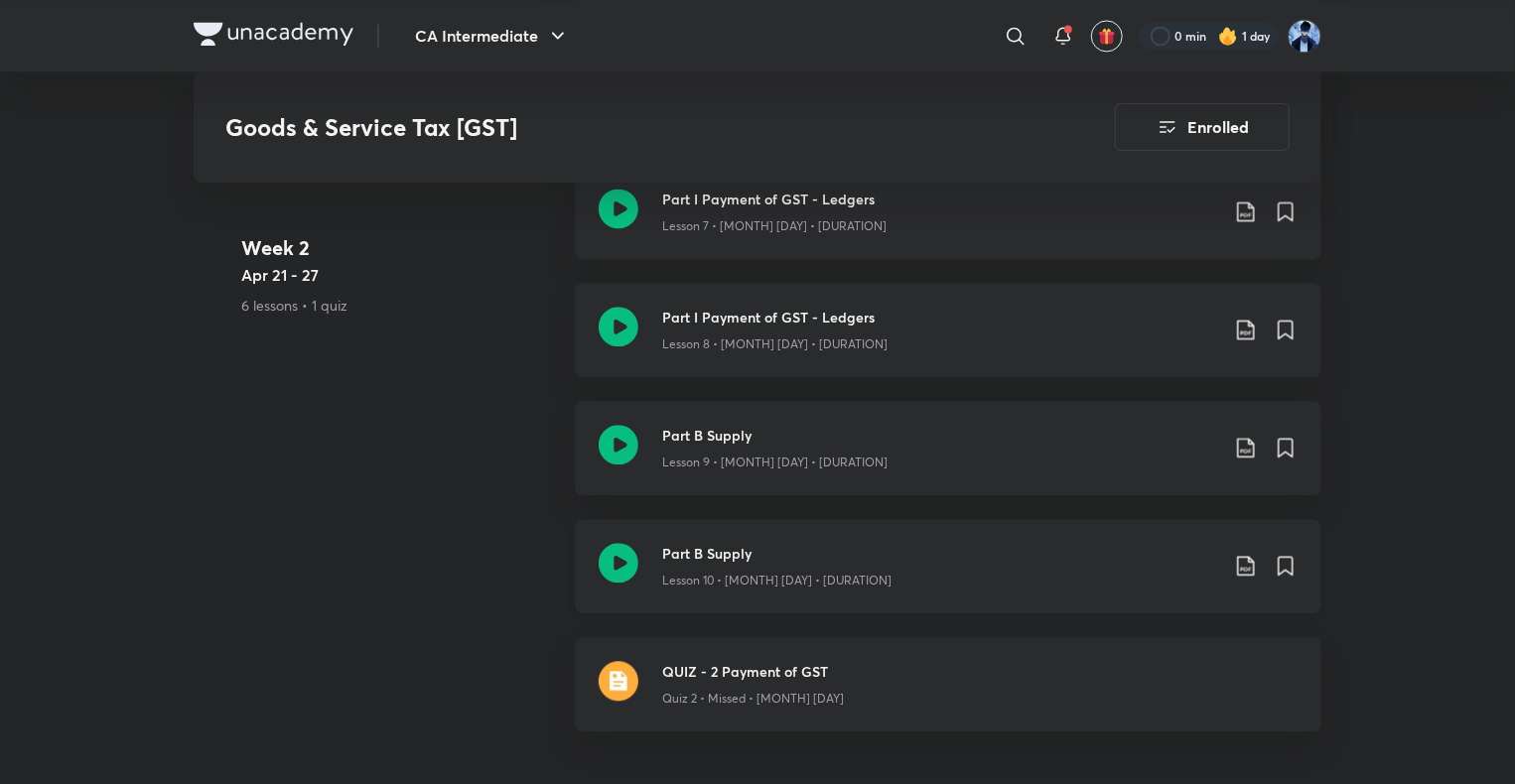 click 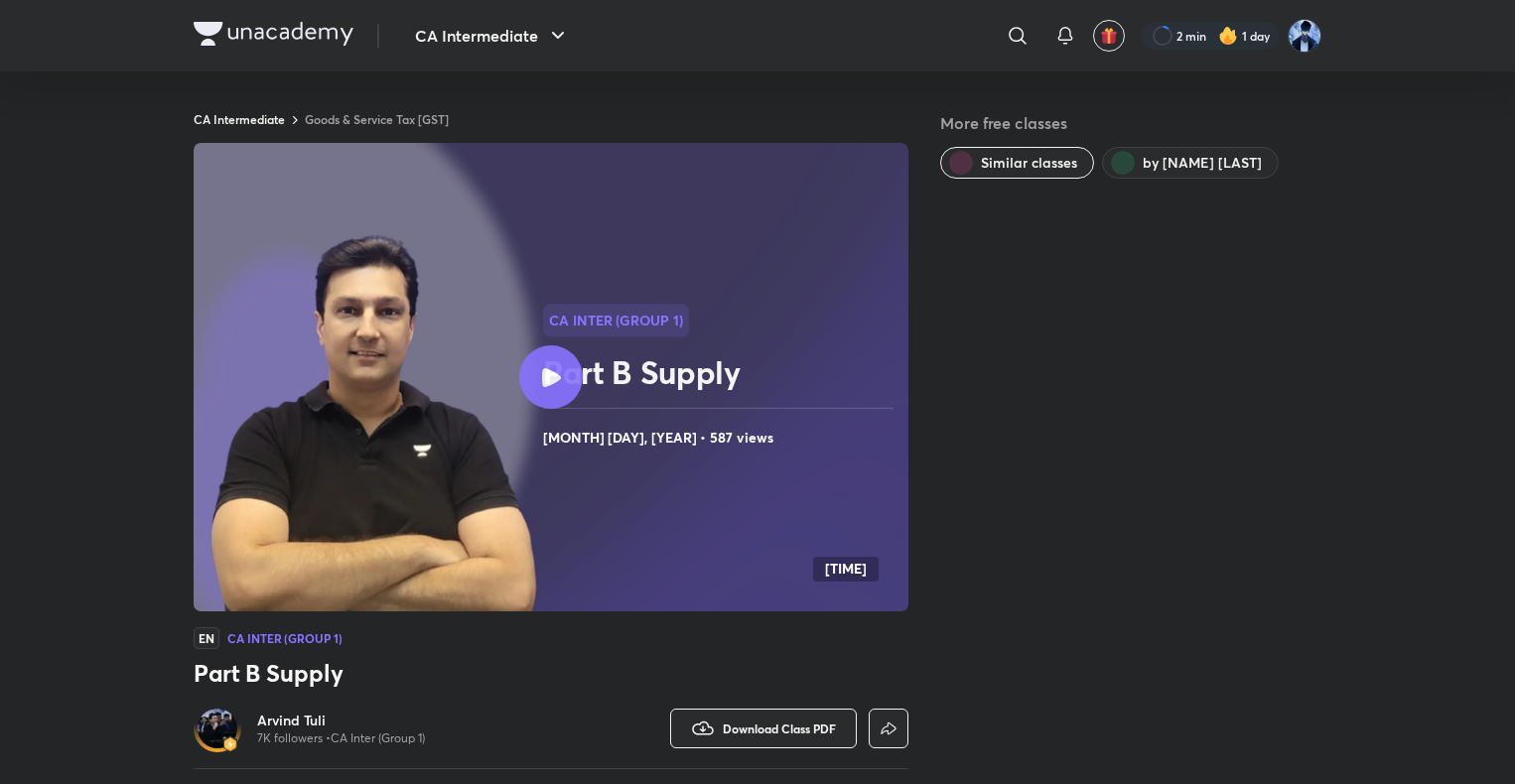 scroll, scrollTop: 0, scrollLeft: 0, axis: both 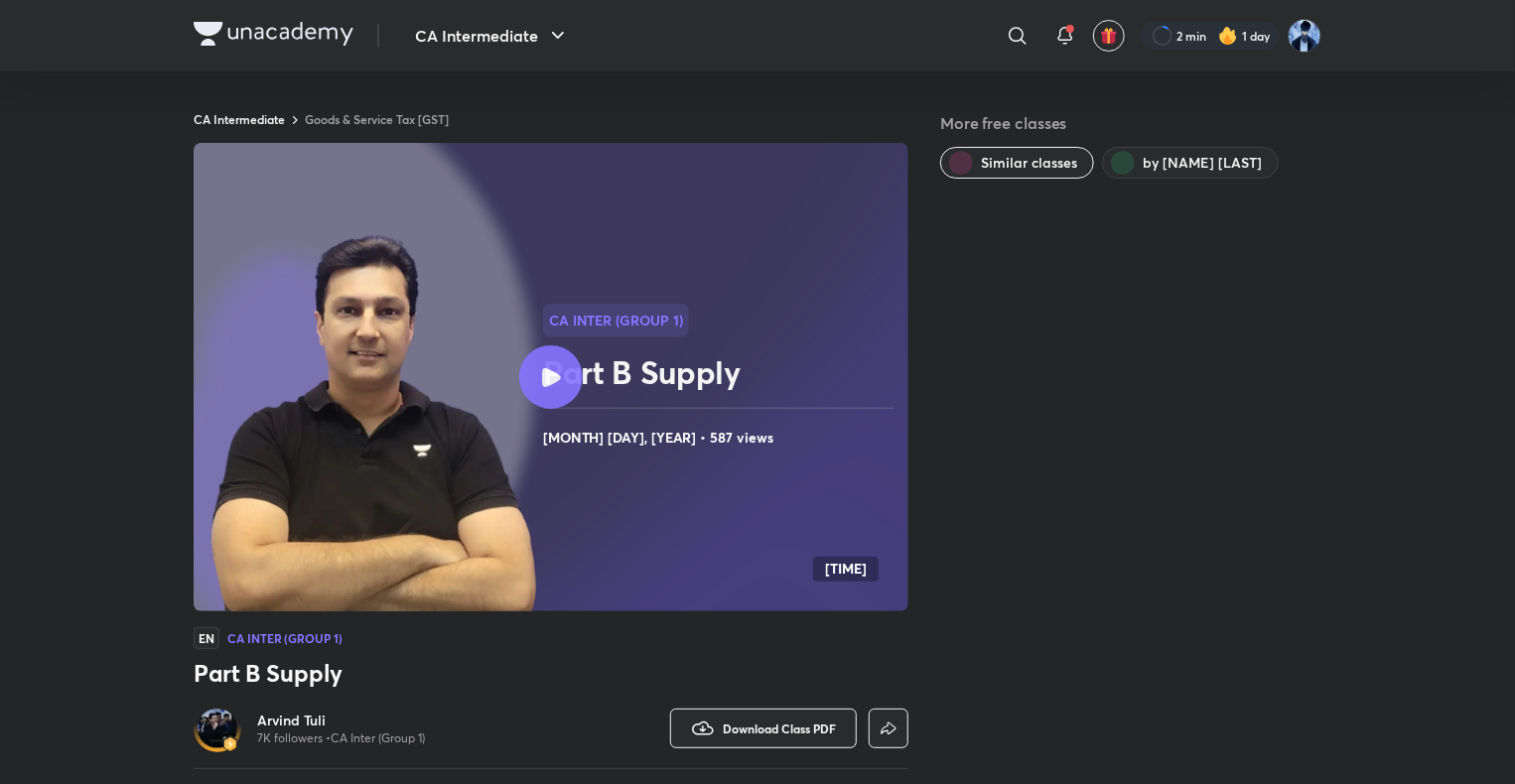 click on "Goods & Service Tax [GST]" at bounding box center [376, 119] 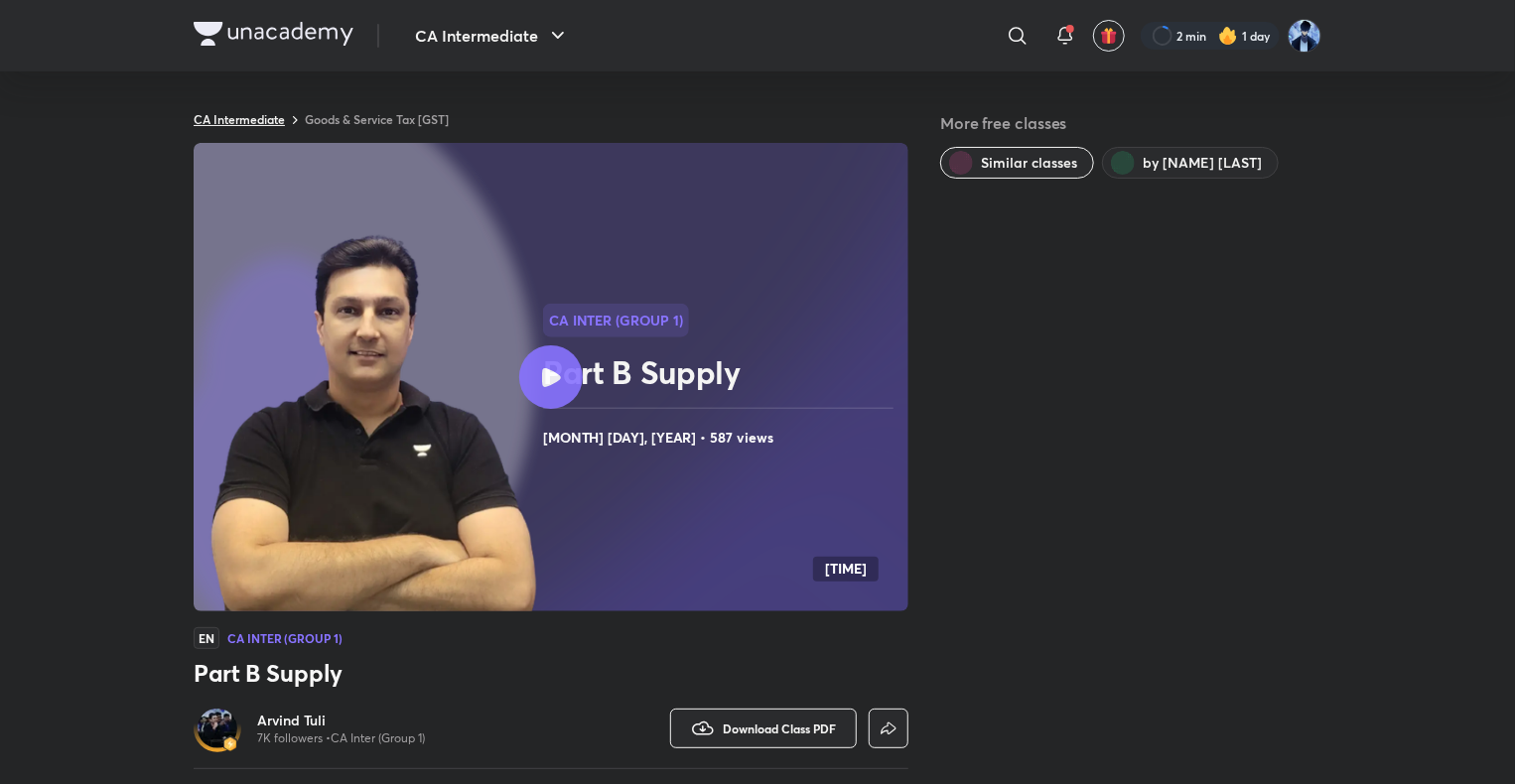 click on "CA Intermediate" at bounding box center [239, 119] 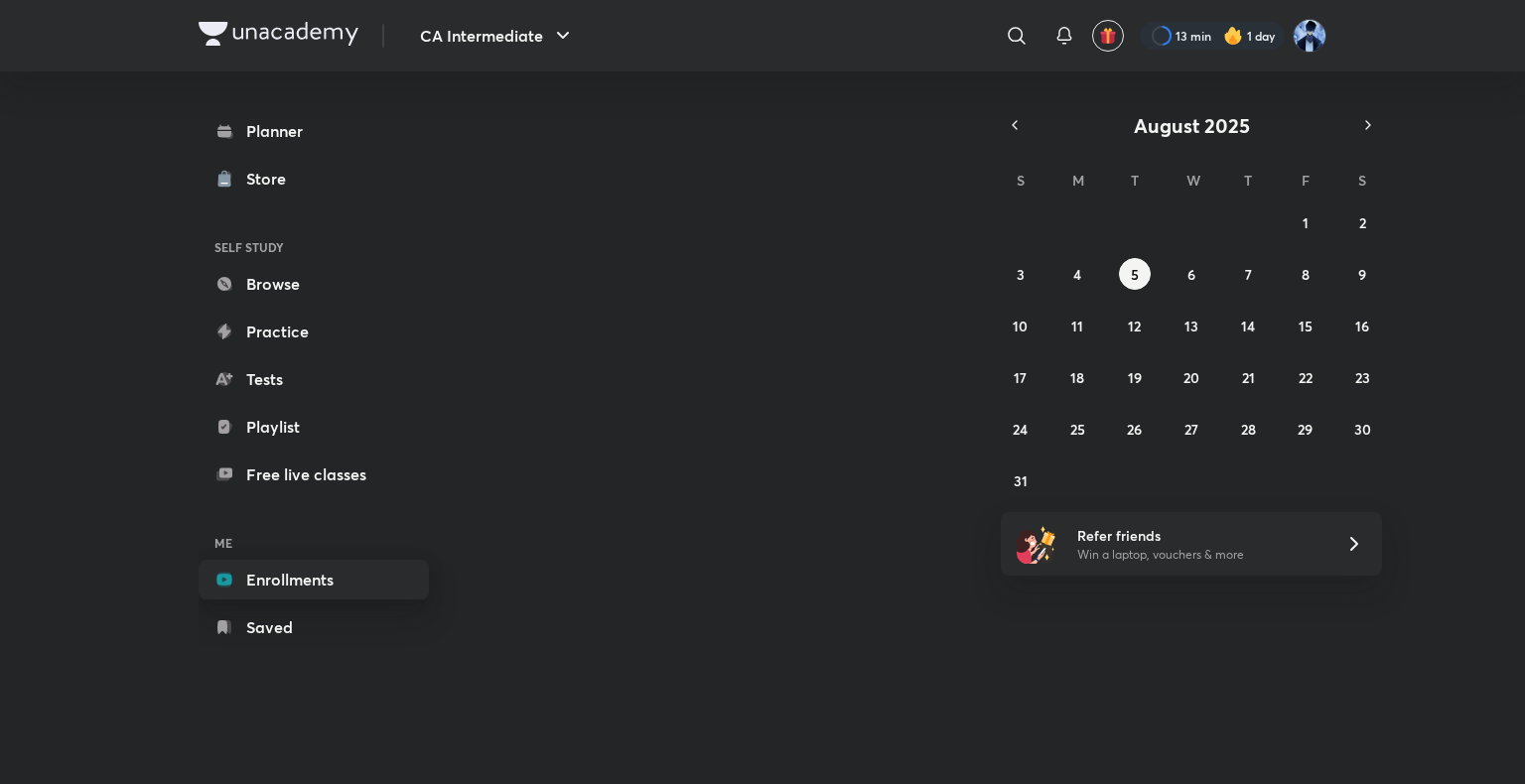 scroll, scrollTop: 0, scrollLeft: 0, axis: both 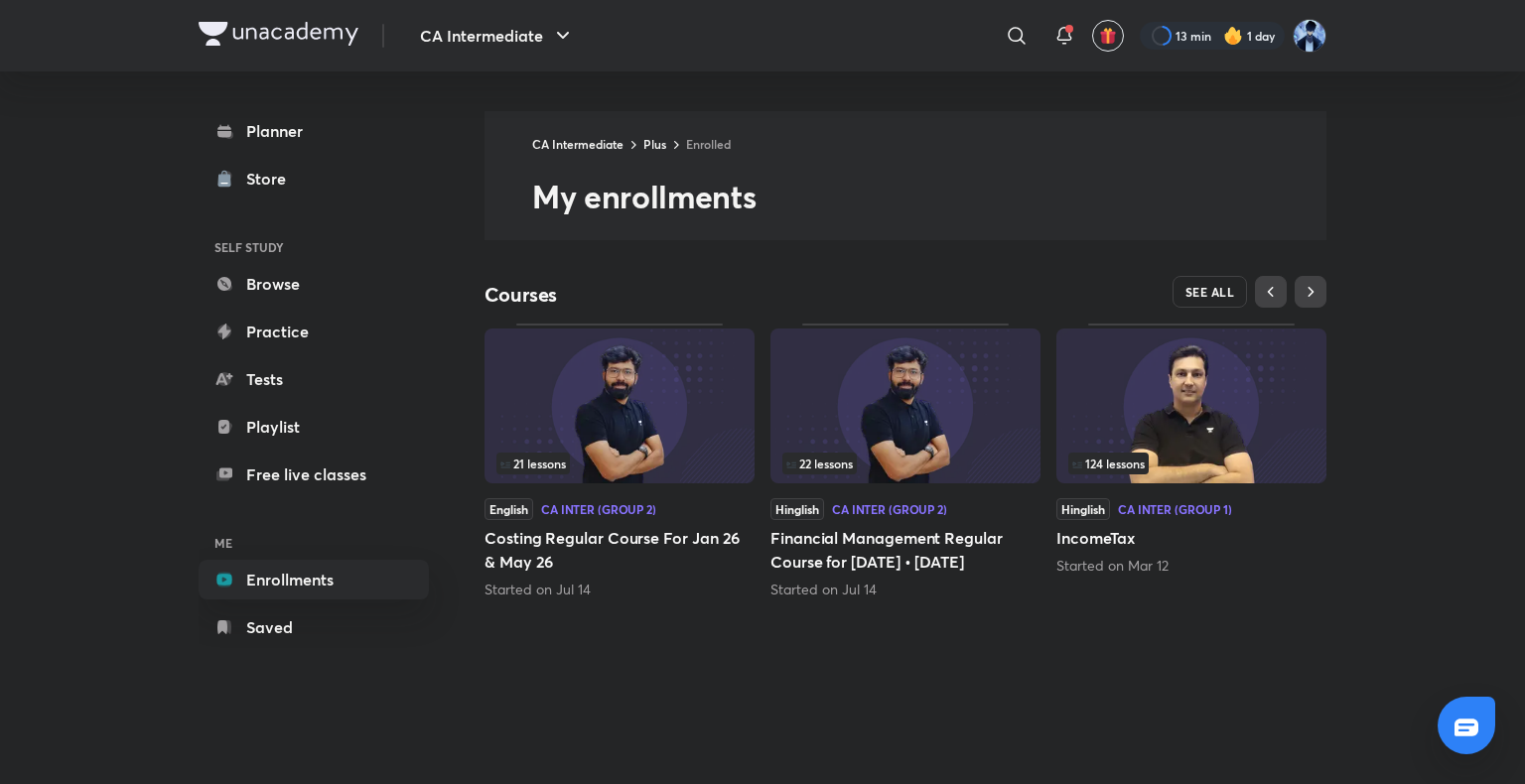 drag, startPoint x: 1166, startPoint y: 290, endPoint x: 1198, endPoint y: 292, distance: 32.06244 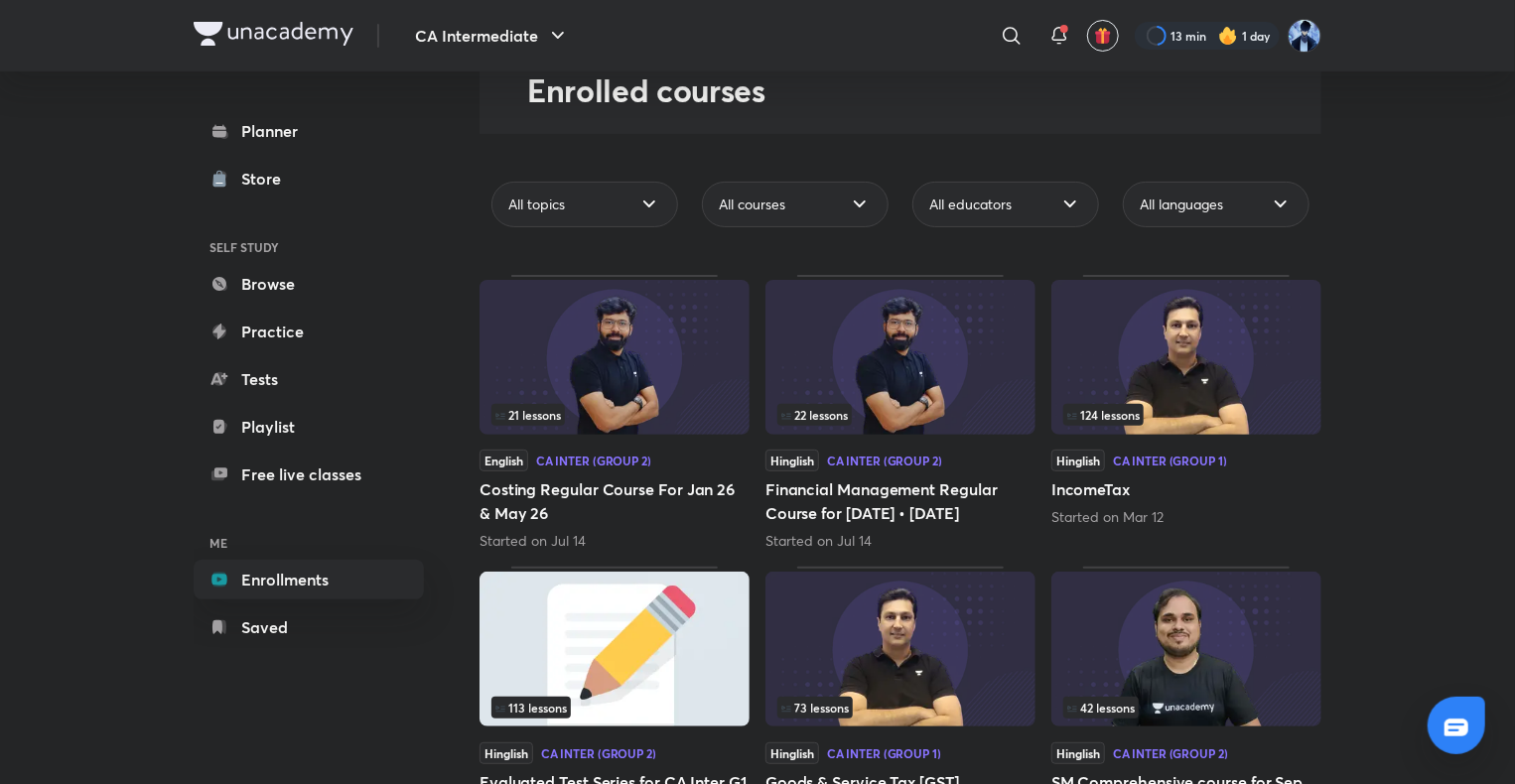 scroll, scrollTop: 0, scrollLeft: 0, axis: both 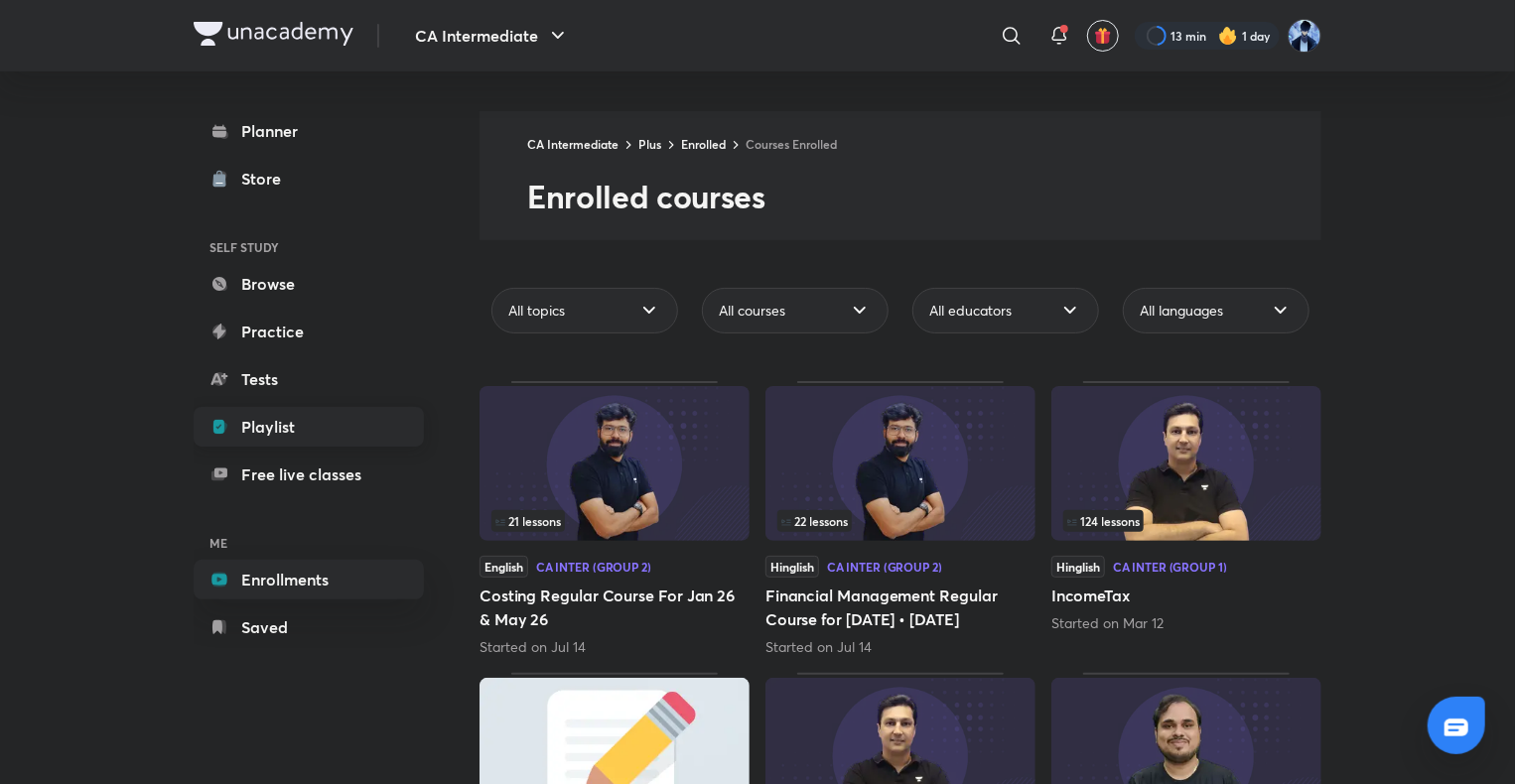 click on "Playlist" at bounding box center [309, 427] 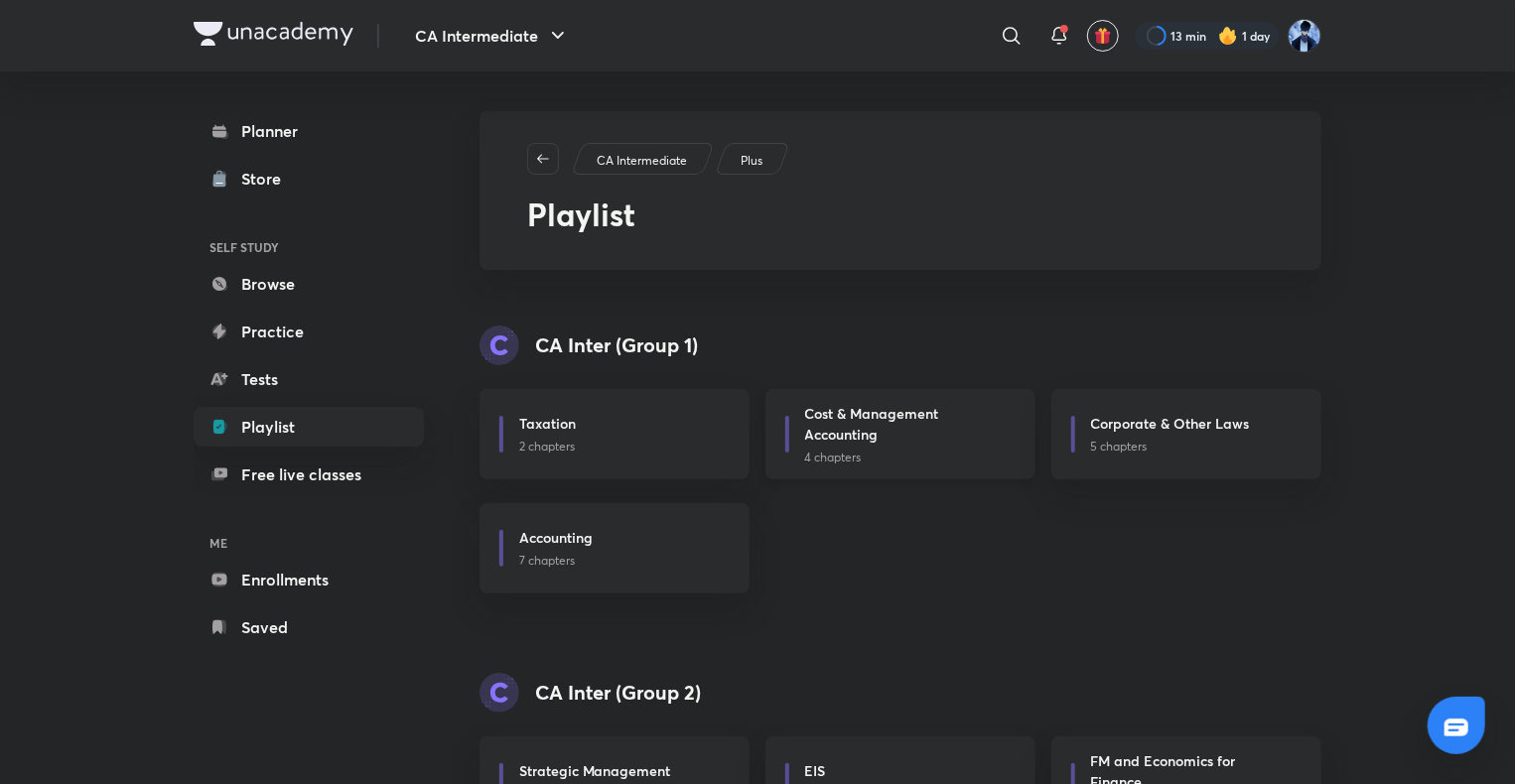 click on "Cost & Management Accounting" at bounding box center (904, 424) 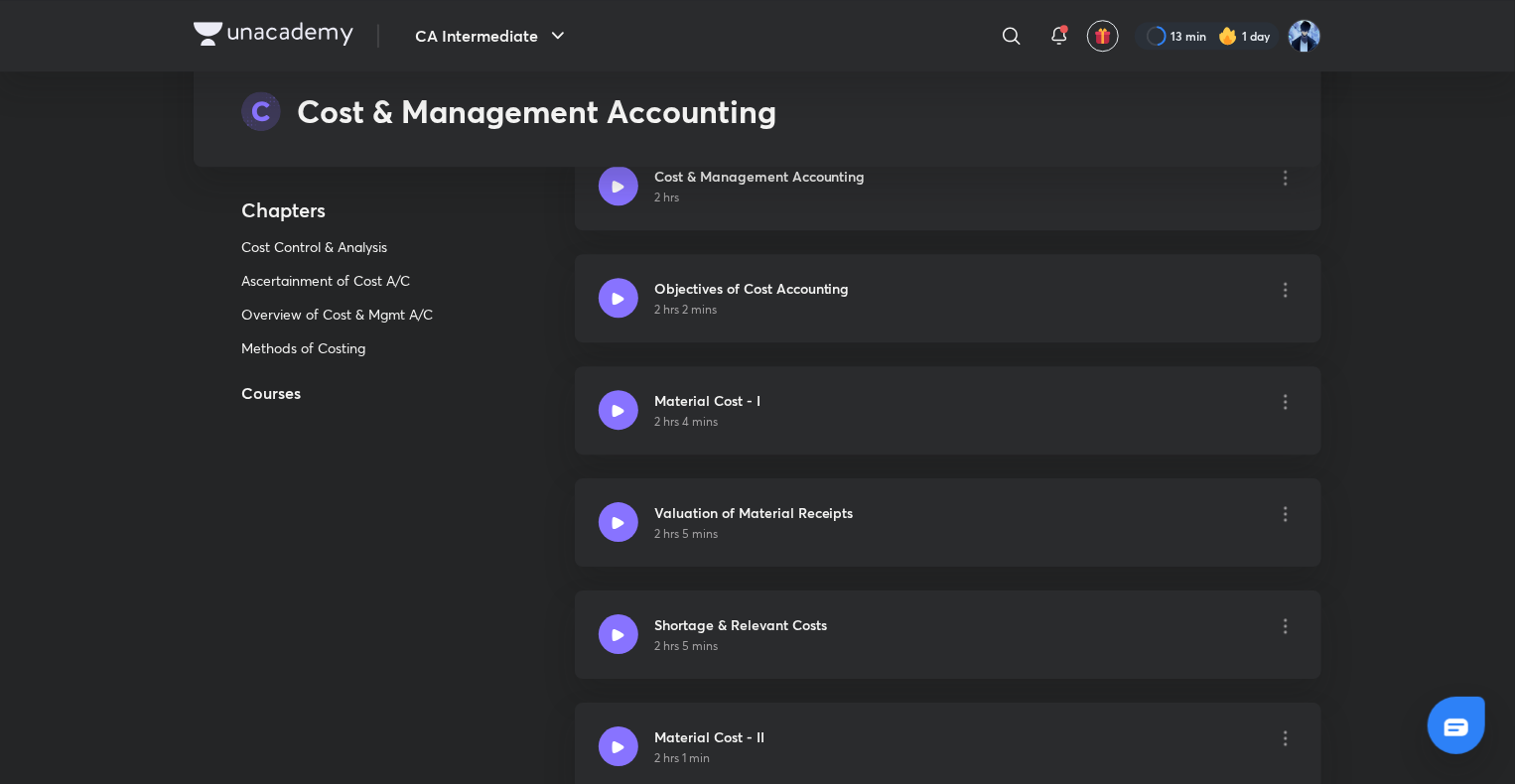 scroll, scrollTop: 6649, scrollLeft: 0, axis: vertical 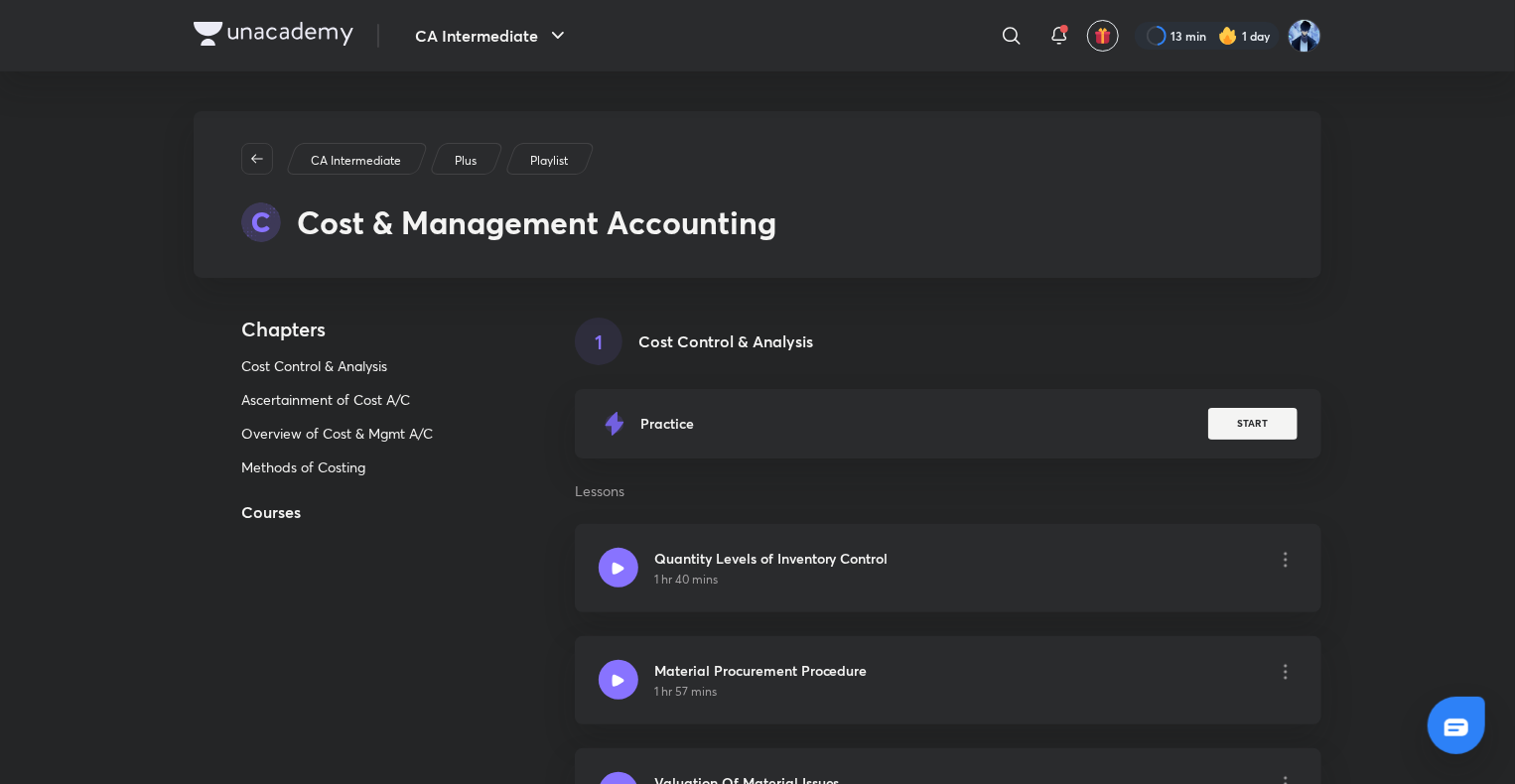 drag, startPoint x: 1443, startPoint y: 629, endPoint x: 1331, endPoint y: 418, distance: 238.8828 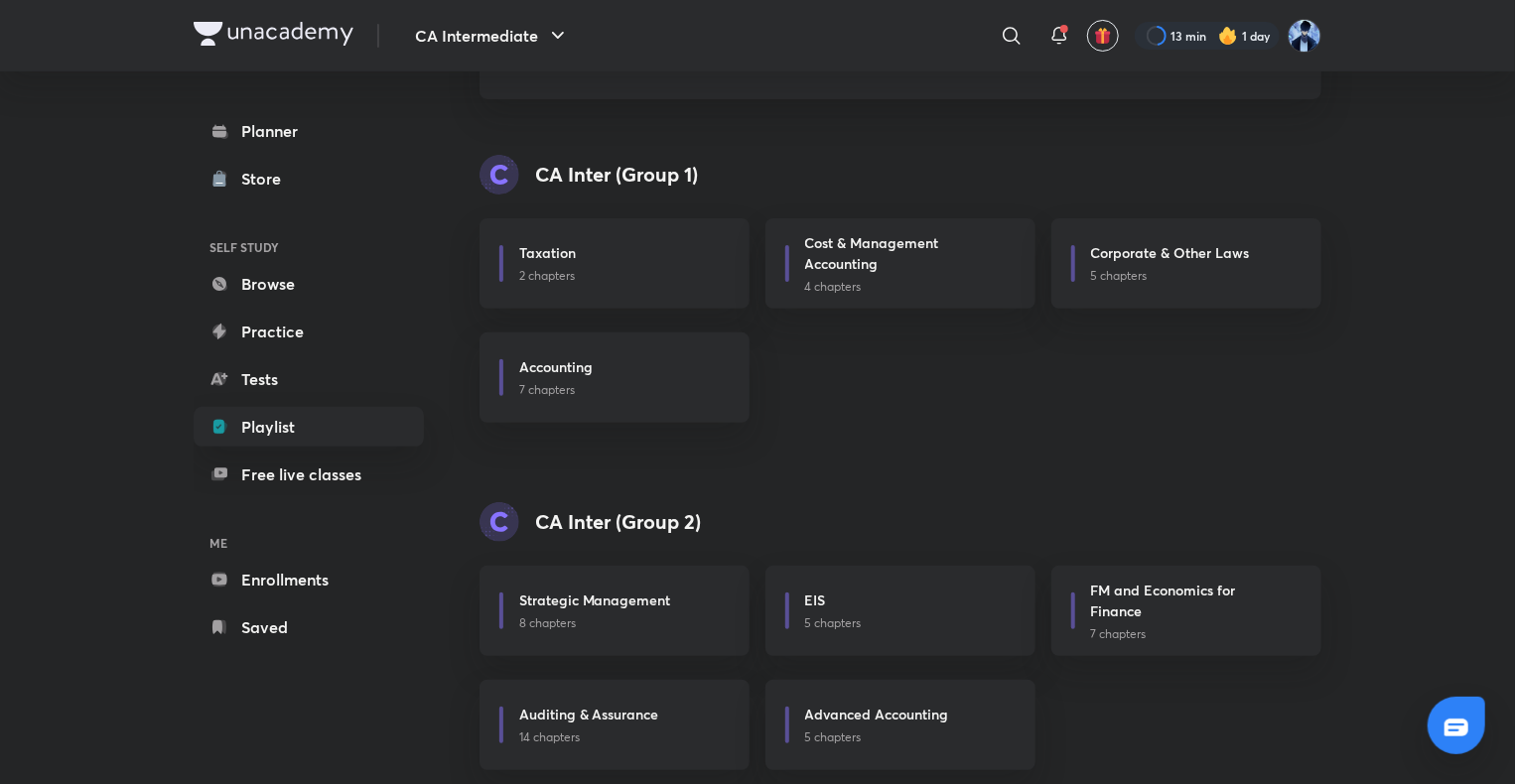 scroll, scrollTop: 192, scrollLeft: 0, axis: vertical 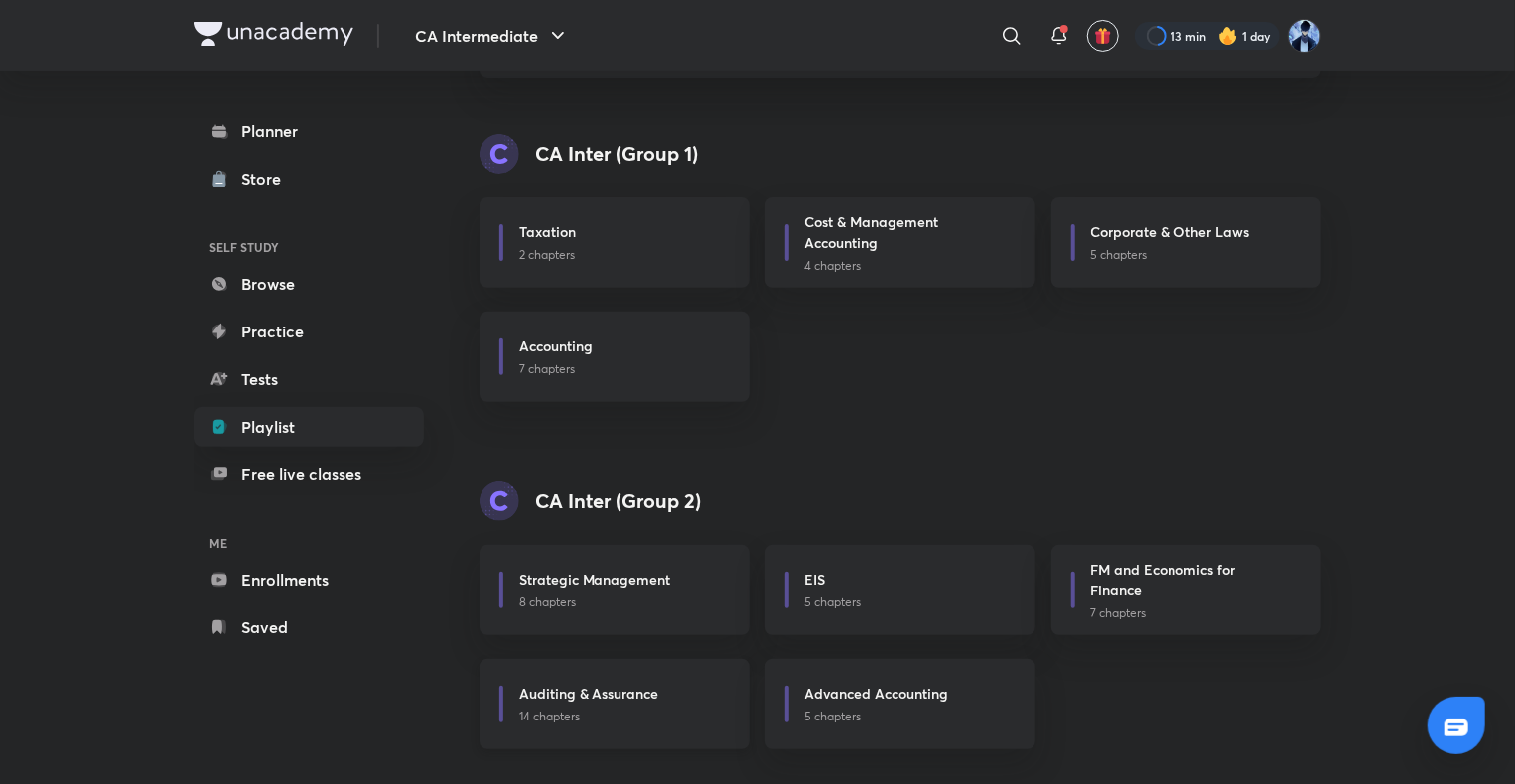 click on "Auditing & Assurance" at bounding box center [589, 693] 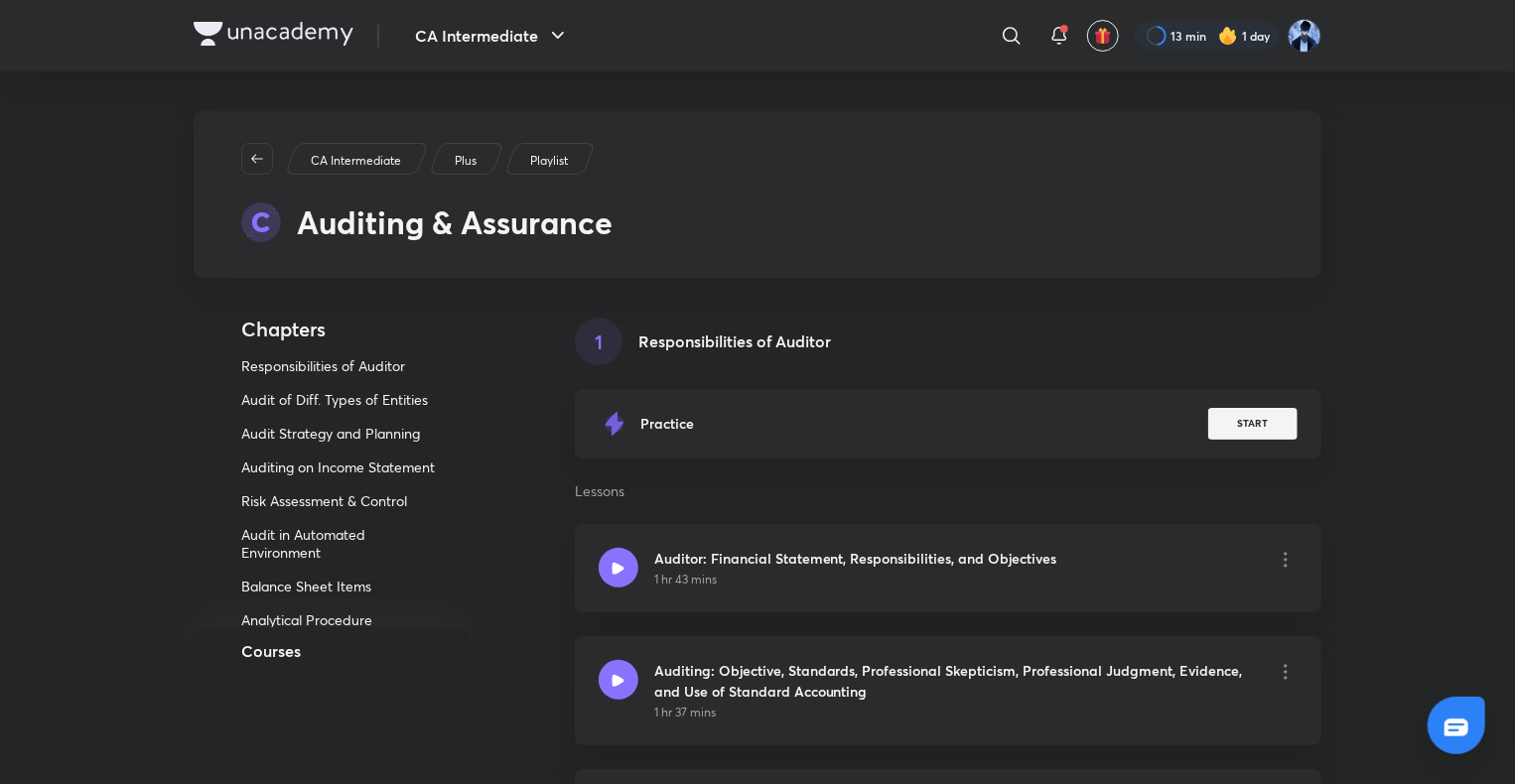 scroll, scrollTop: 99, scrollLeft: 0, axis: vertical 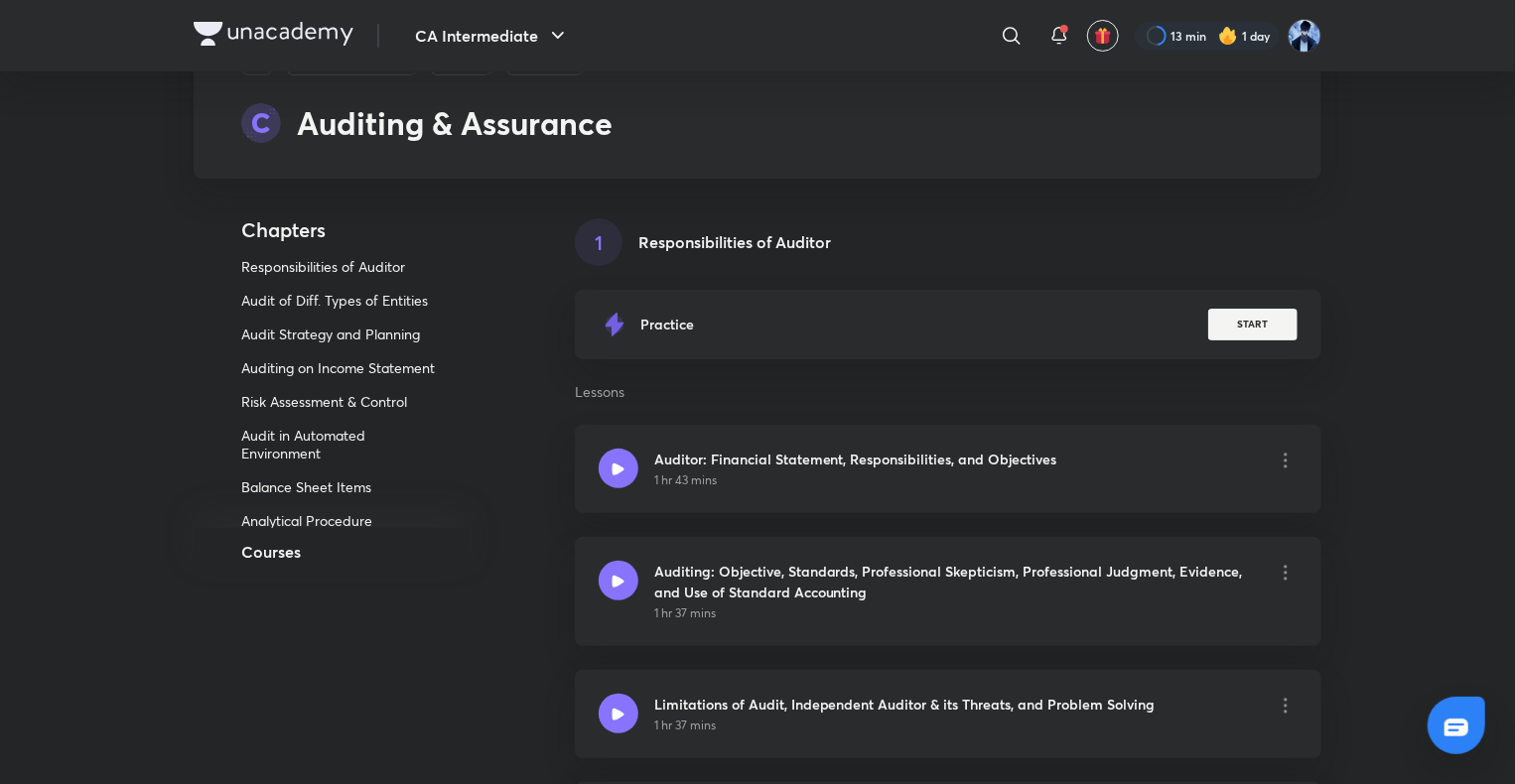 drag, startPoint x: 282, startPoint y: 531, endPoint x: 277, endPoint y: 551, distance: 20.615528 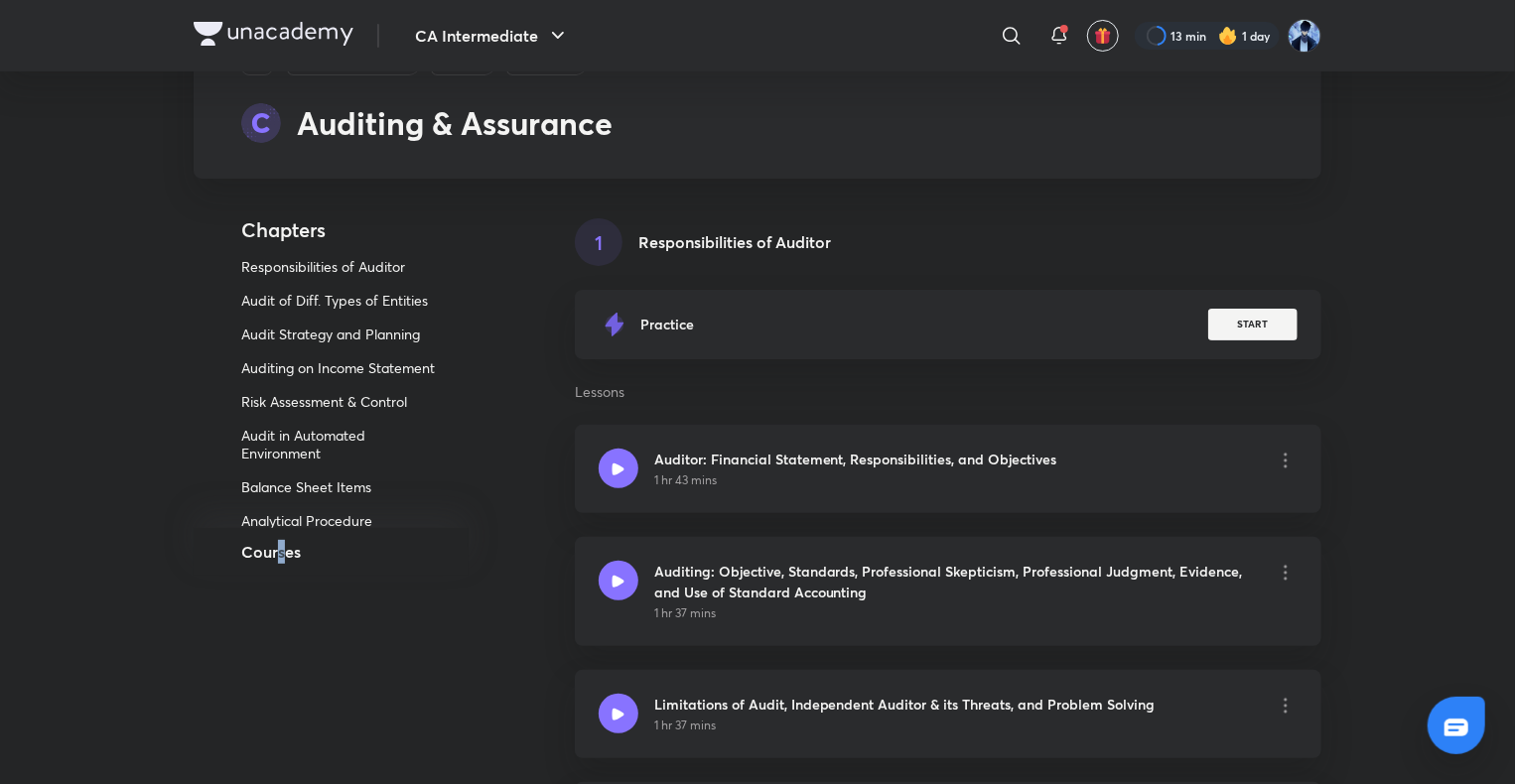 click on "Courses" at bounding box center [271, 552] 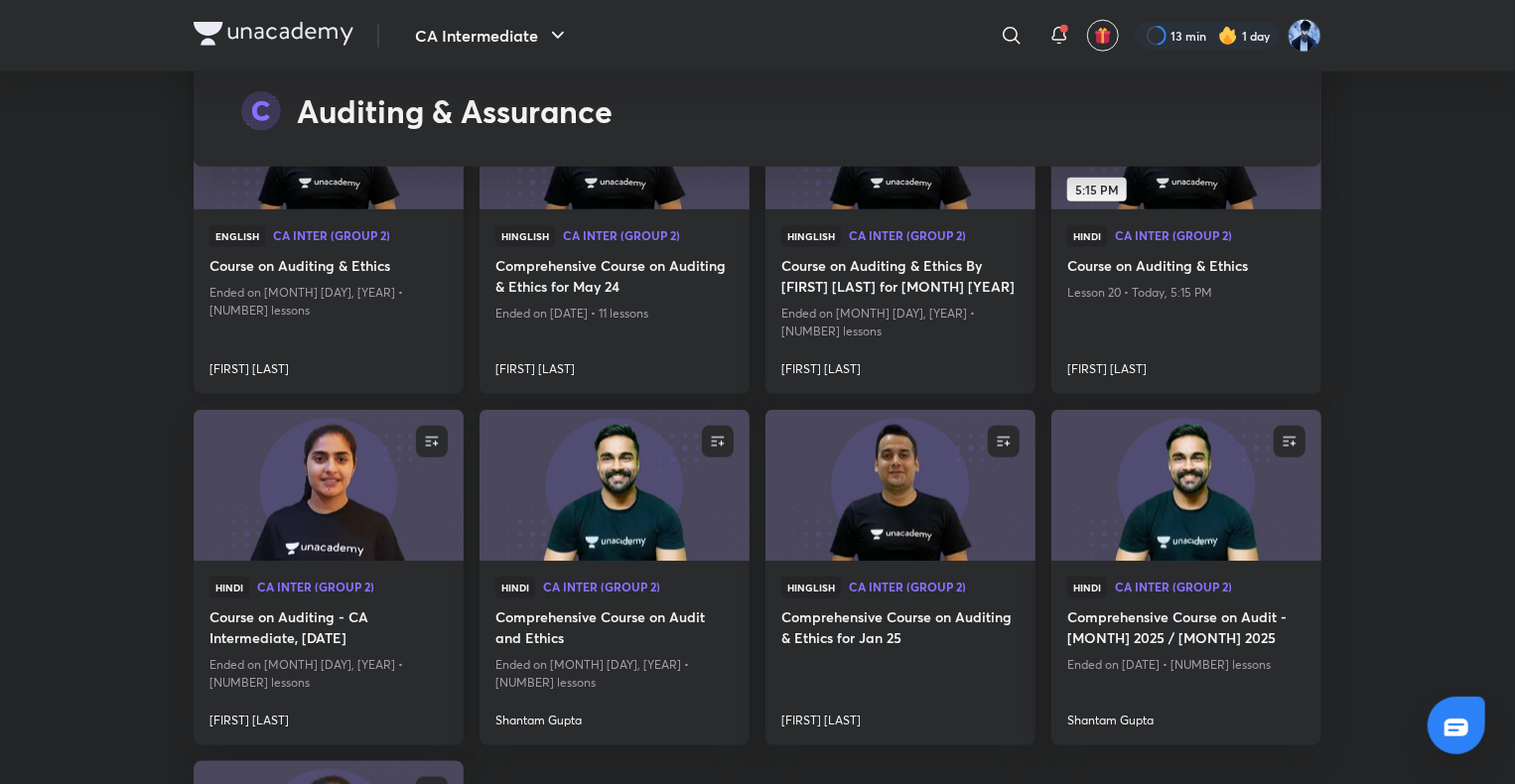 scroll, scrollTop: 16319, scrollLeft: 0, axis: vertical 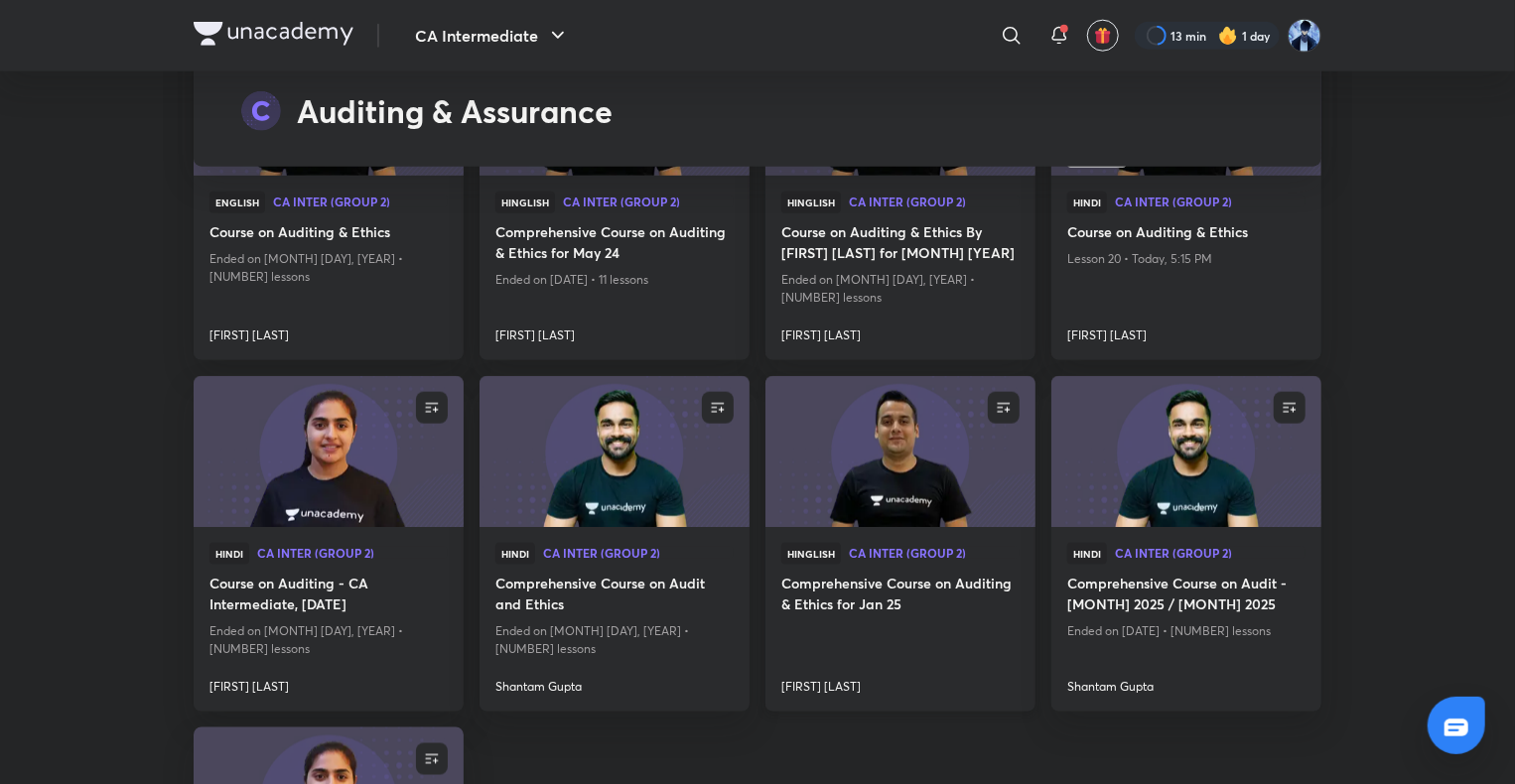 click on "Comprehensive Course on Auditing & Ethics for Jan 25" at bounding box center [900, 595] 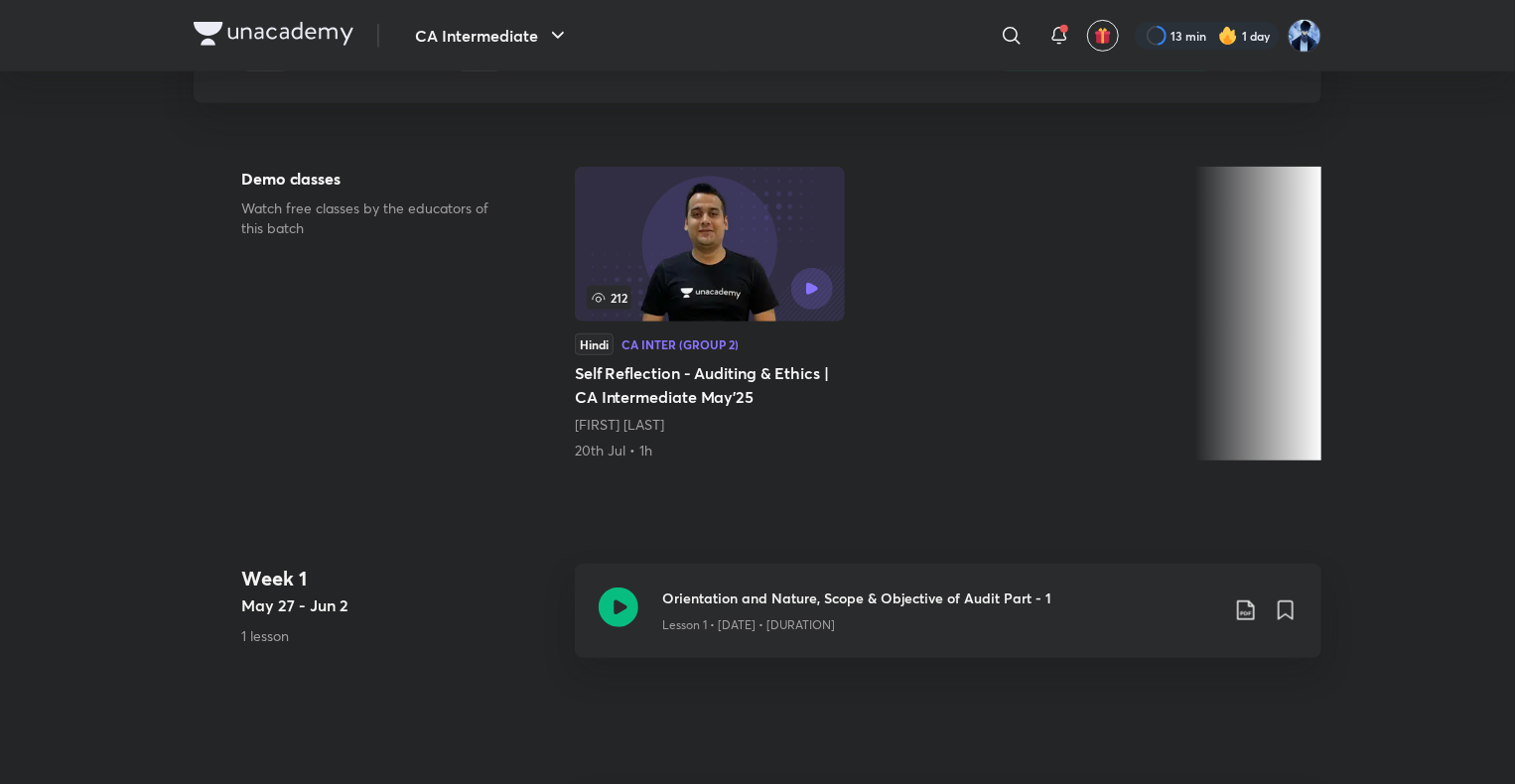 scroll, scrollTop: 595, scrollLeft: 0, axis: vertical 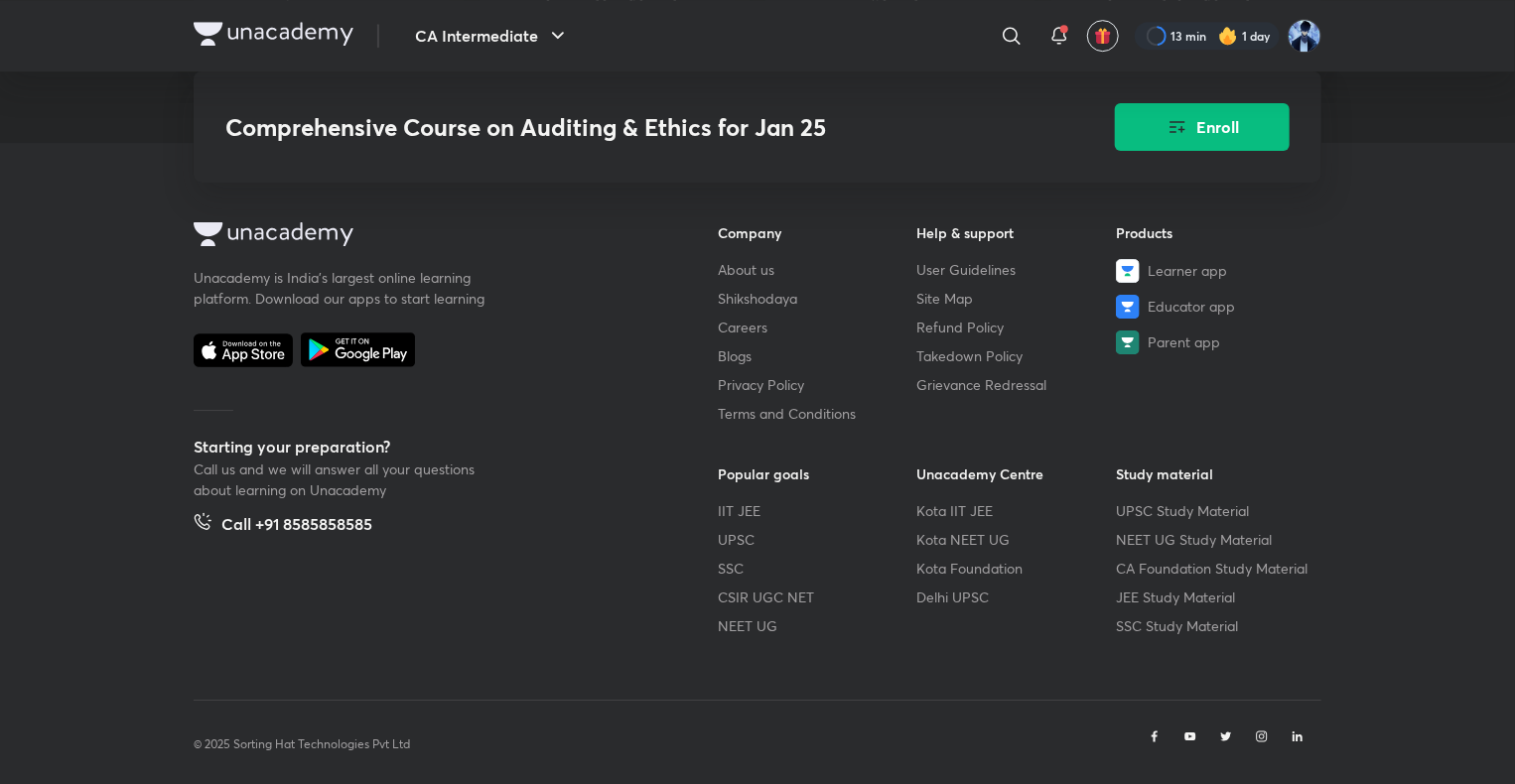 drag, startPoint x: 1396, startPoint y: 240, endPoint x: 1443, endPoint y: 486, distance: 250.4496 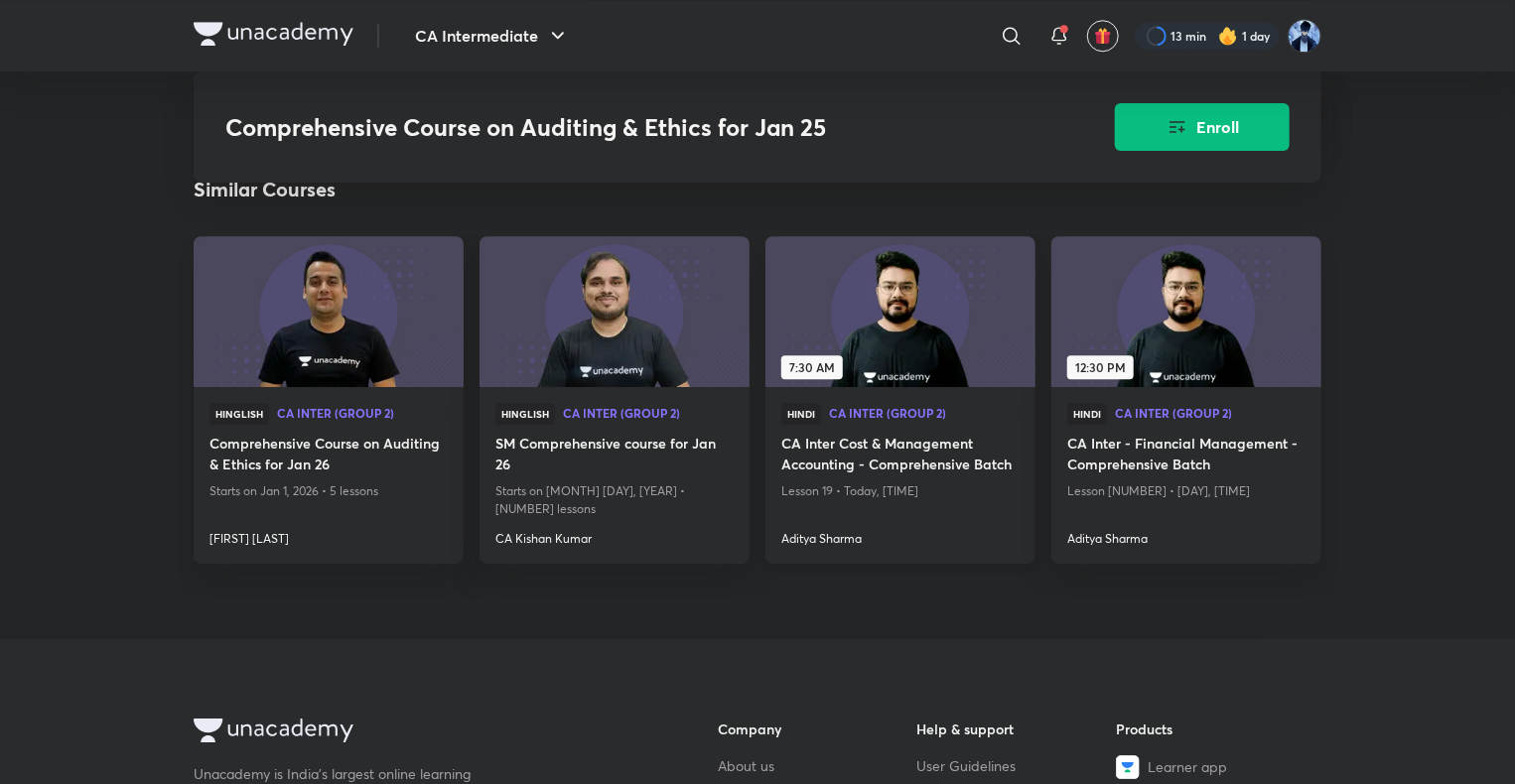 scroll, scrollTop: 2282, scrollLeft: 0, axis: vertical 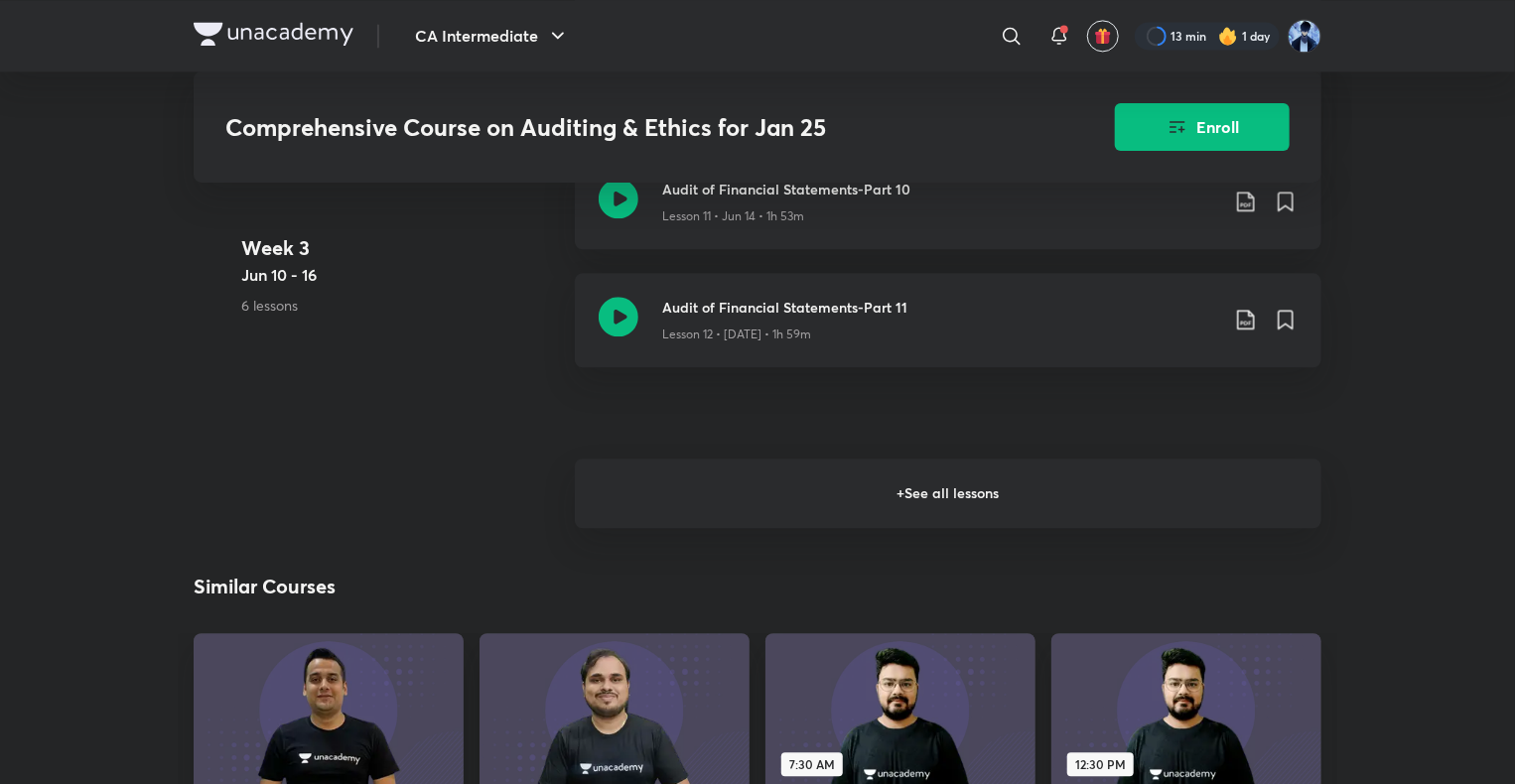 click on "+  See all lessons" at bounding box center [948, 493] 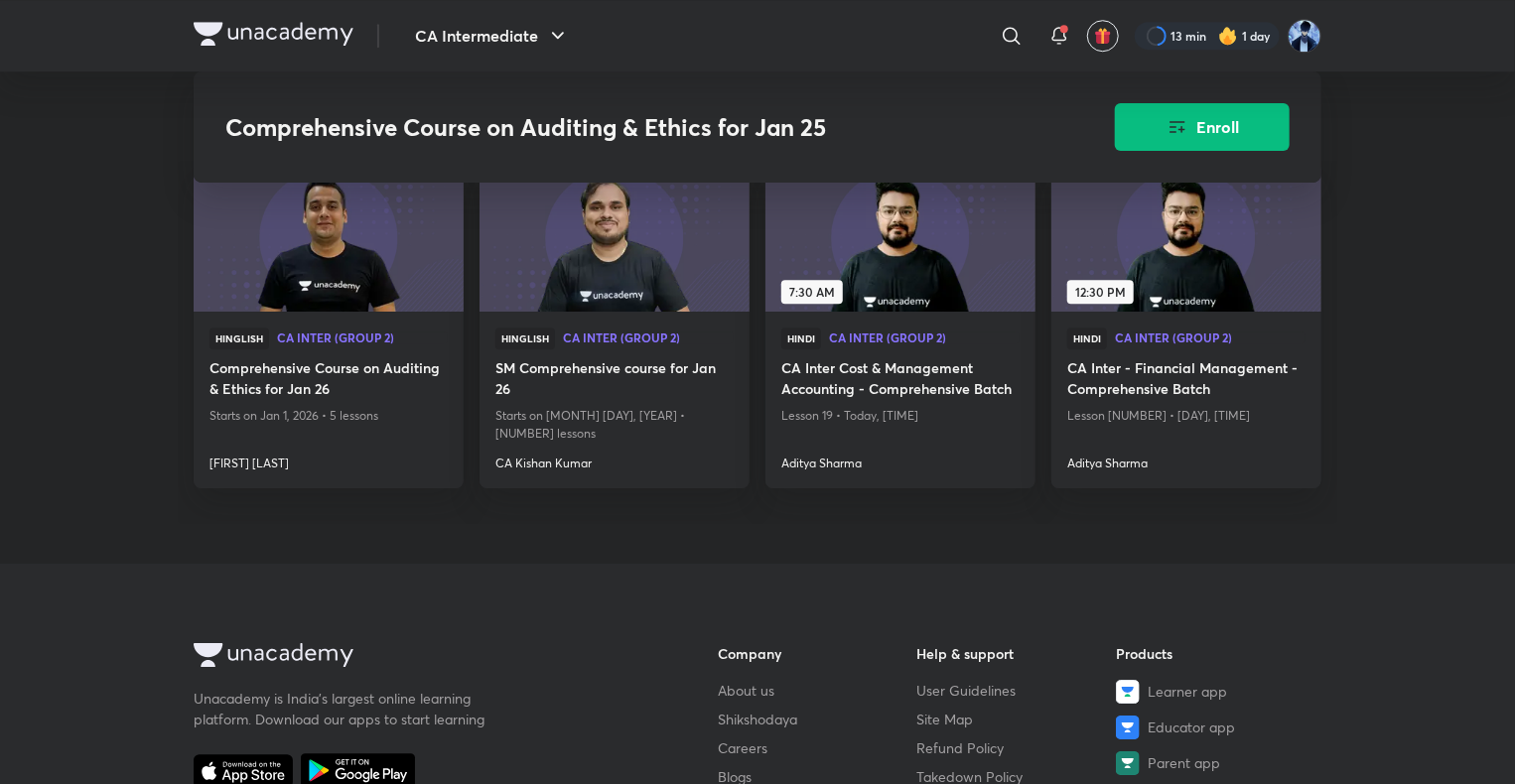 drag, startPoint x: 1442, startPoint y: 357, endPoint x: 1436, endPoint y: 447, distance: 90.199778 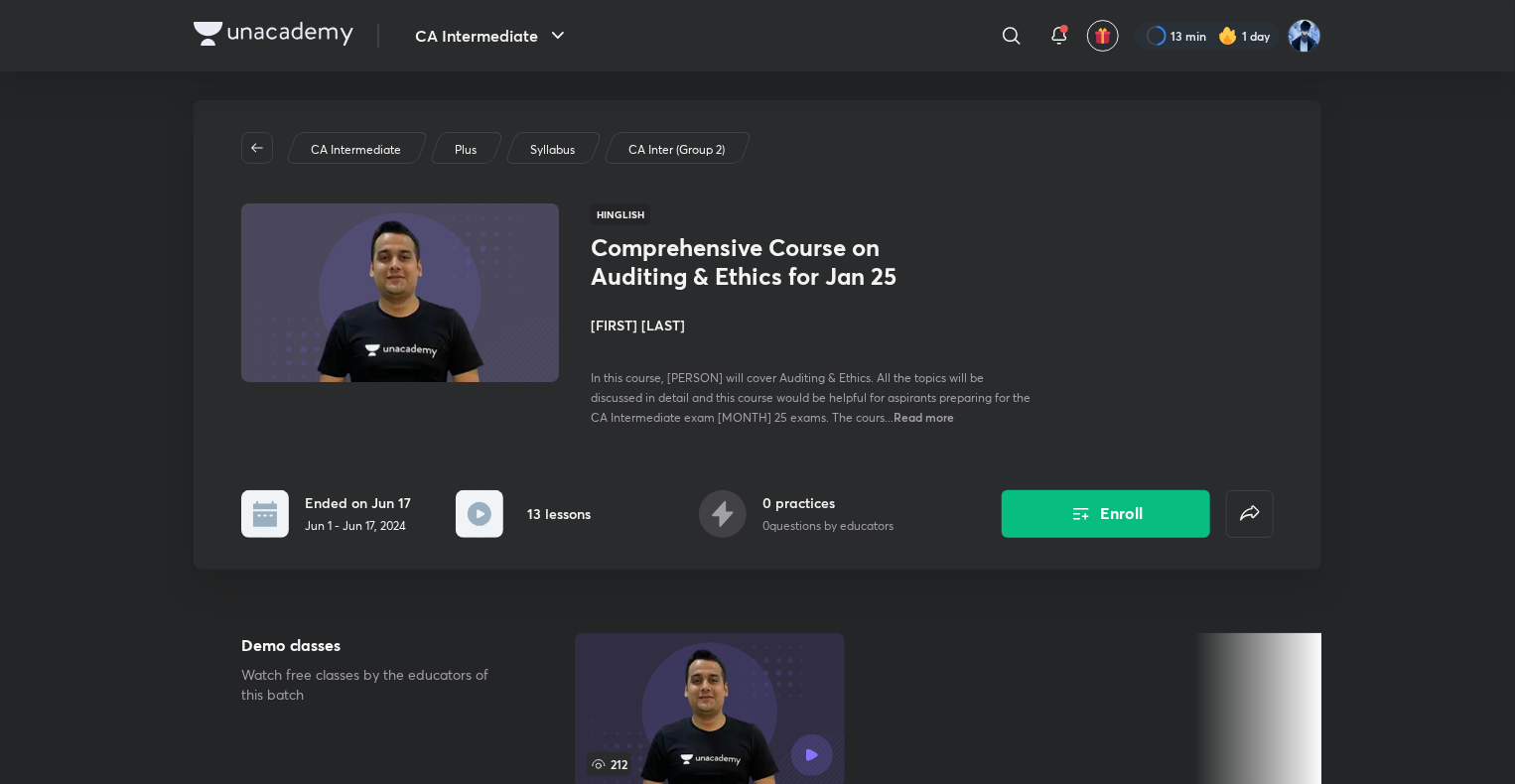 scroll, scrollTop: 0, scrollLeft: 0, axis: both 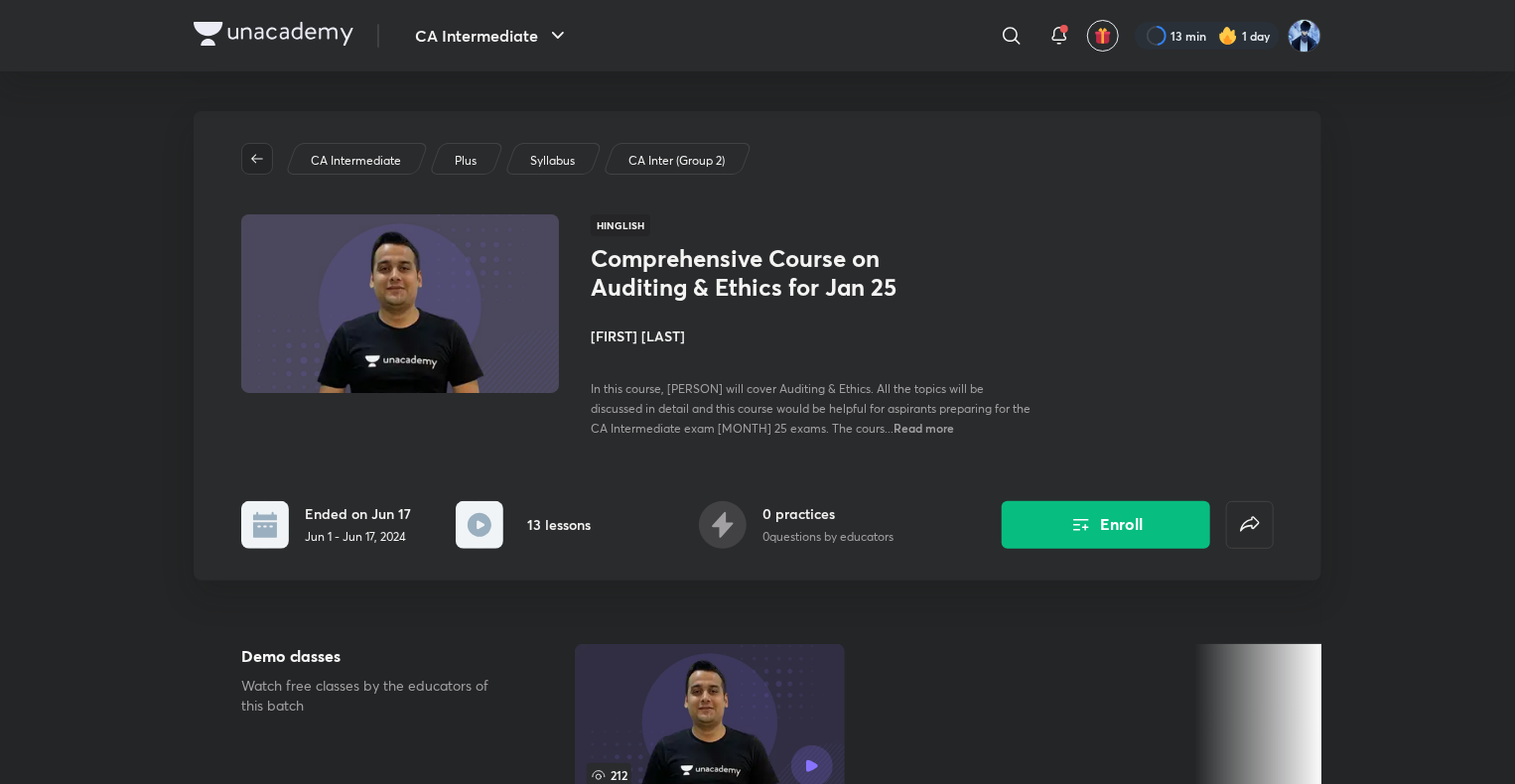 click at bounding box center [257, 159] 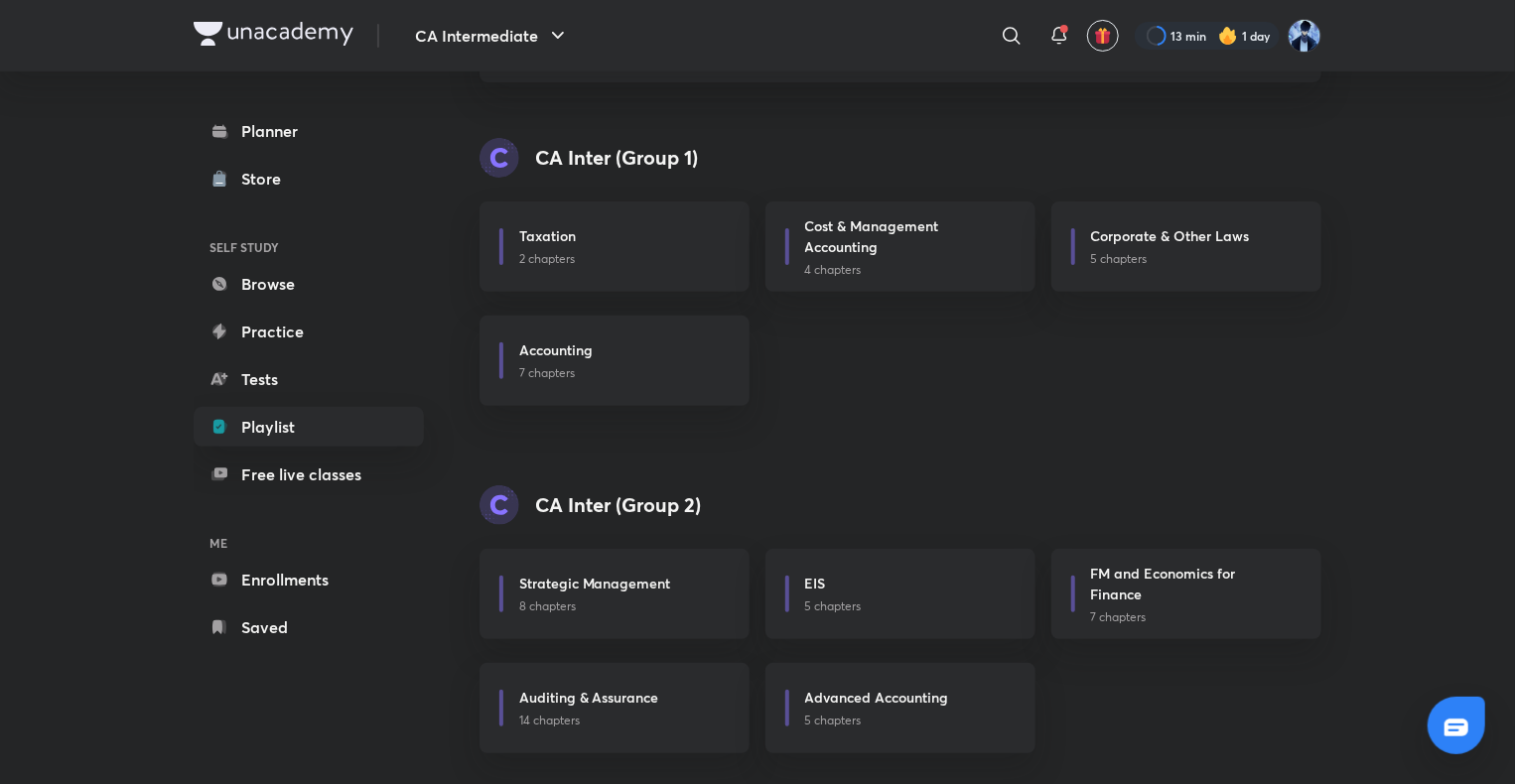scroll, scrollTop: 192, scrollLeft: 0, axis: vertical 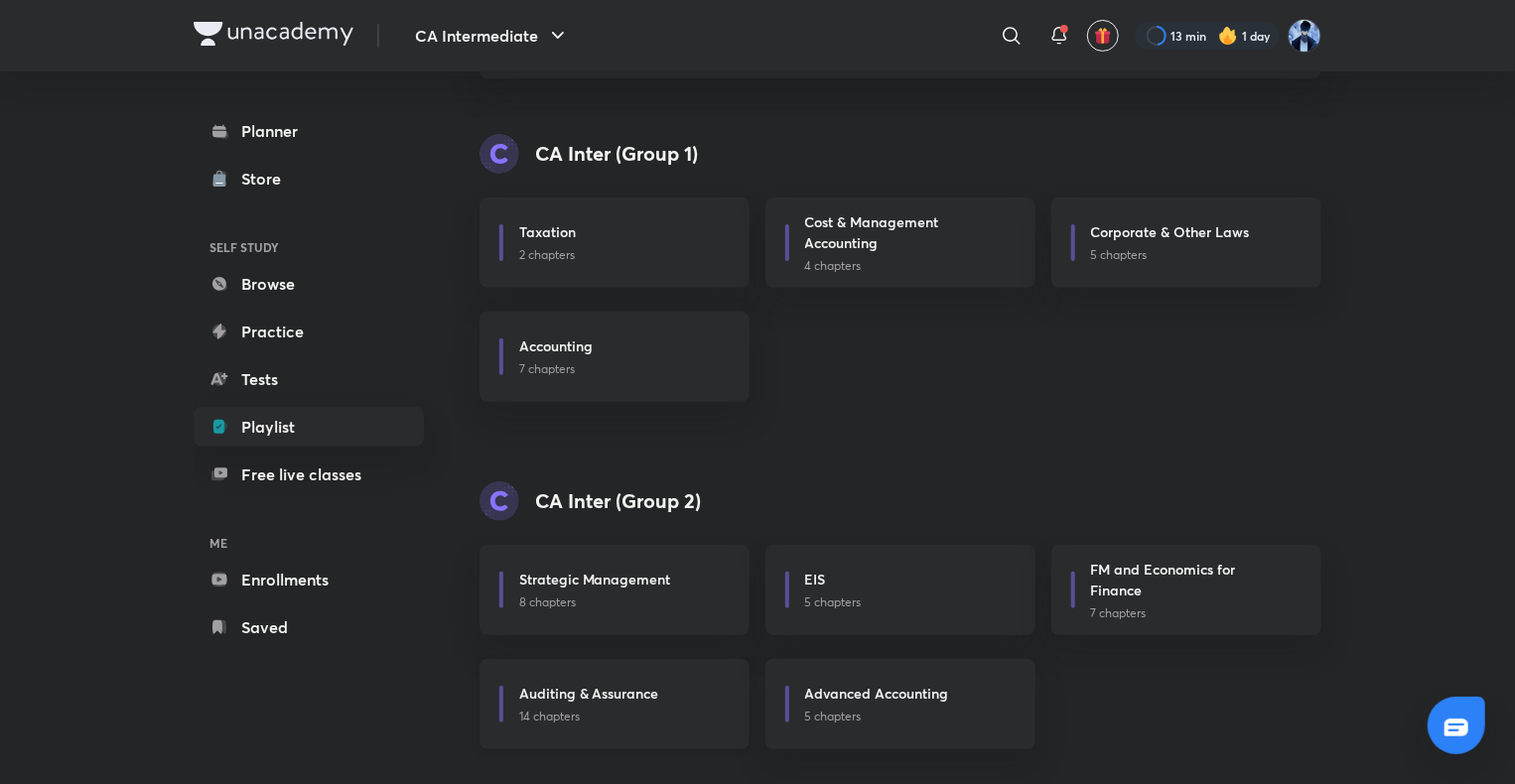 click on "14 chapters" at bounding box center [622, 717] 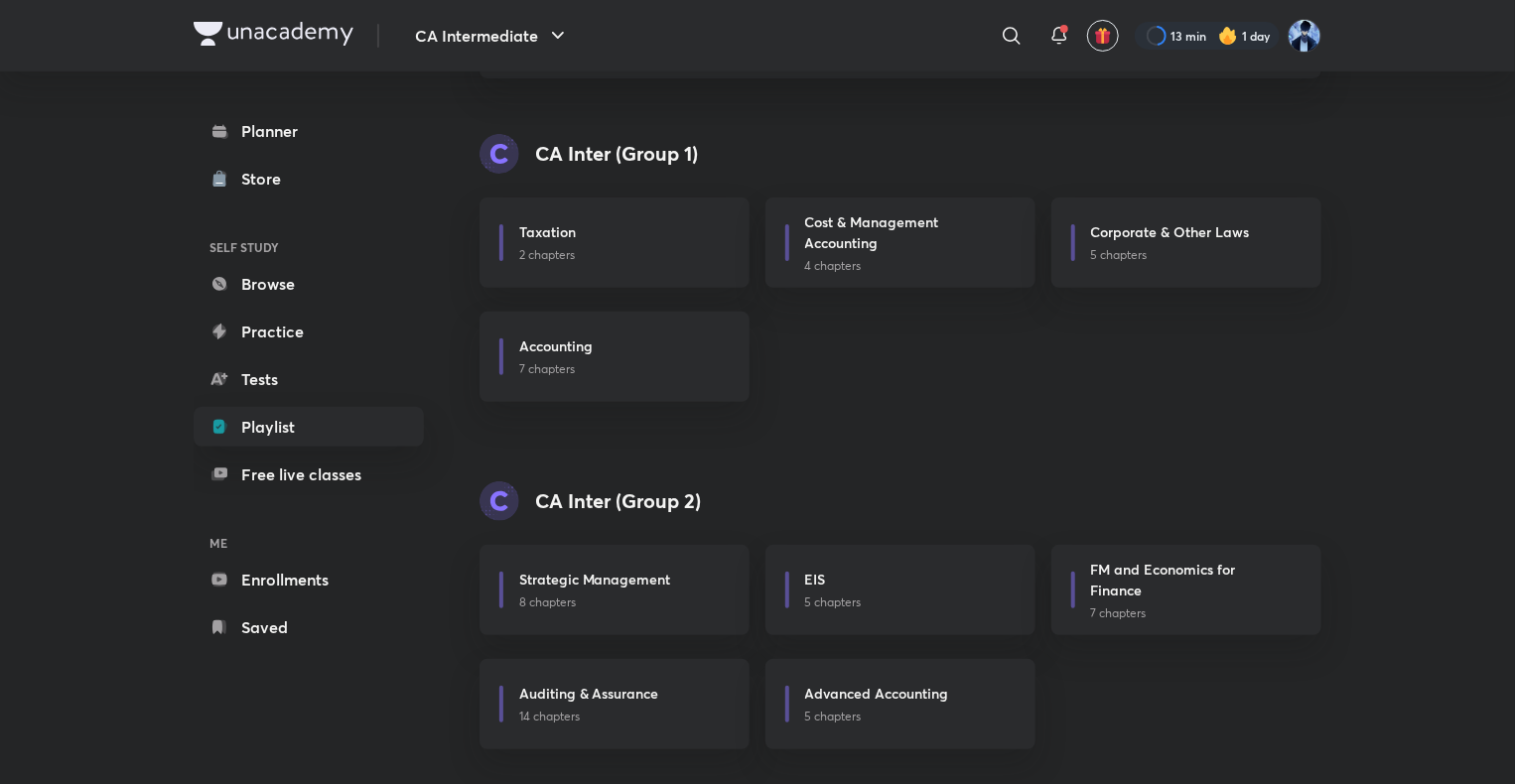 scroll, scrollTop: 0, scrollLeft: 0, axis: both 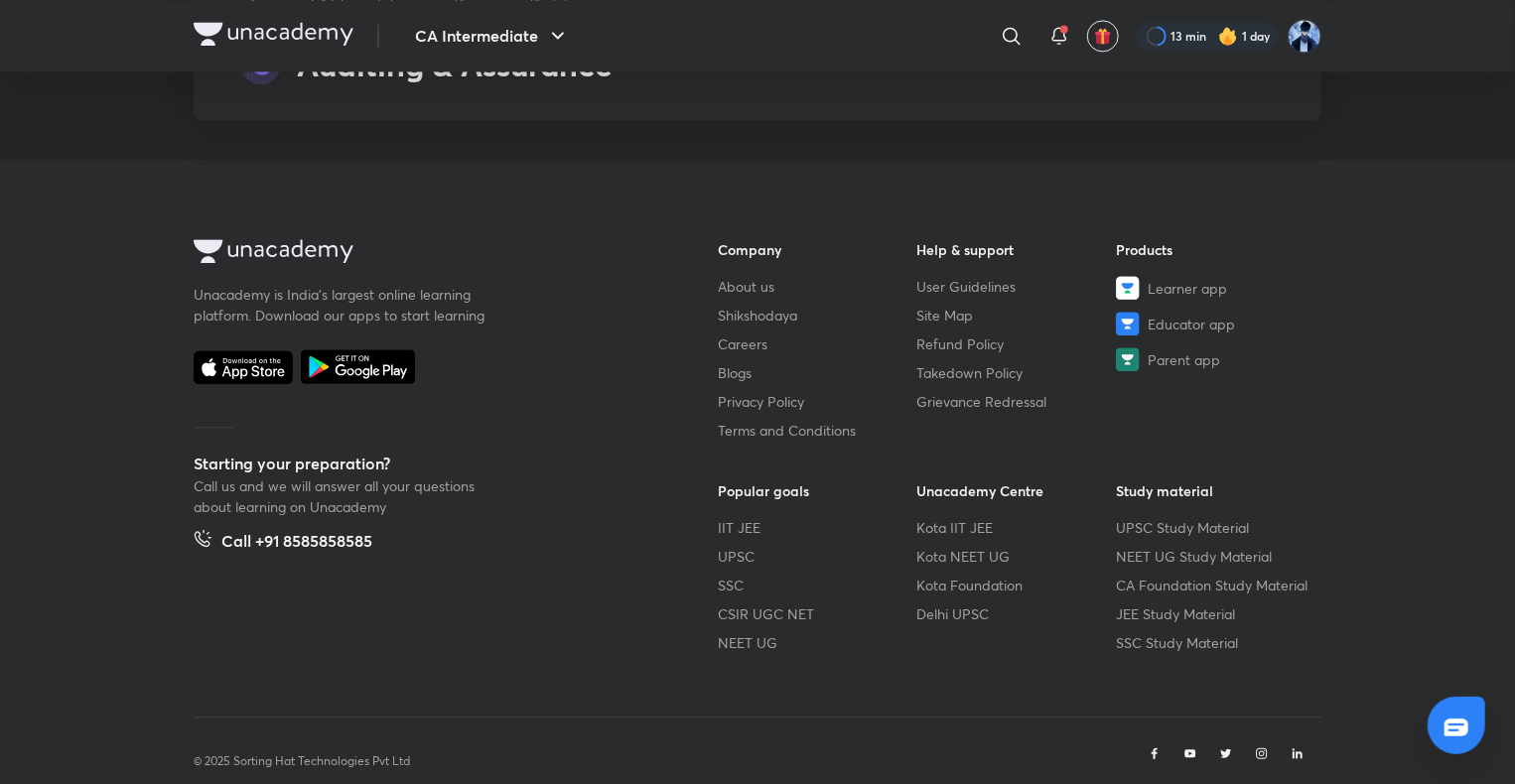 drag, startPoint x: 1381, startPoint y: 512, endPoint x: 1382, endPoint y: 653, distance: 141.00355 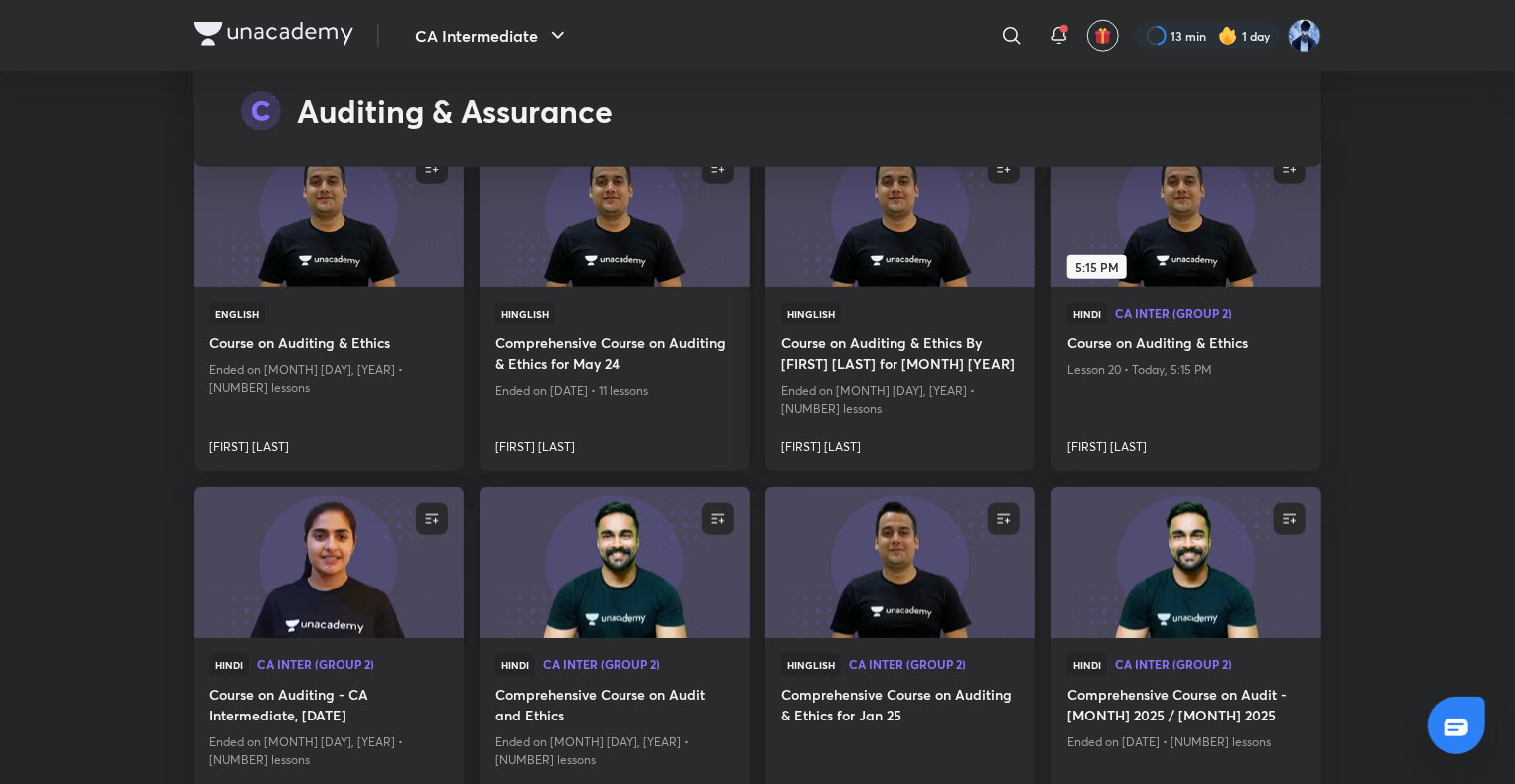 scroll, scrollTop: 16009, scrollLeft: 0, axis: vertical 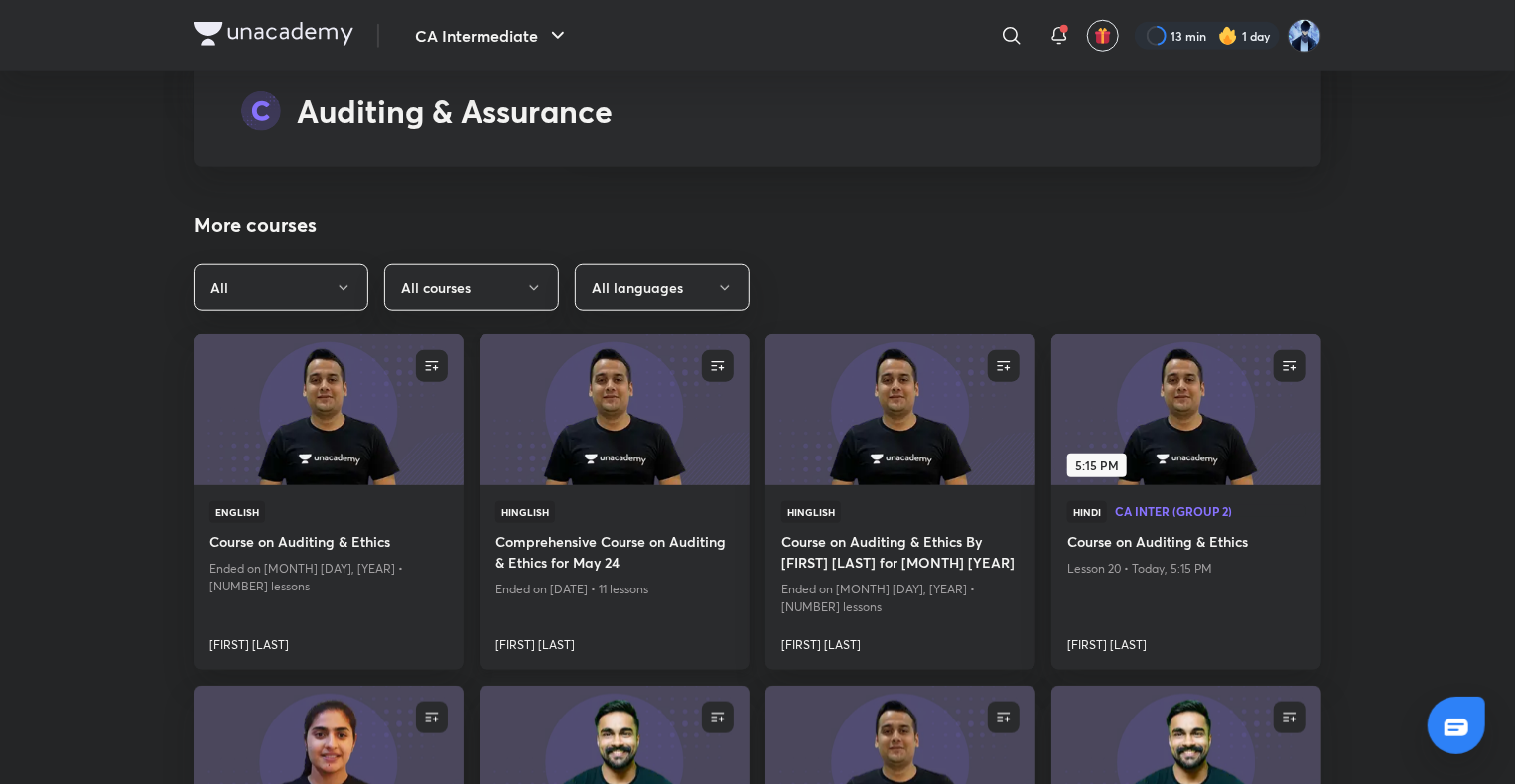 click on "Comprehensive Course on Auditing & Ethics for May 24" at bounding box center [615, 554] 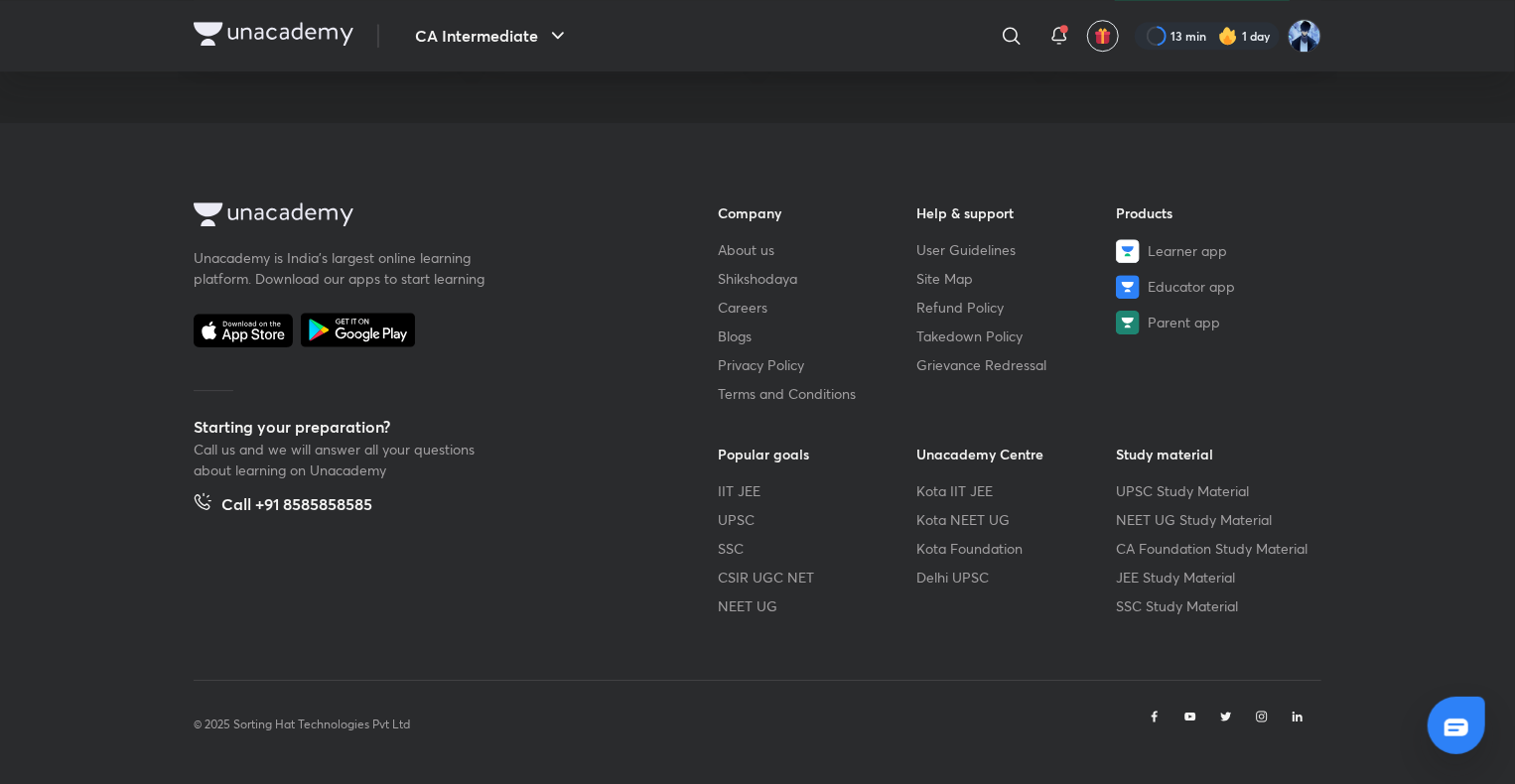 scroll, scrollTop: 0, scrollLeft: 0, axis: both 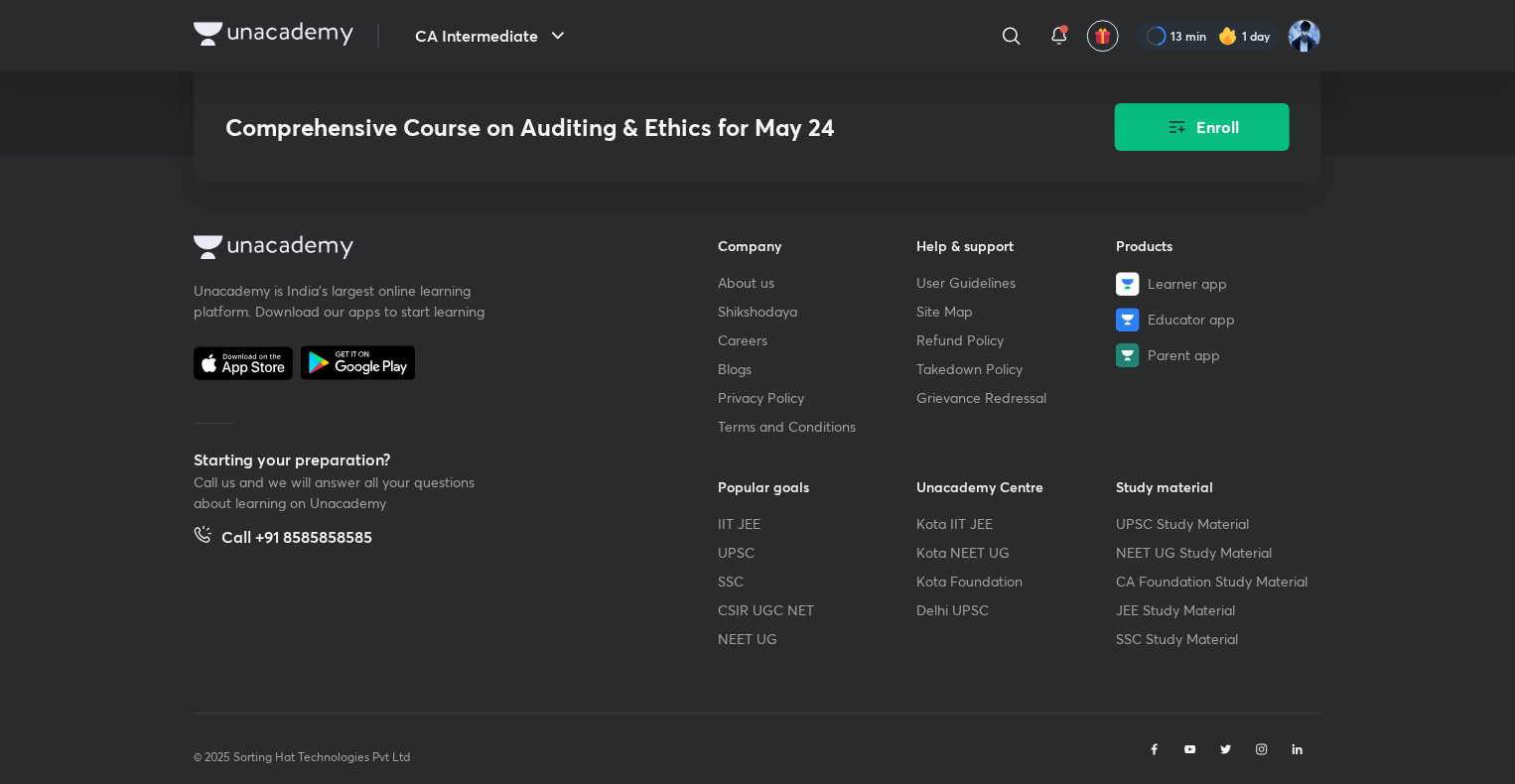 drag, startPoint x: 1374, startPoint y: 382, endPoint x: 1424, endPoint y: 676, distance: 298.22139 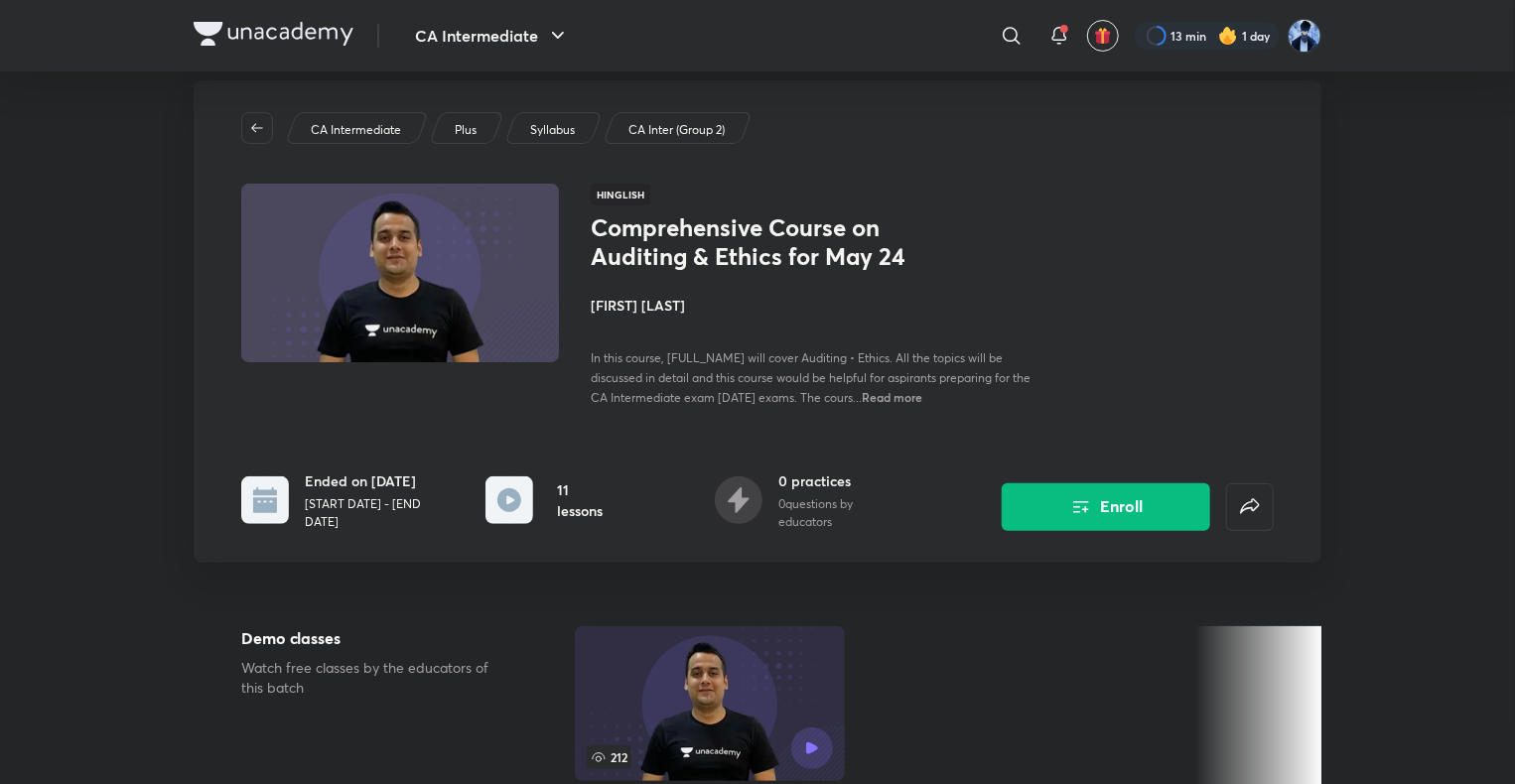 scroll, scrollTop: 0, scrollLeft: 0, axis: both 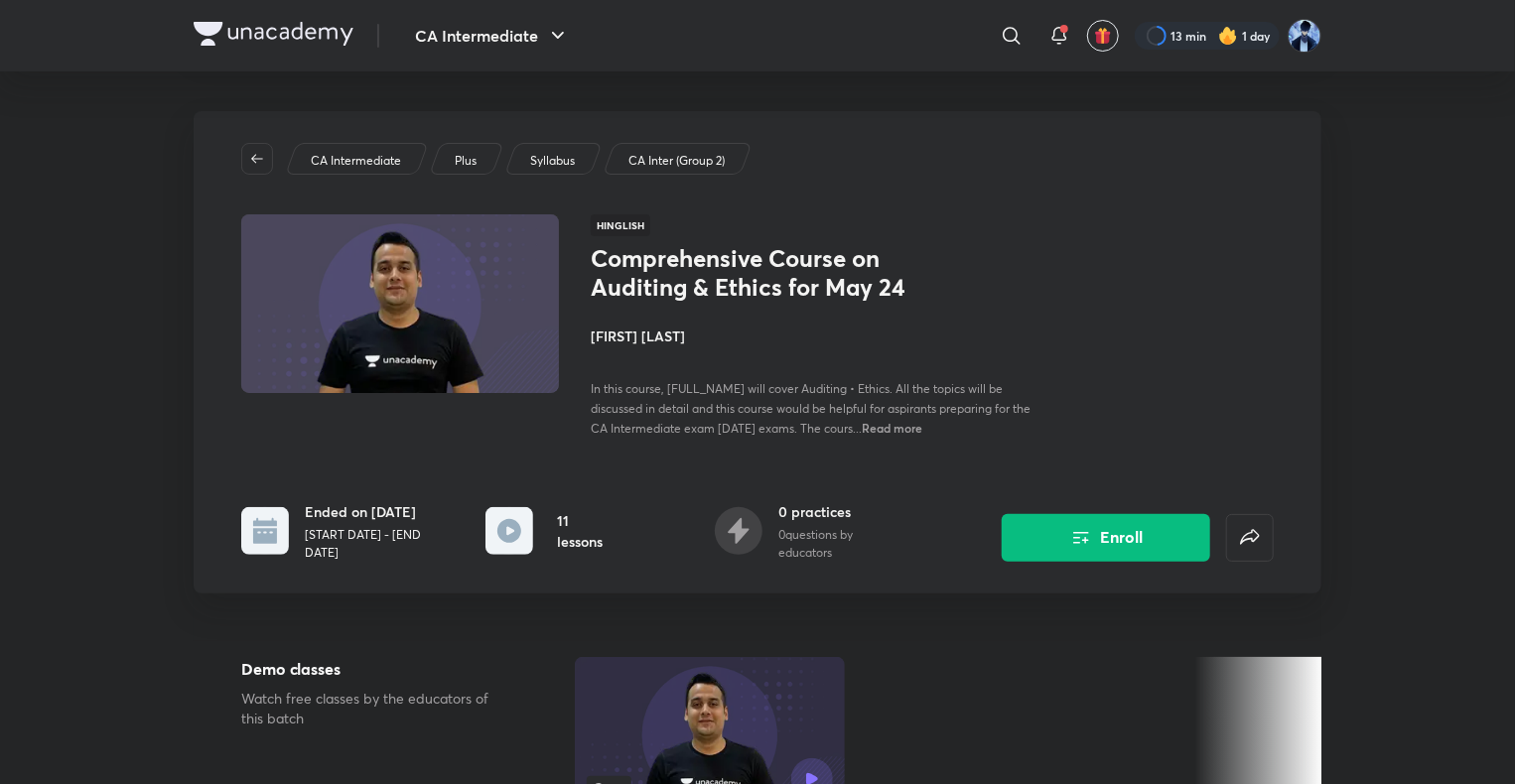 click on "CA Intermediate" at bounding box center [355, 161] 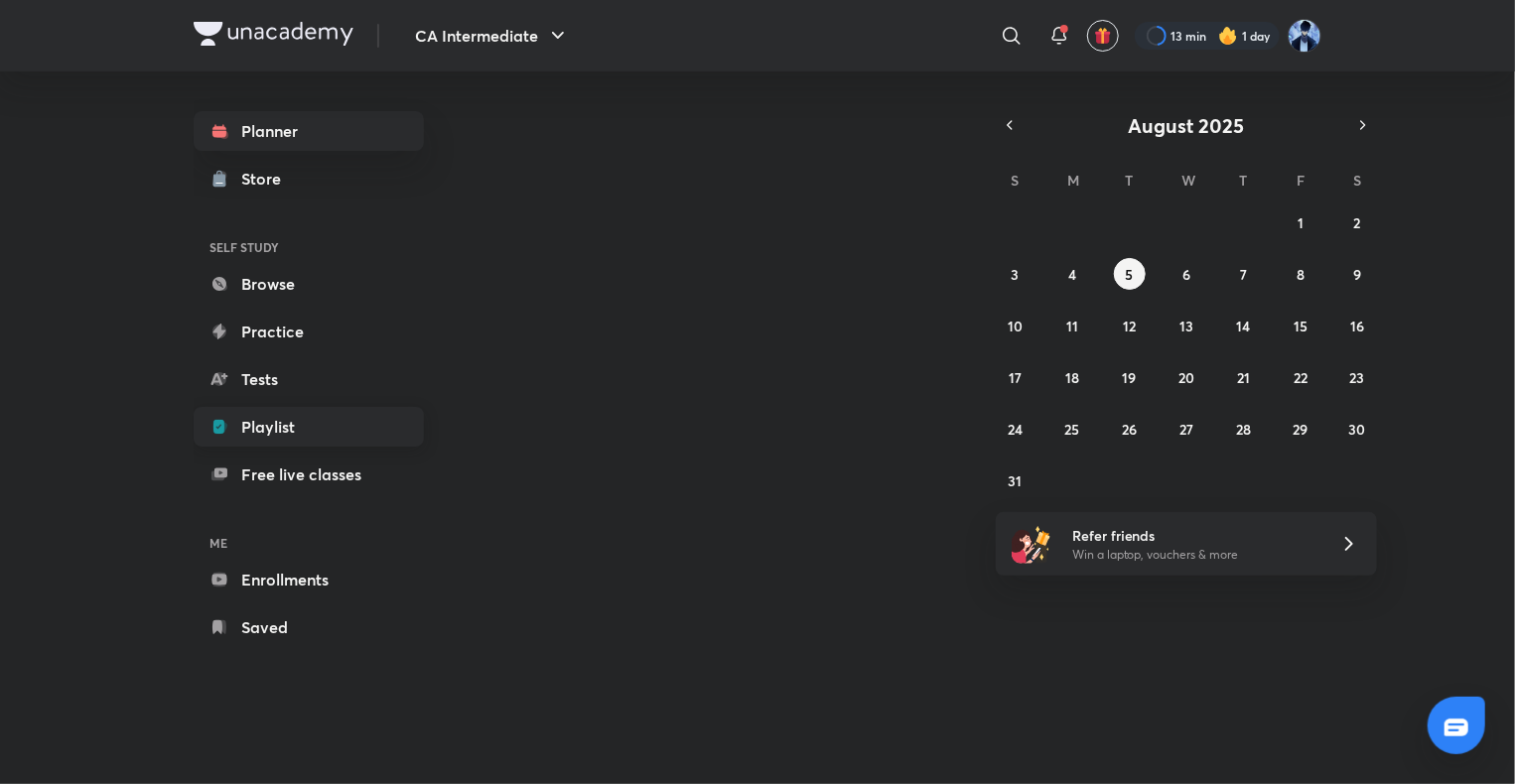 scroll, scrollTop: 0, scrollLeft: 0, axis: both 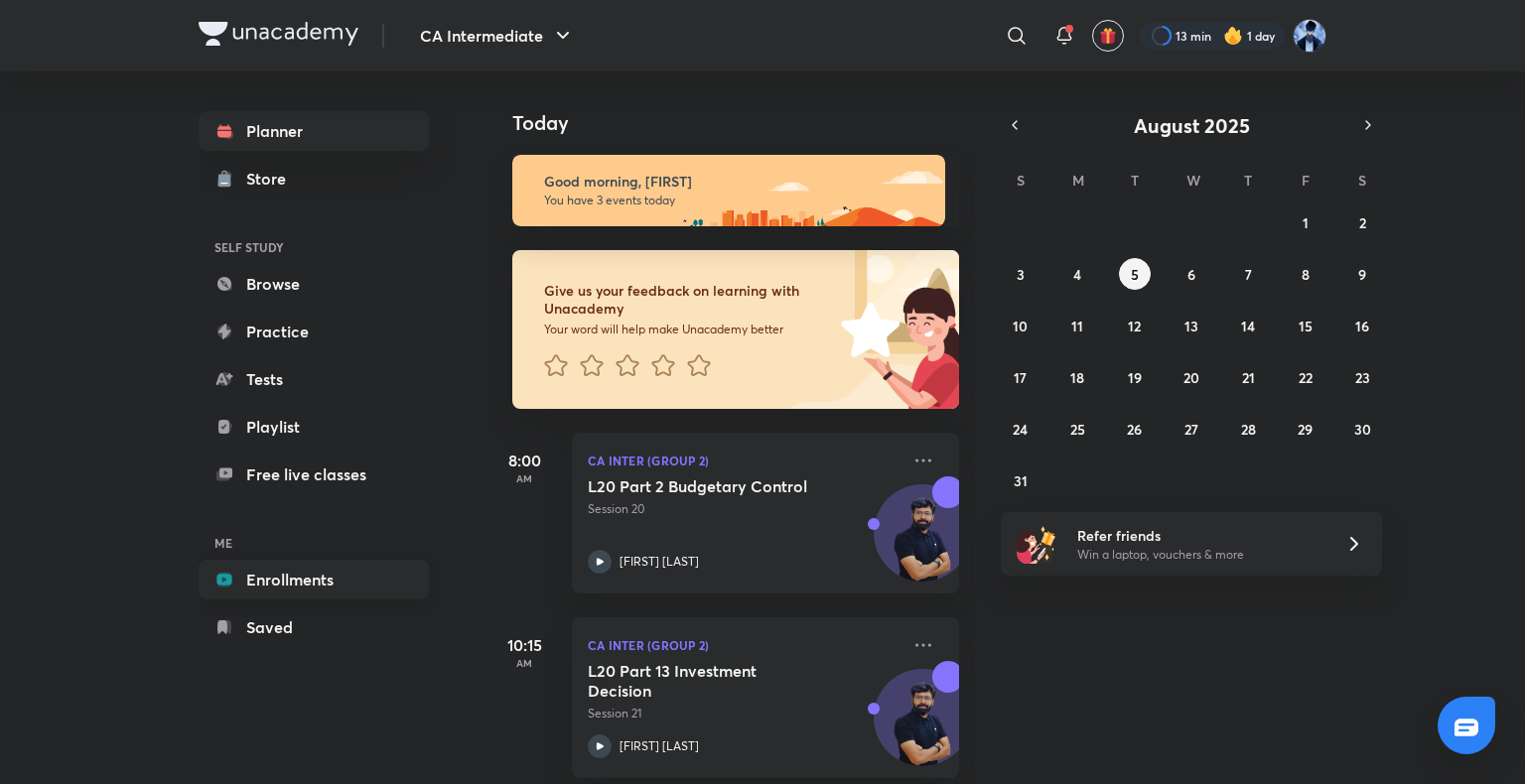 click on "Enrollments" at bounding box center [314, 580] 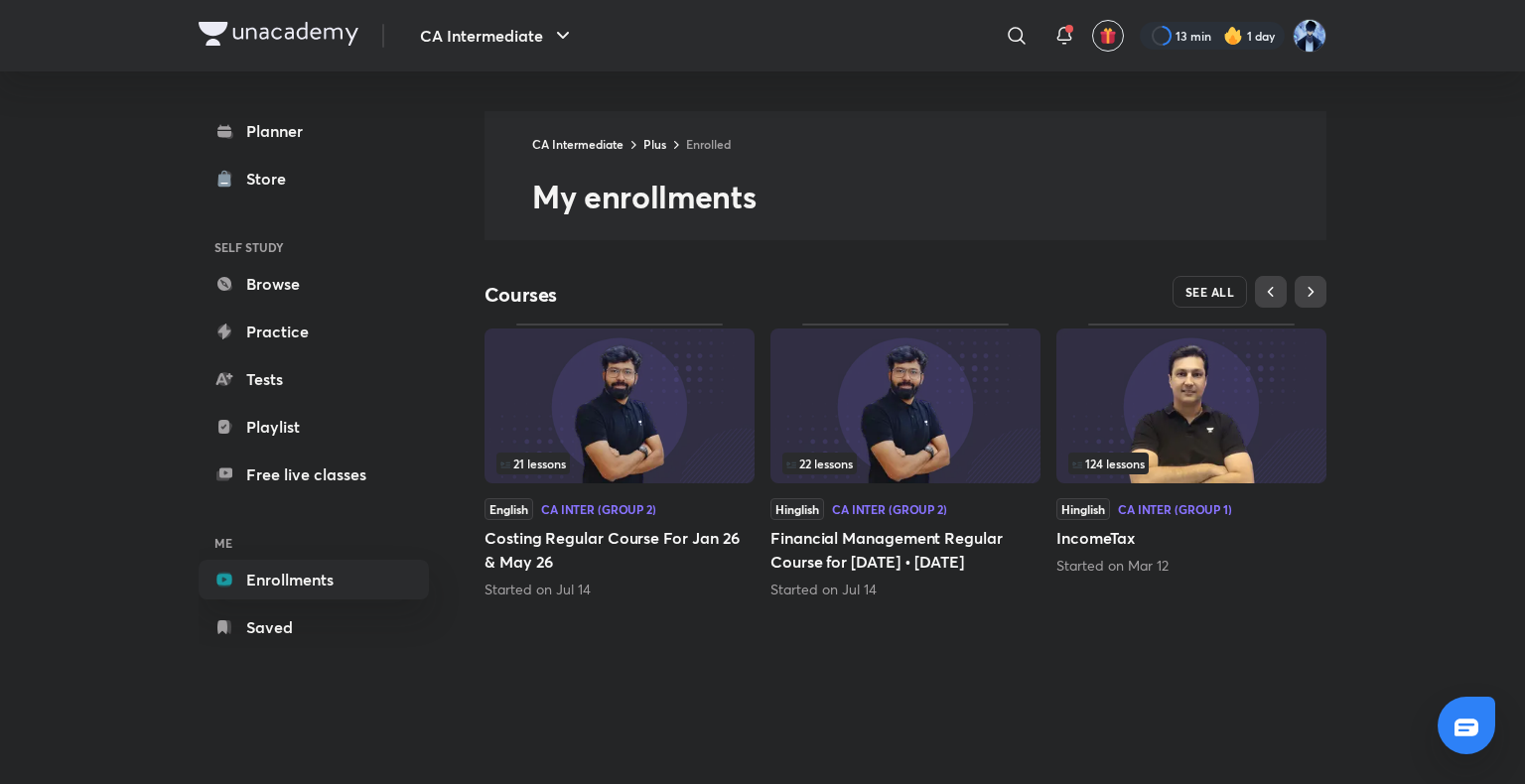 click on "SEE ALL" at bounding box center (1210, 292) 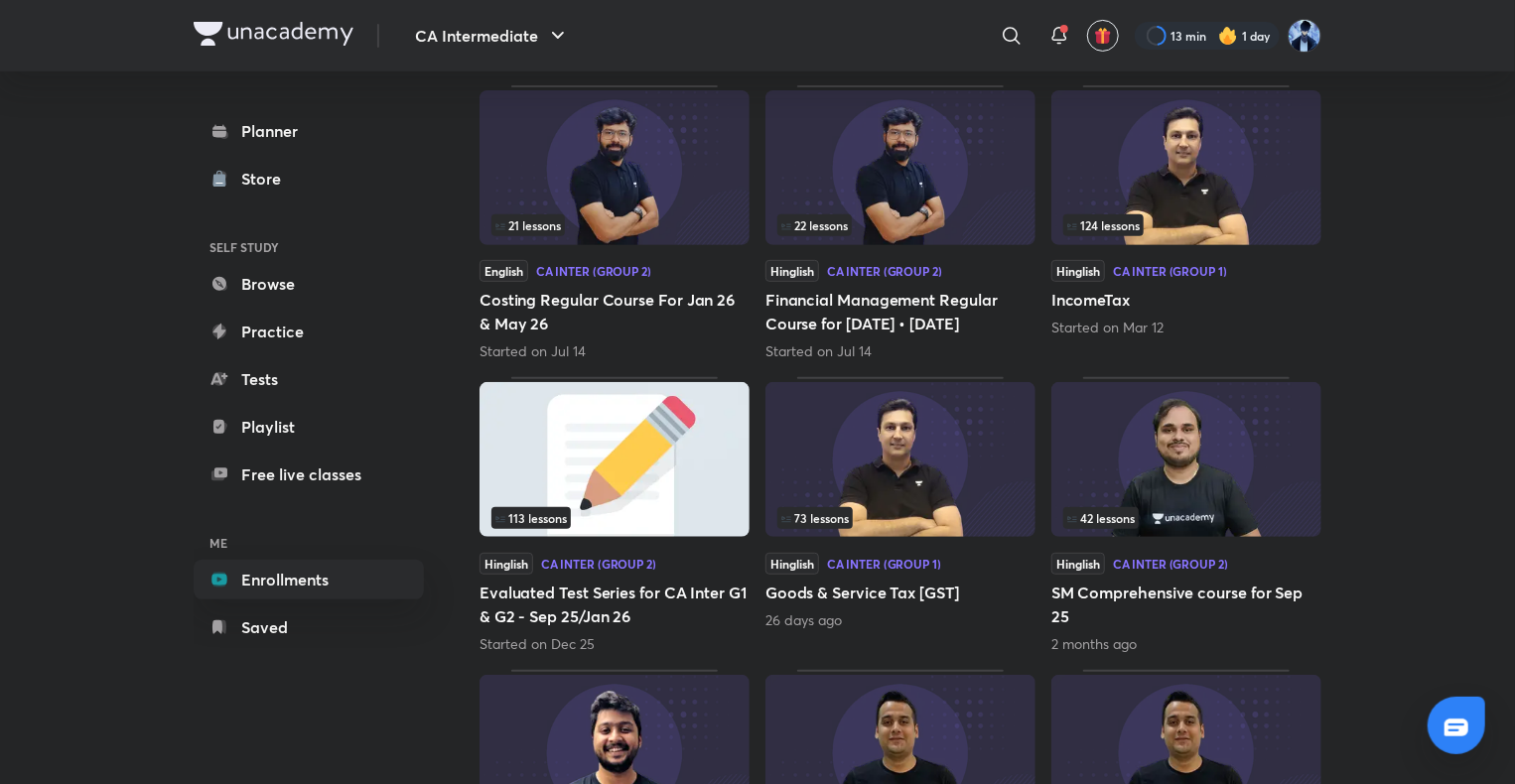 scroll, scrollTop: 198, scrollLeft: 0, axis: vertical 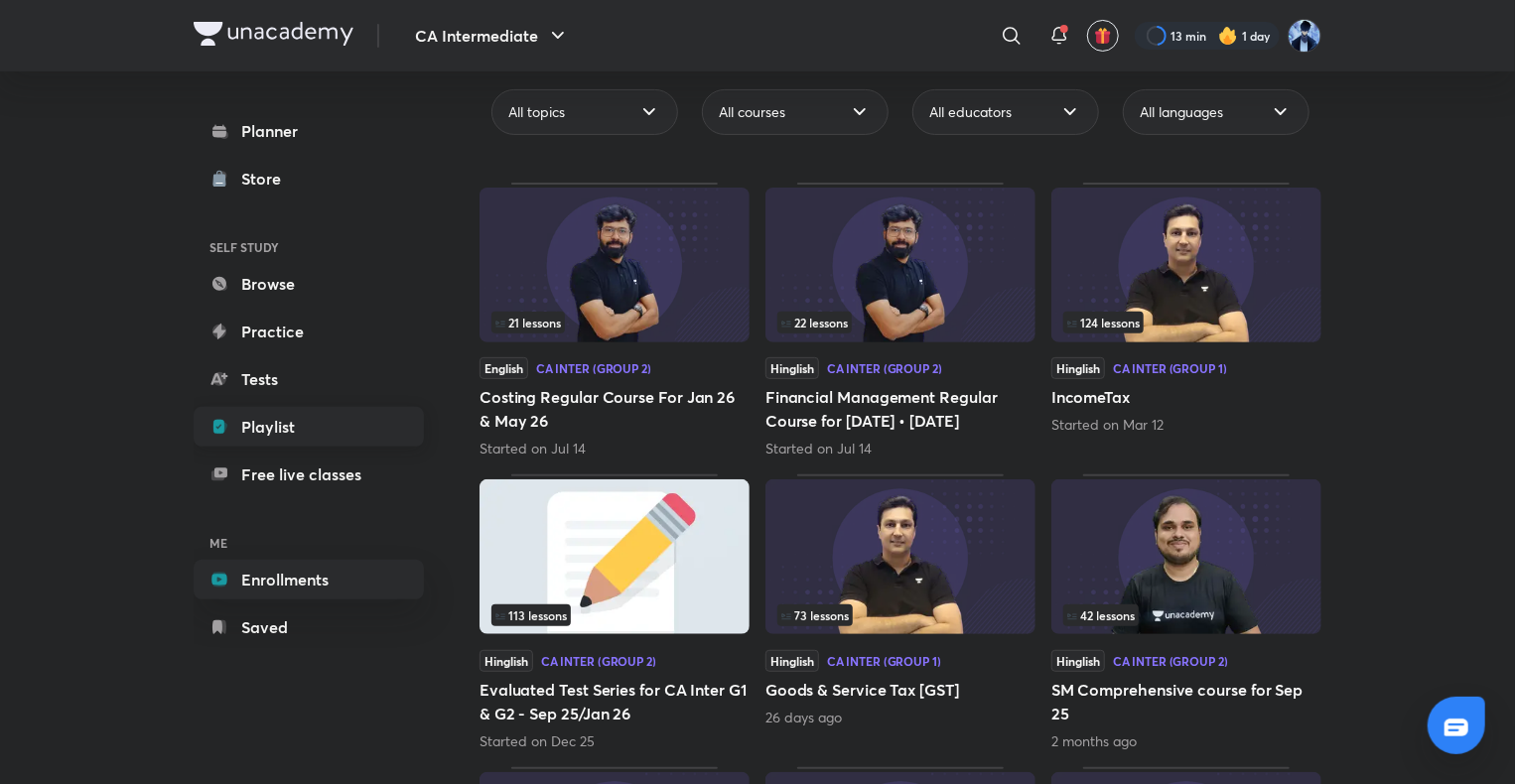 click on "Playlist" at bounding box center (309, 427) 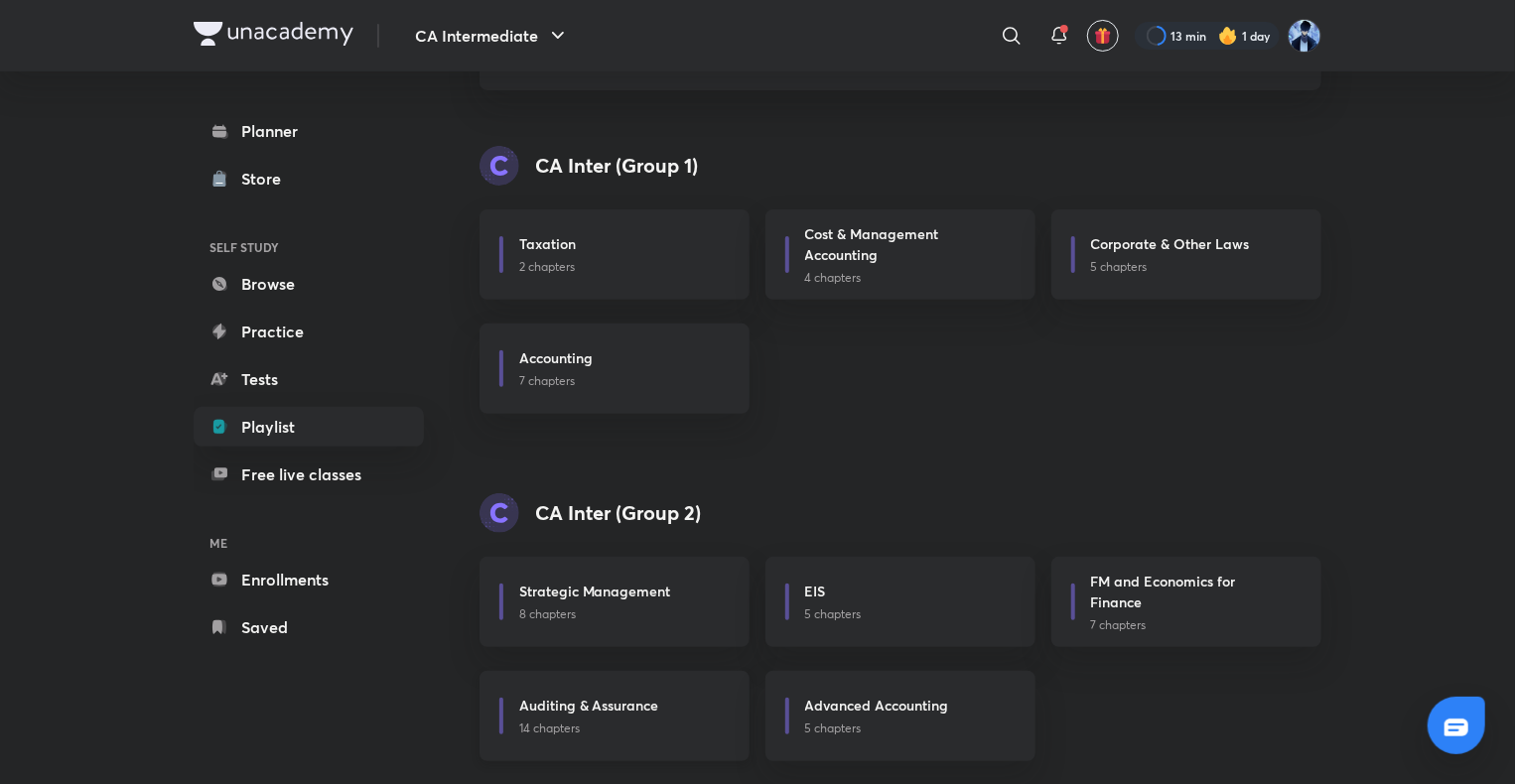 scroll, scrollTop: 192, scrollLeft: 0, axis: vertical 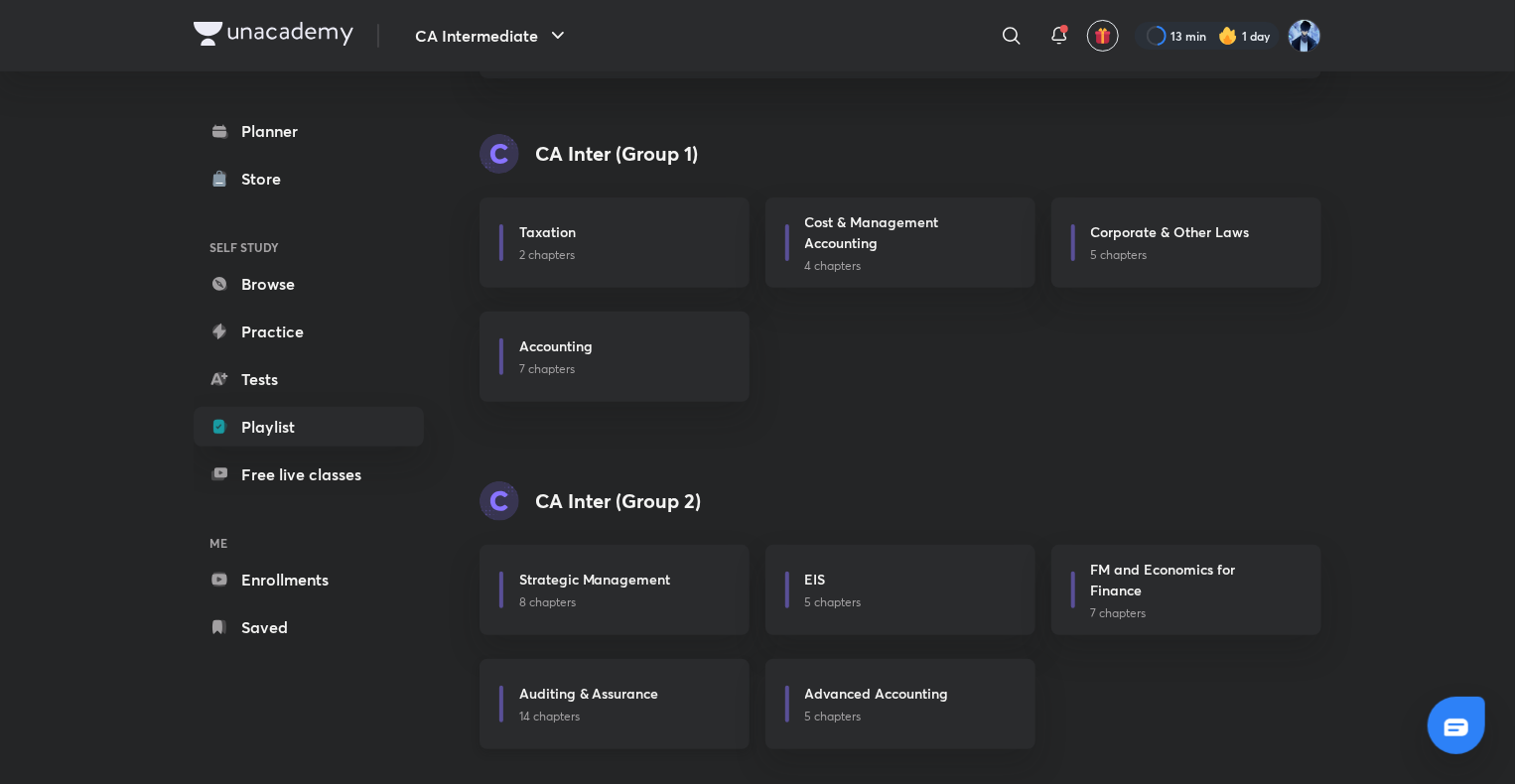 click on "Auditing & Assurance" at bounding box center (589, 693) 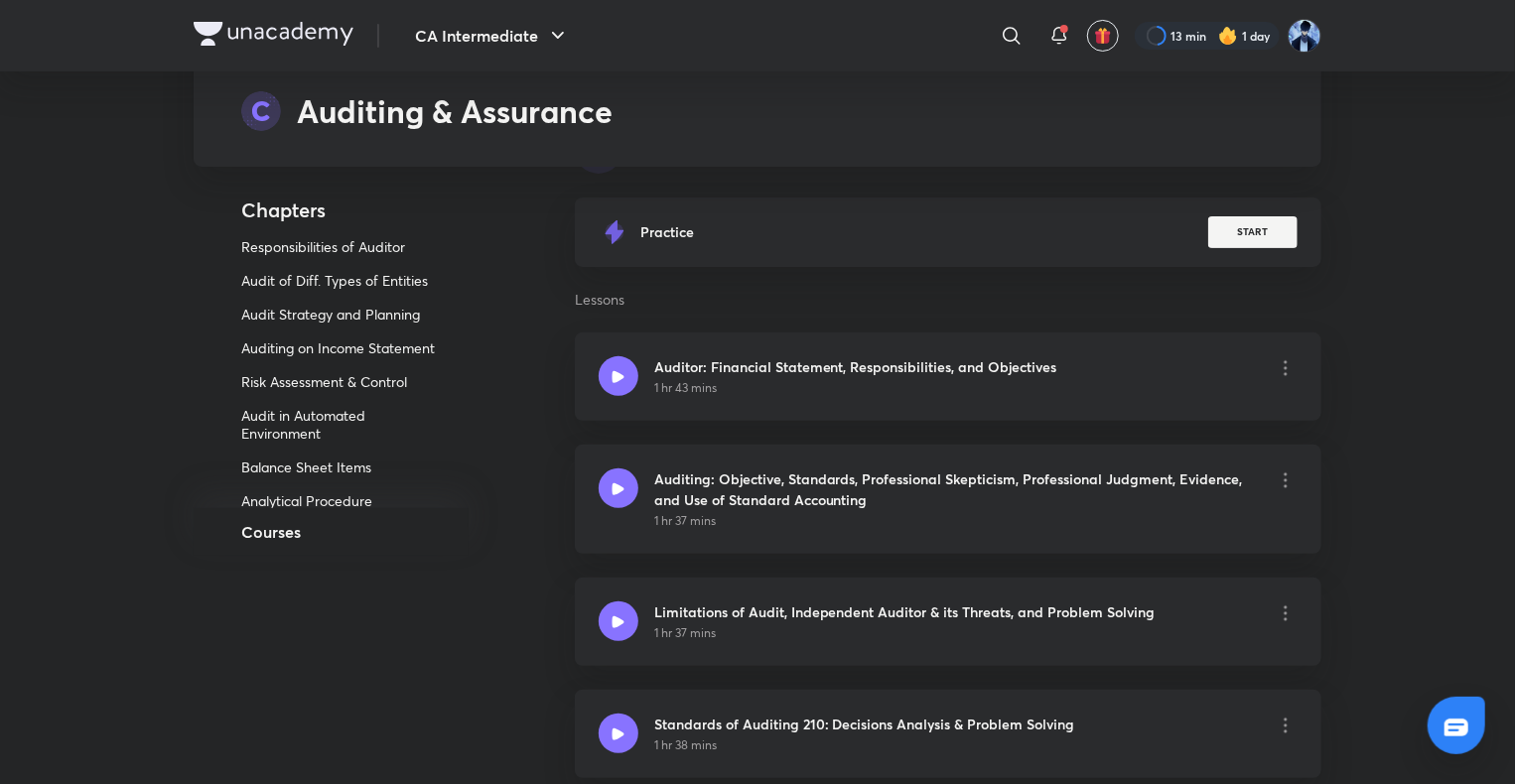 scroll, scrollTop: 0, scrollLeft: 0, axis: both 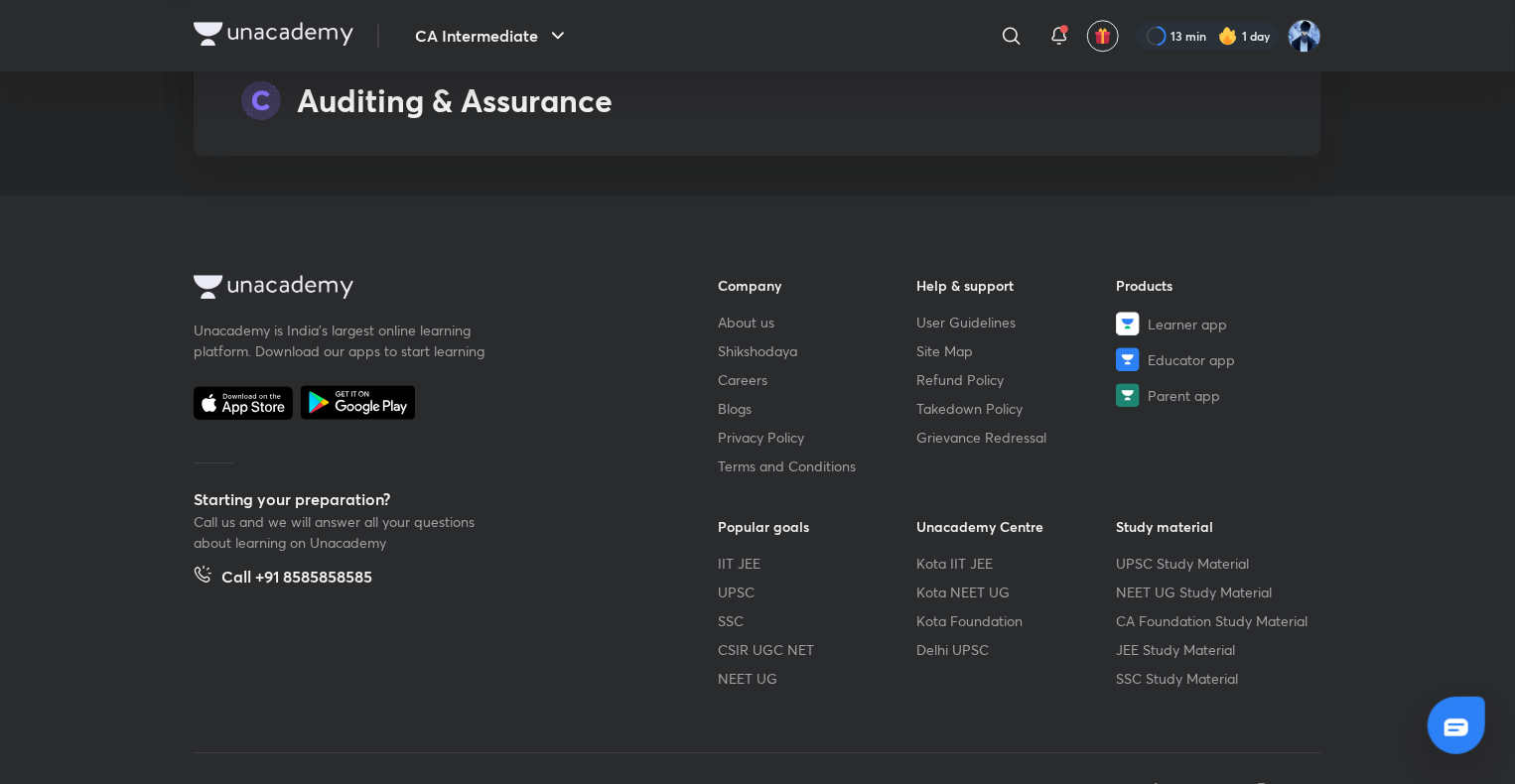 drag, startPoint x: 1419, startPoint y: 259, endPoint x: 1466, endPoint y: 669, distance: 412.69 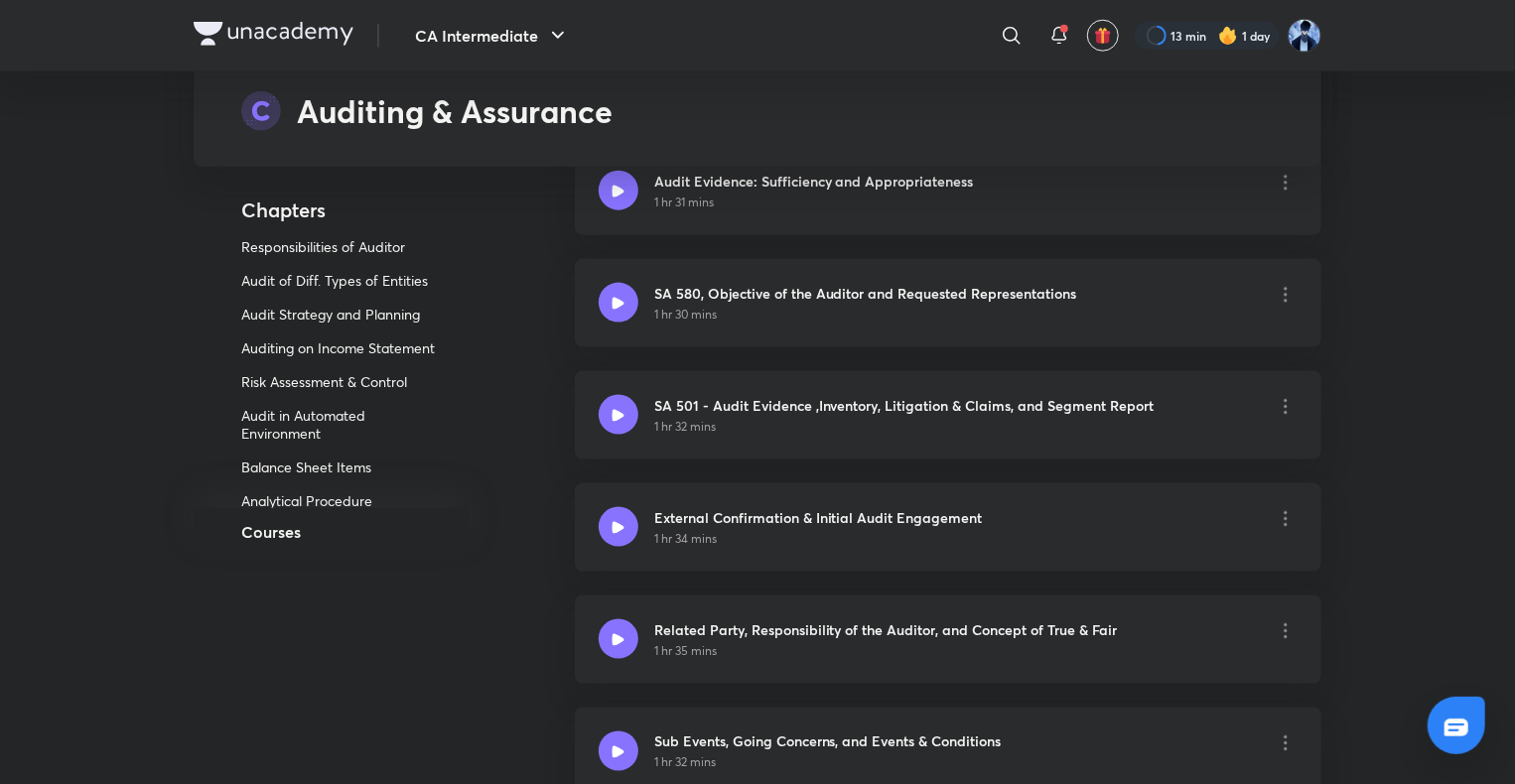scroll, scrollTop: 12409, scrollLeft: 0, axis: vertical 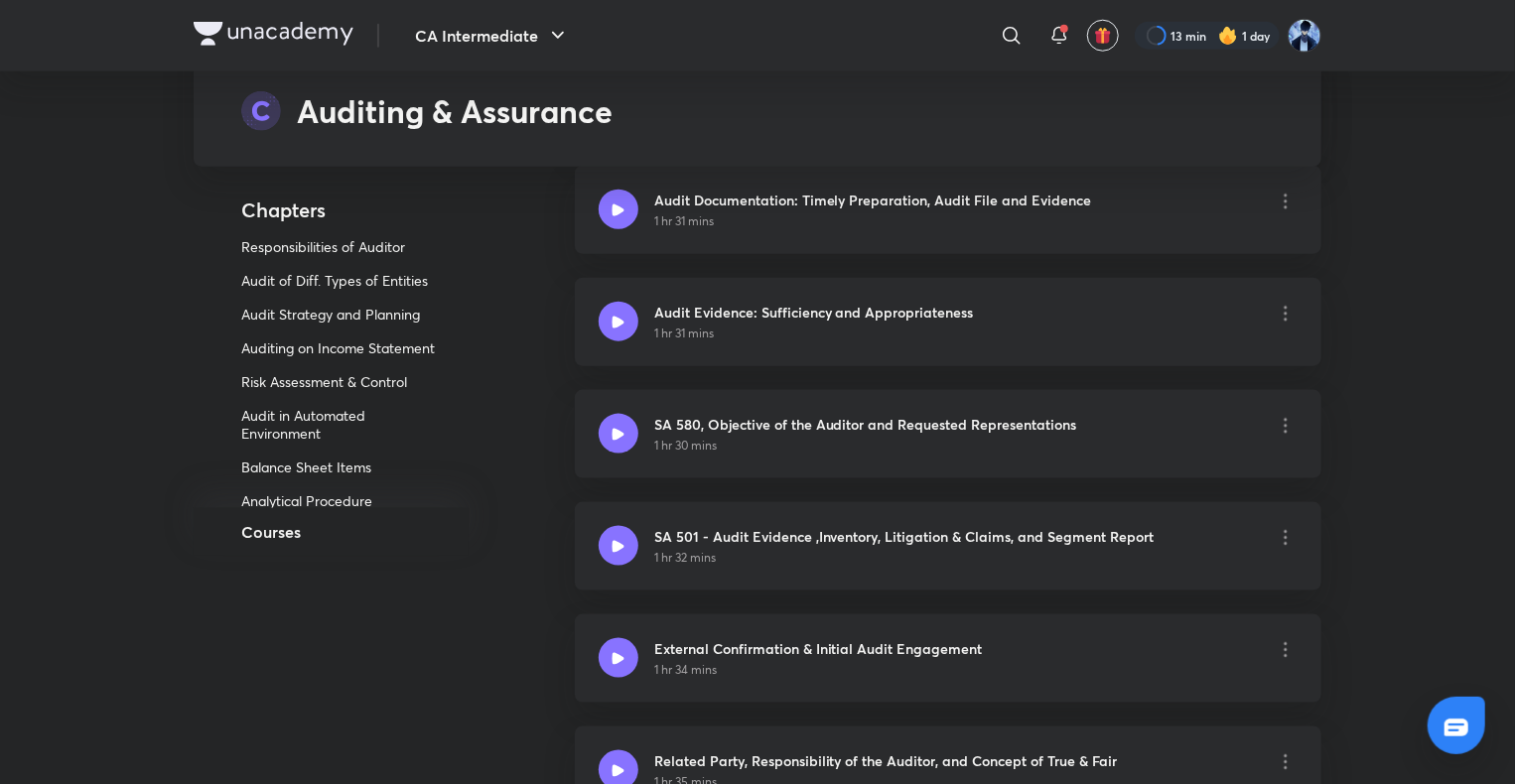 click on "Responsibilities of Auditor" at bounding box center (338, 247) 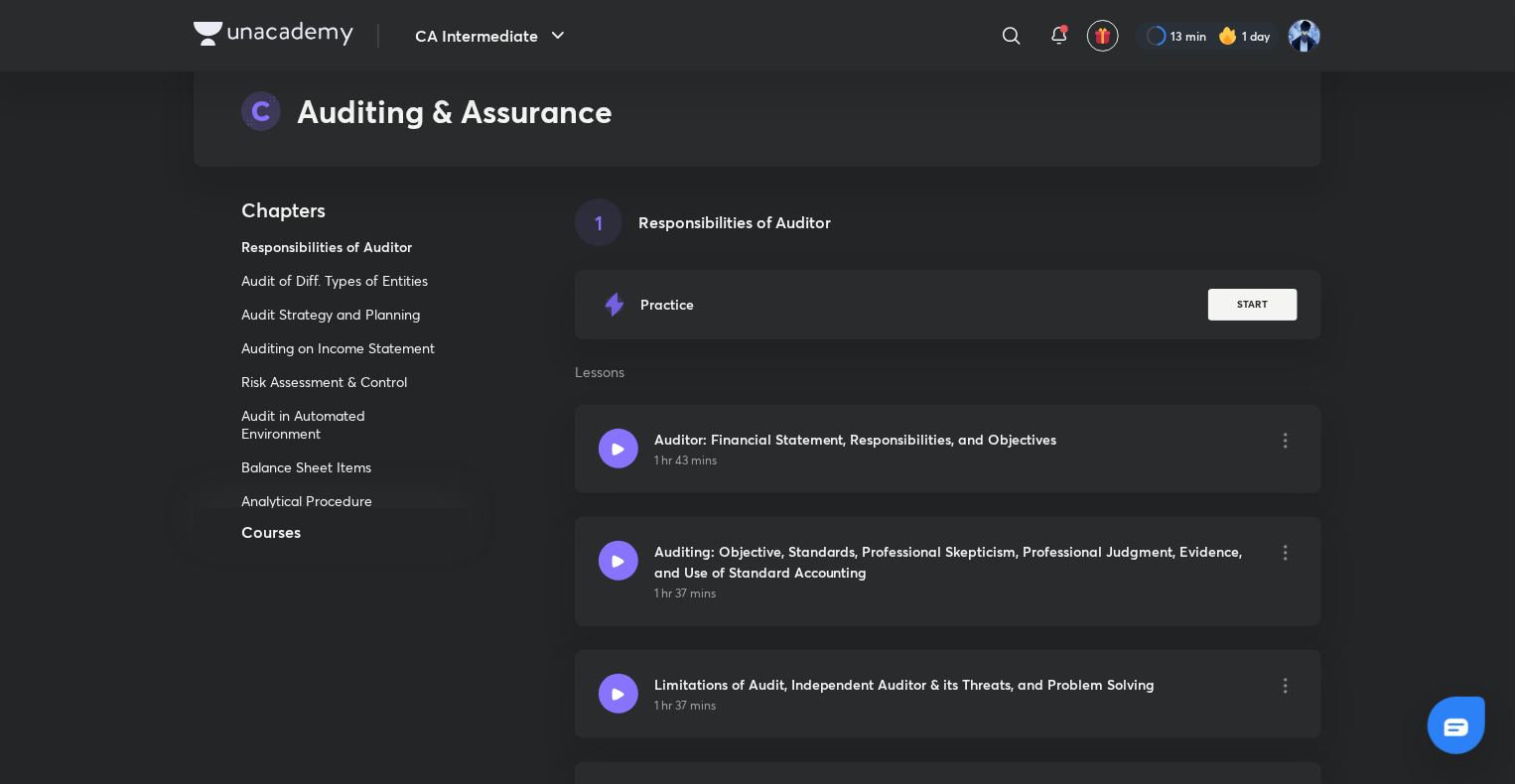 click on "Audit of Diff. Types of Entities" at bounding box center [338, 281] 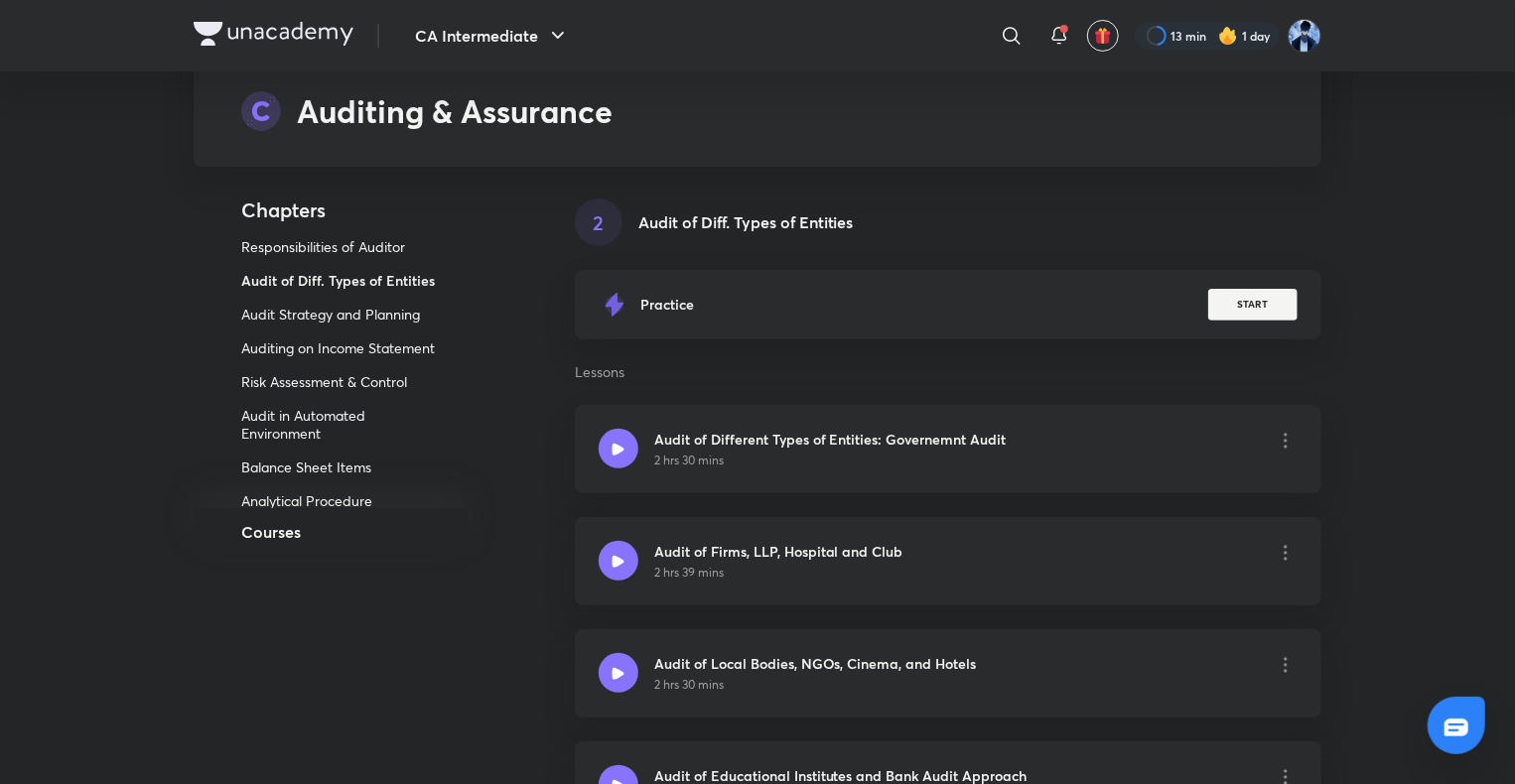 click on "Audit Strategy and Planning" at bounding box center (338, 315) 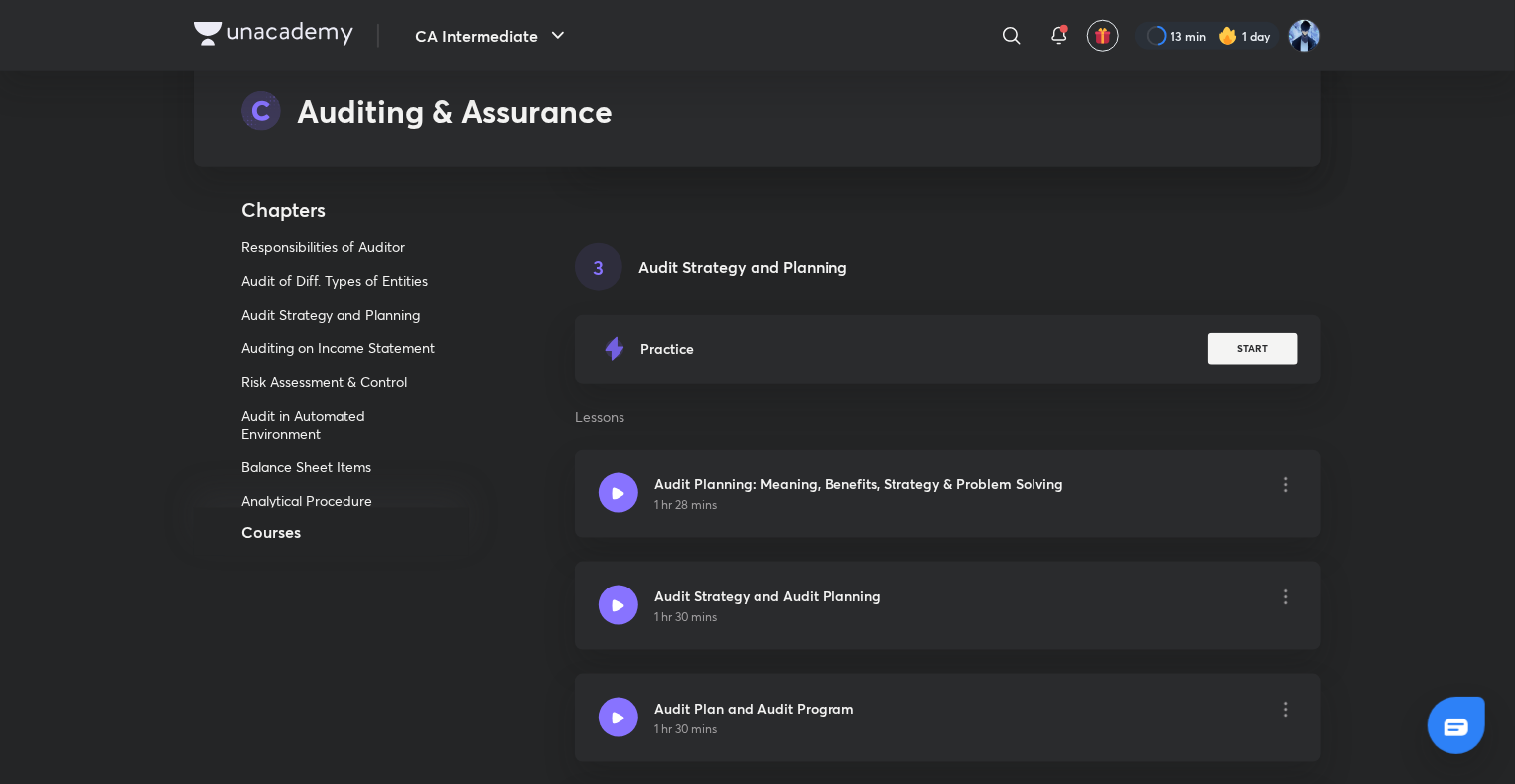 scroll, scrollTop: 4783, scrollLeft: 0, axis: vertical 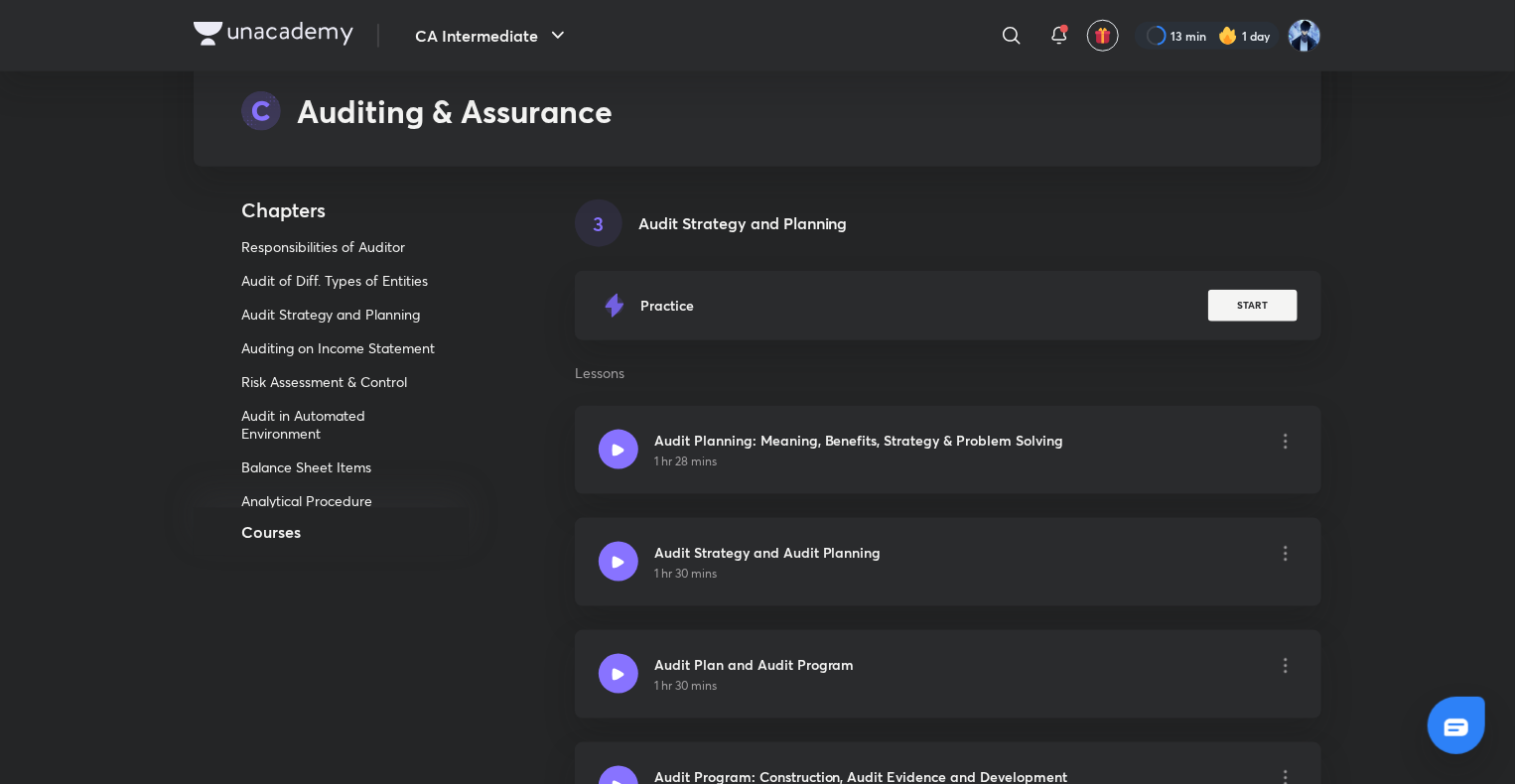 click on "Auditing on Income Statement" at bounding box center [338, 348] 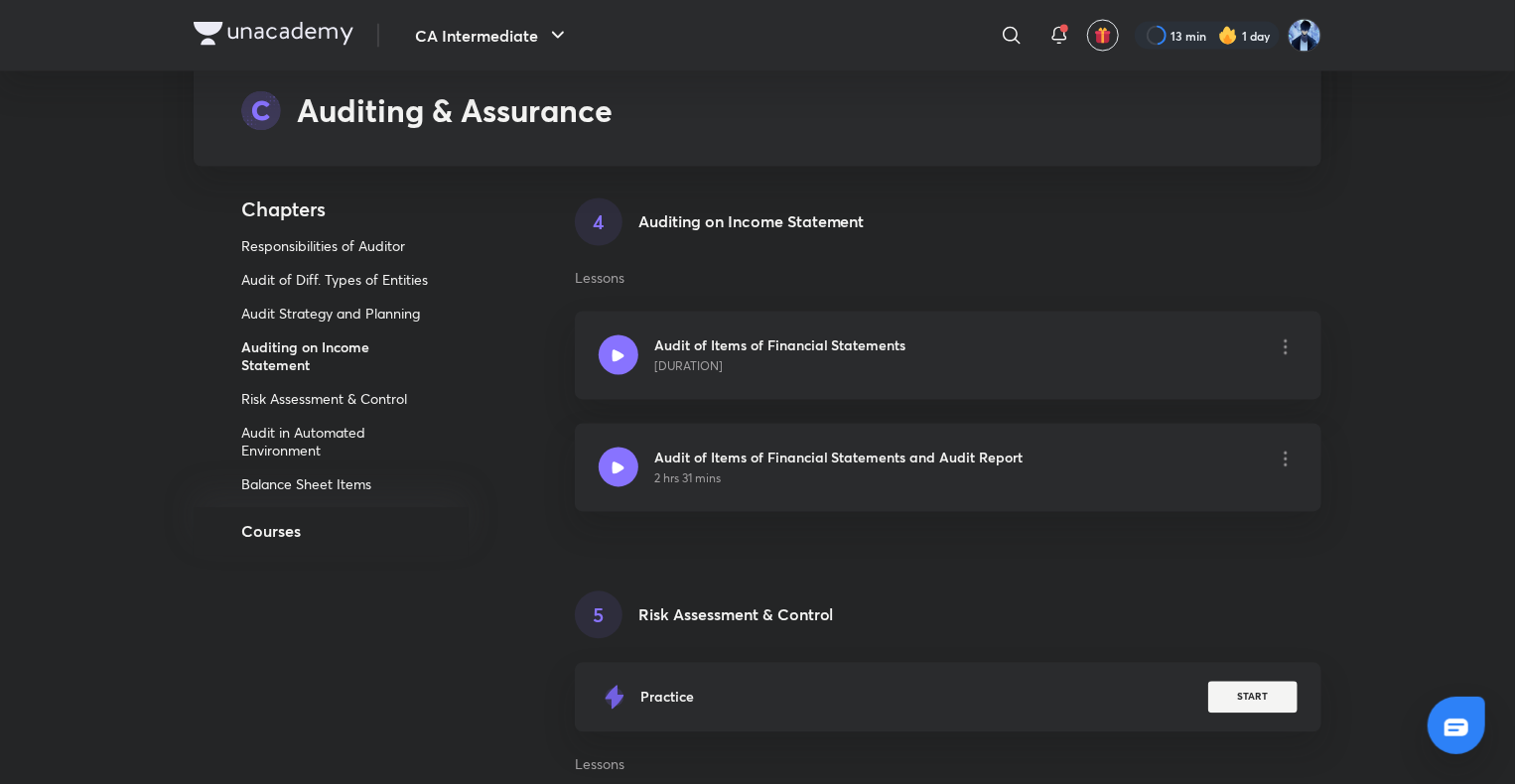 click on "Risk Assessment & Control" at bounding box center [338, 400] 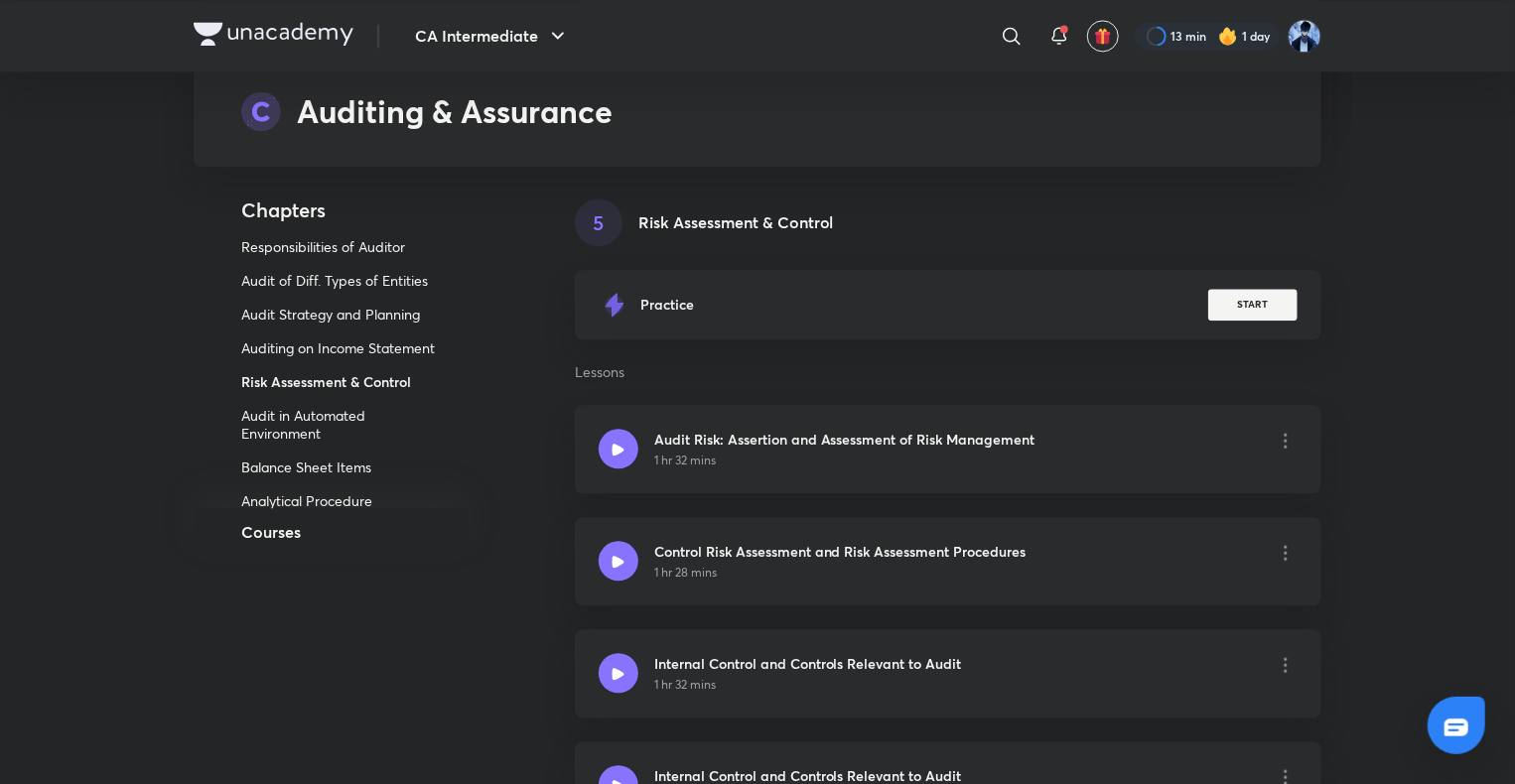 click on "Audit in Automated Environment" at bounding box center (338, 425) 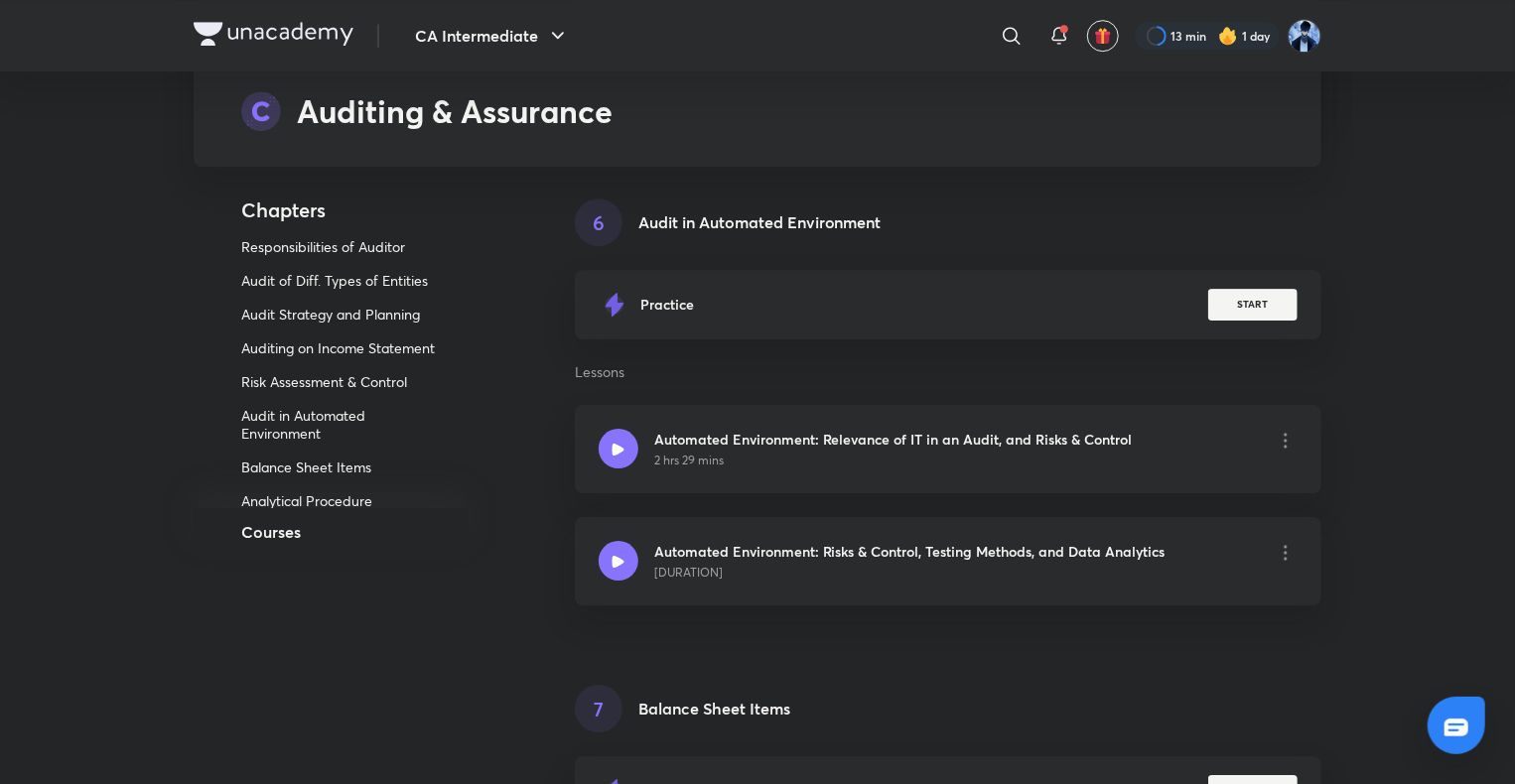 click on "Balance Sheet Items" at bounding box center (338, 467) 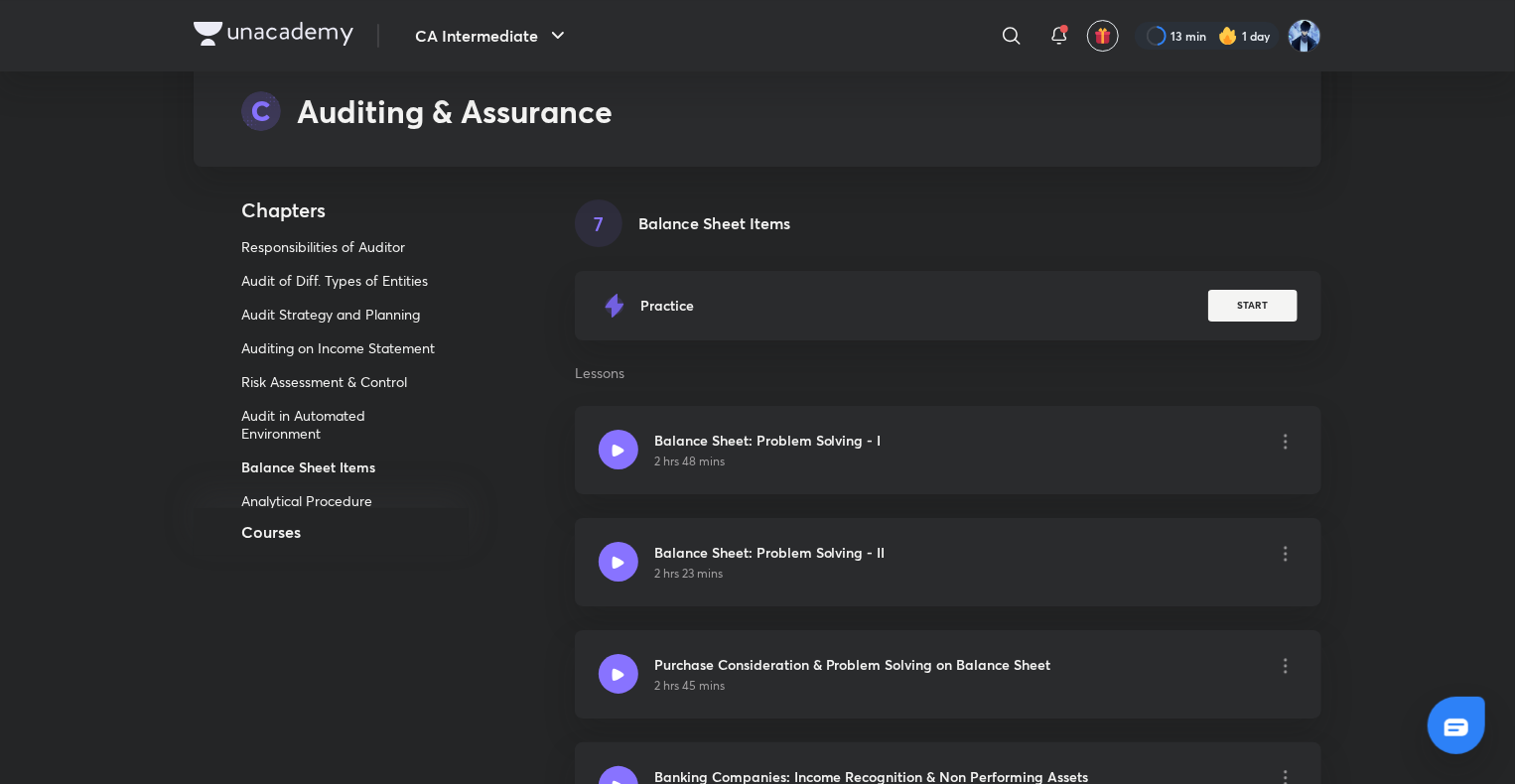 click on "Courses" at bounding box center [271, 532] 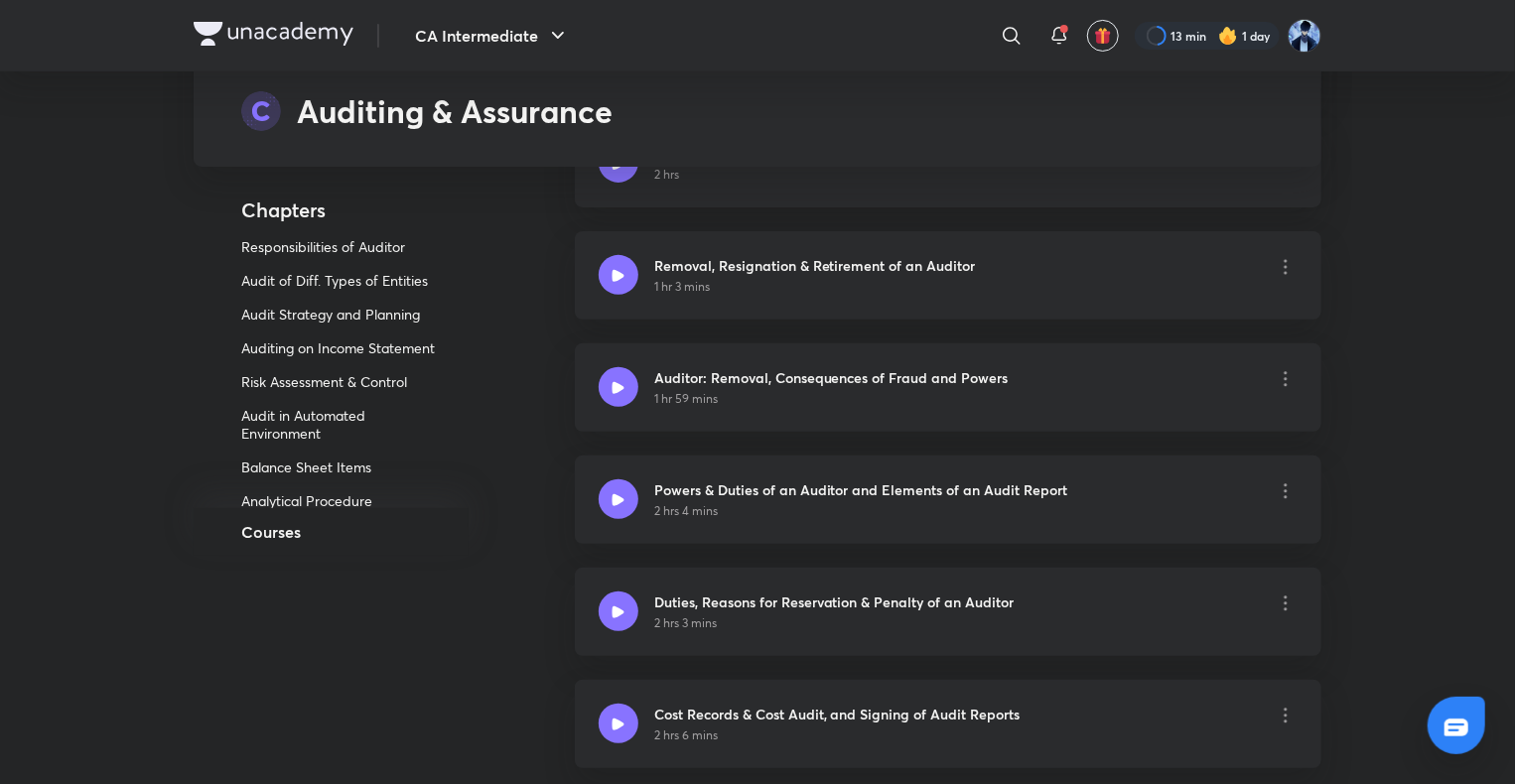 scroll, scrollTop: 16021, scrollLeft: 0, axis: vertical 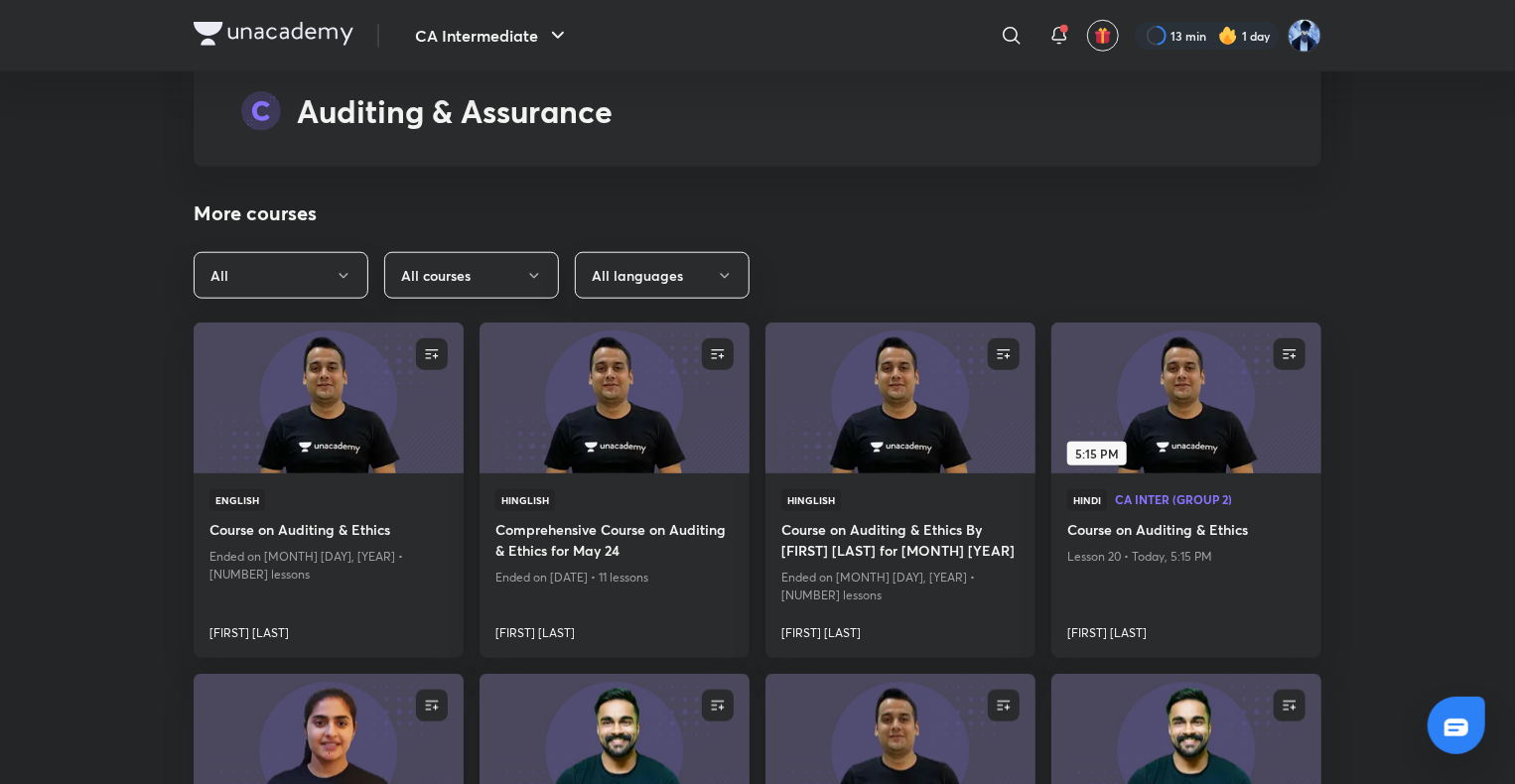 click on "All courses" at bounding box center [472, 275] 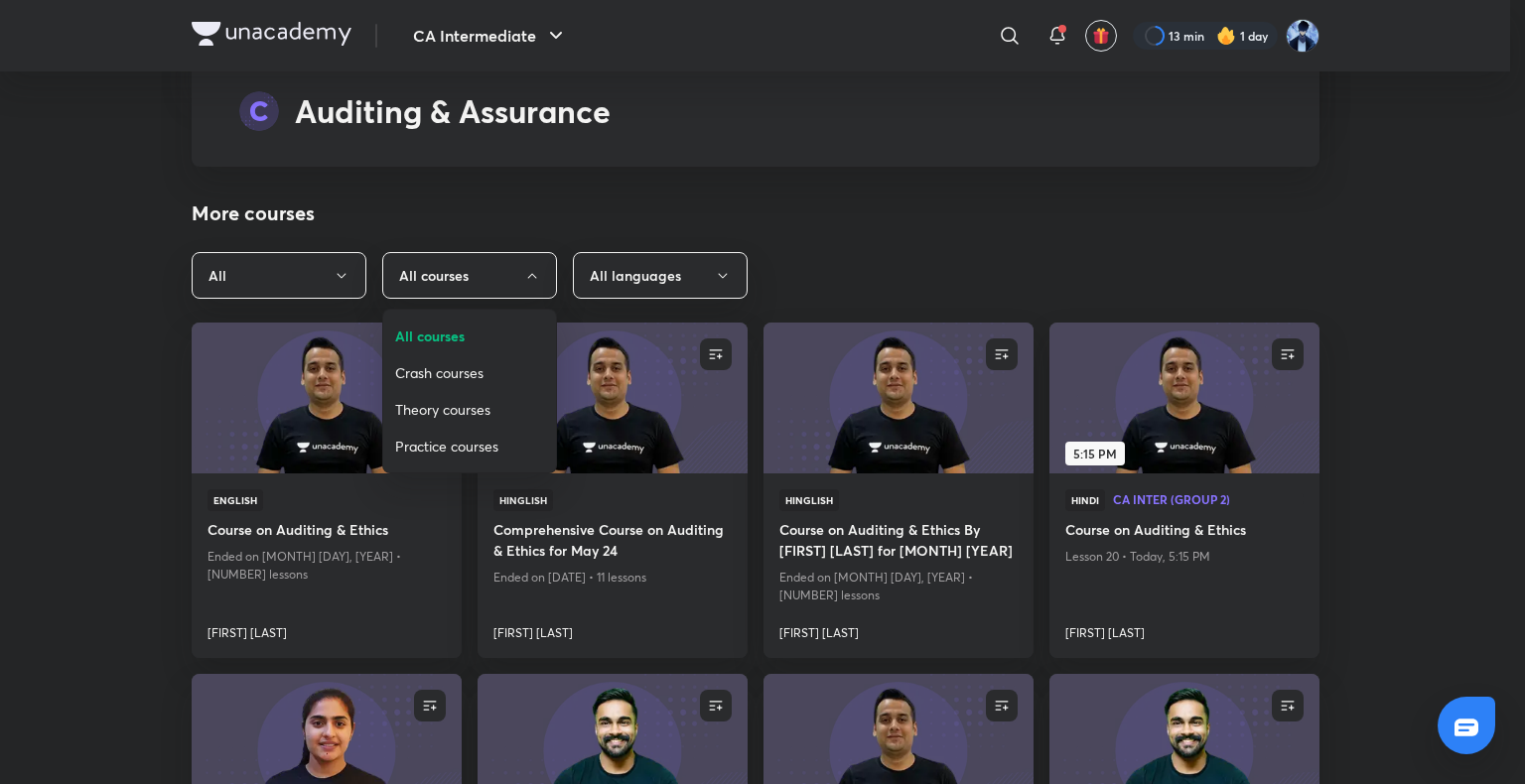 click at bounding box center [762, 392] 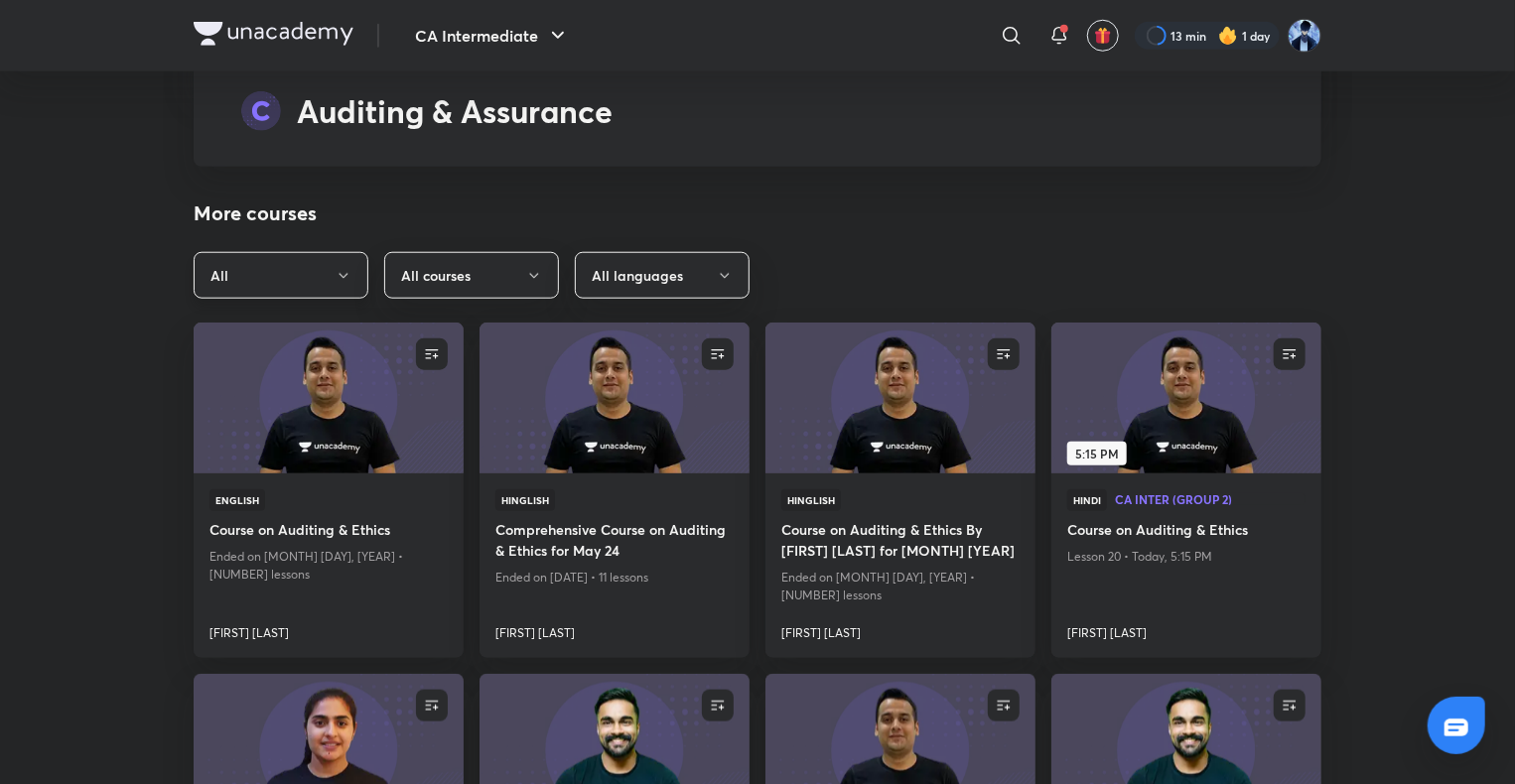 click on "All" at bounding box center (281, 275) 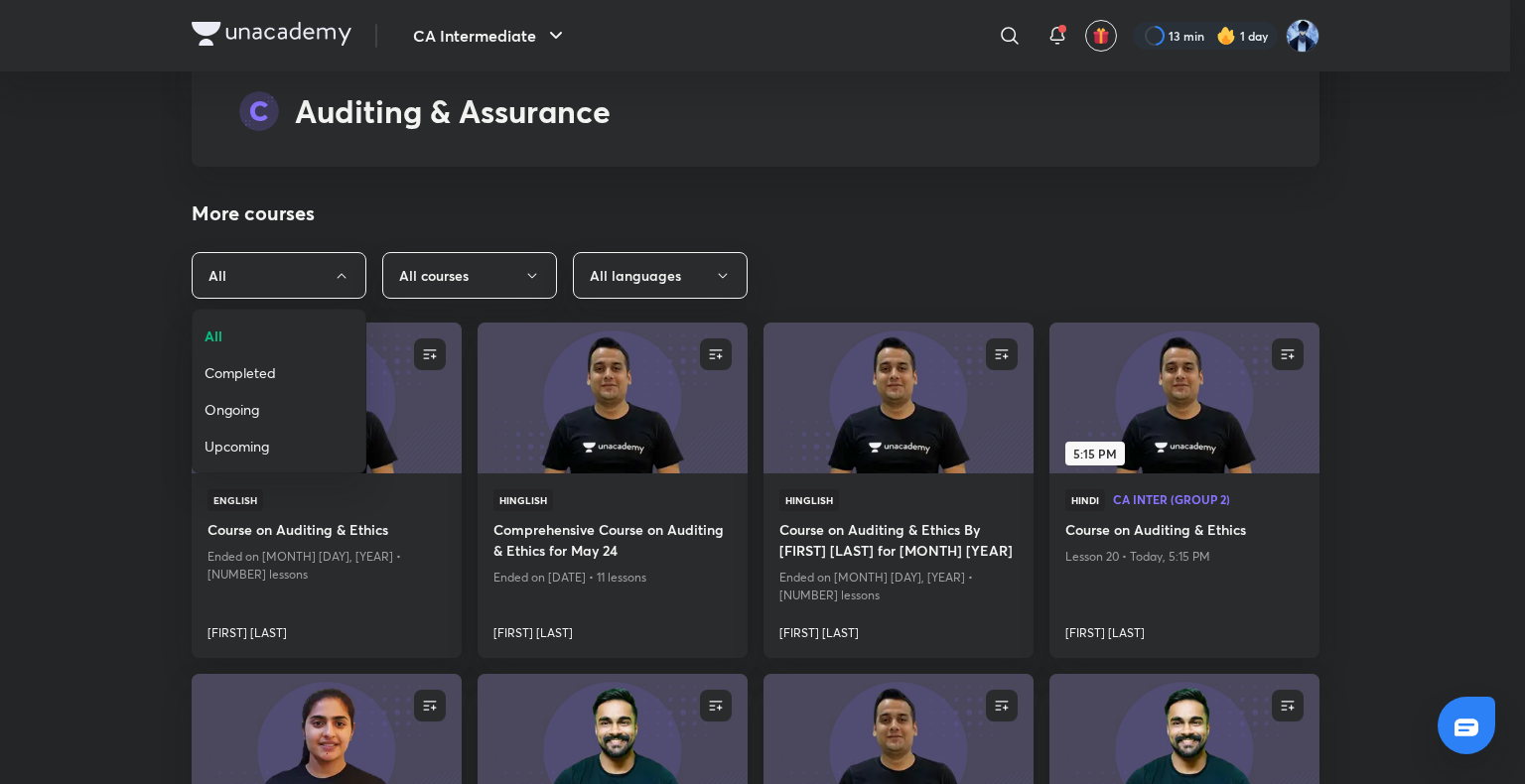click on "Completed" at bounding box center [279, 372] 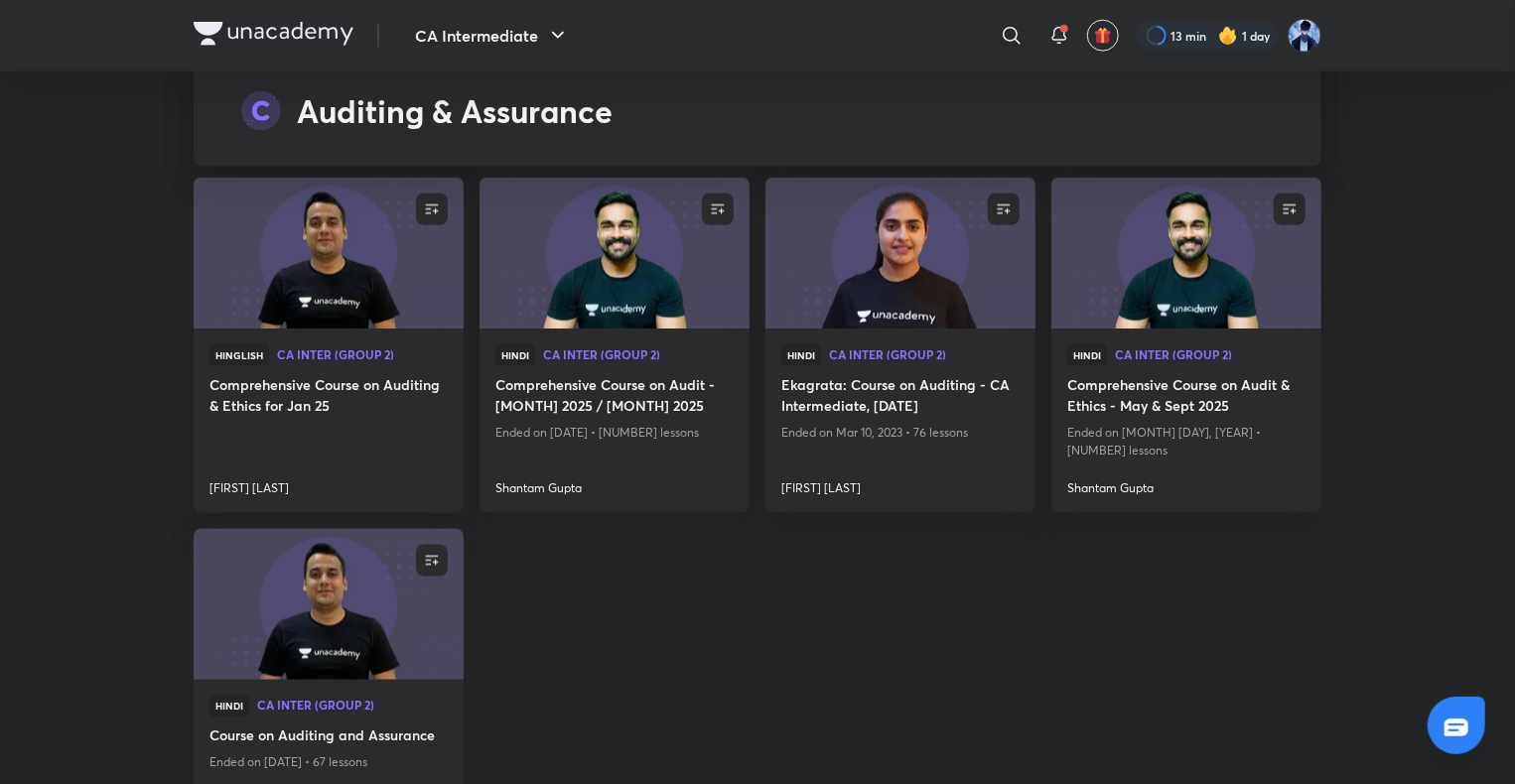 scroll, scrollTop: 16319, scrollLeft: 0, axis: vertical 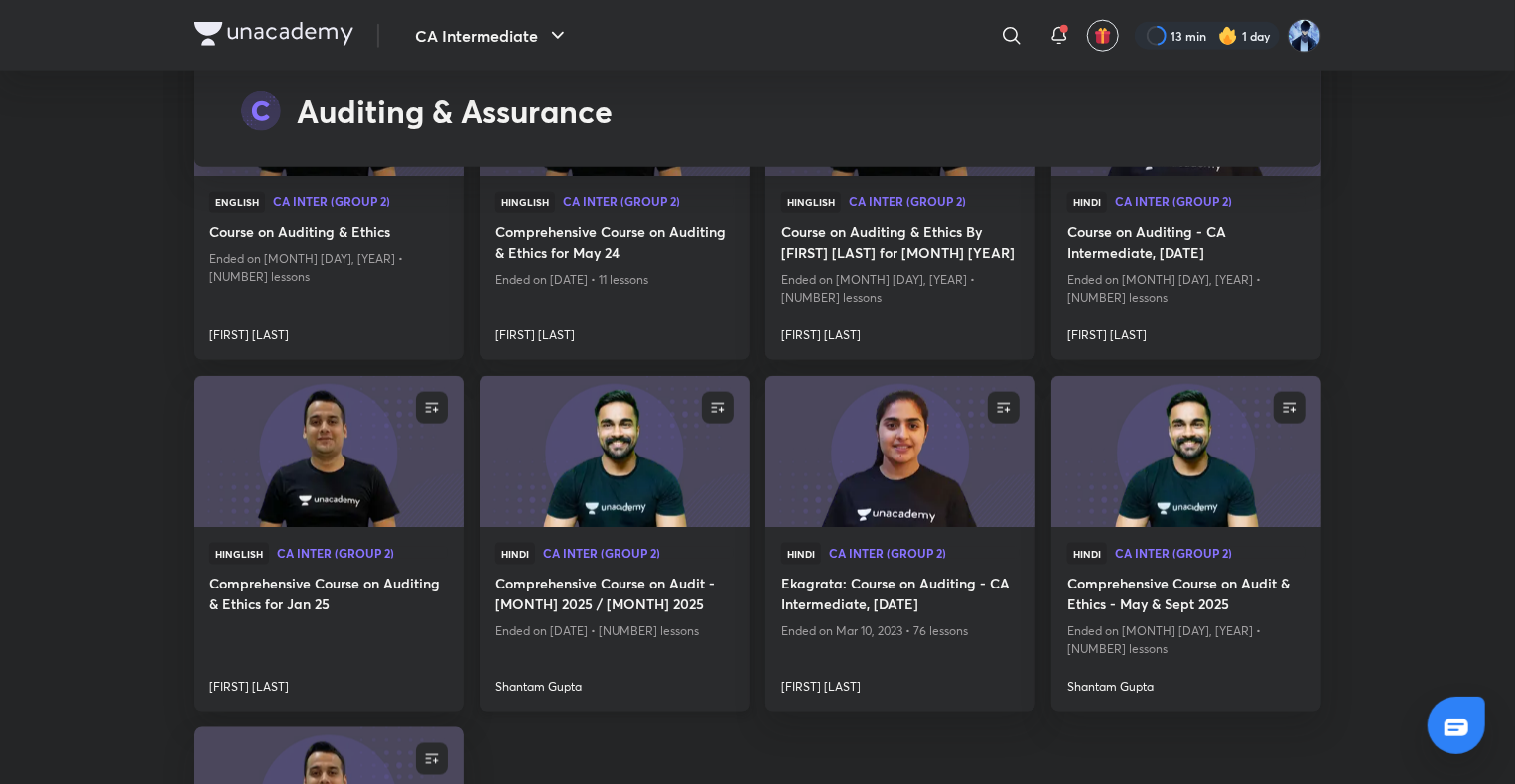 click at bounding box center [614, 451] 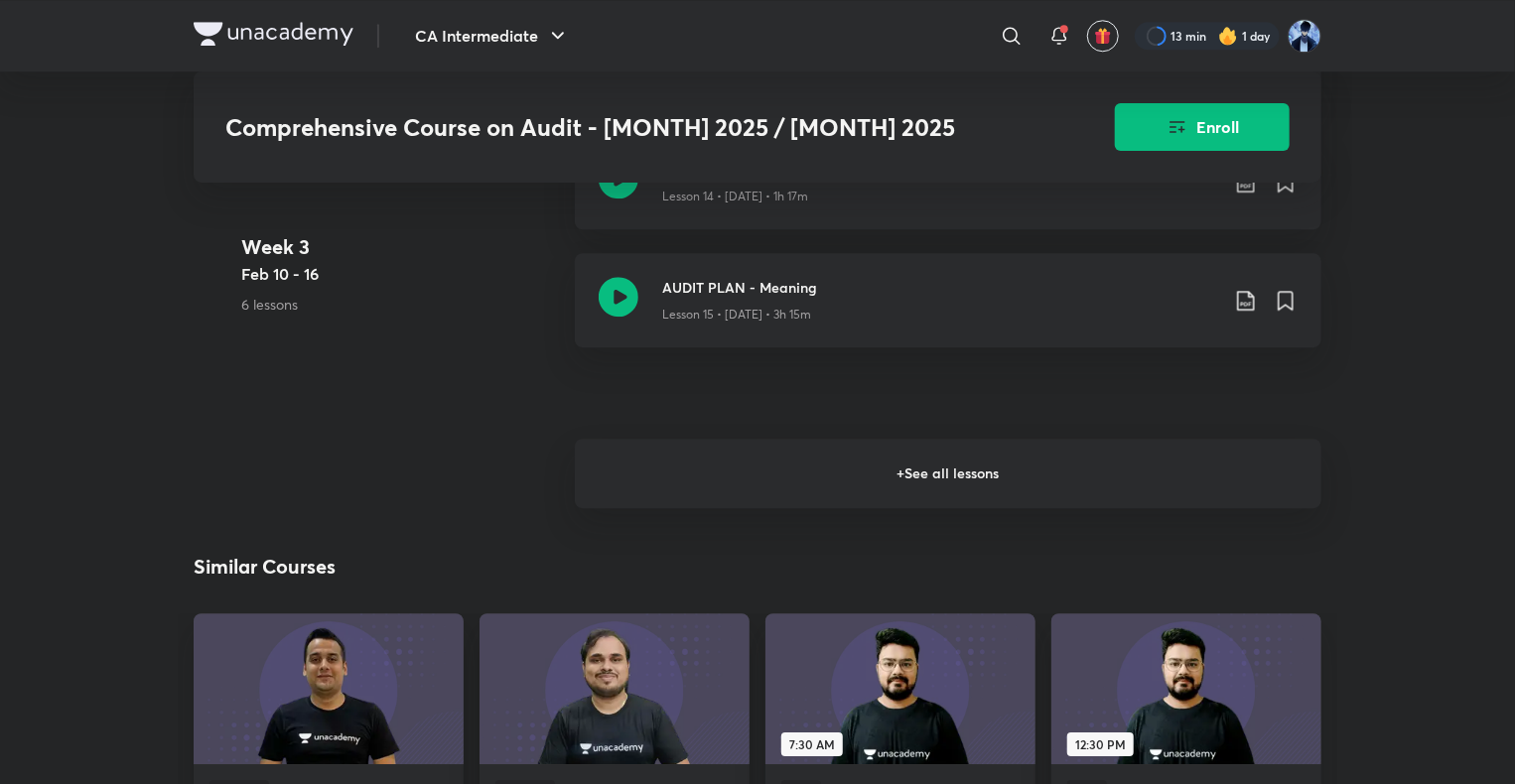 scroll, scrollTop: 2878, scrollLeft: 0, axis: vertical 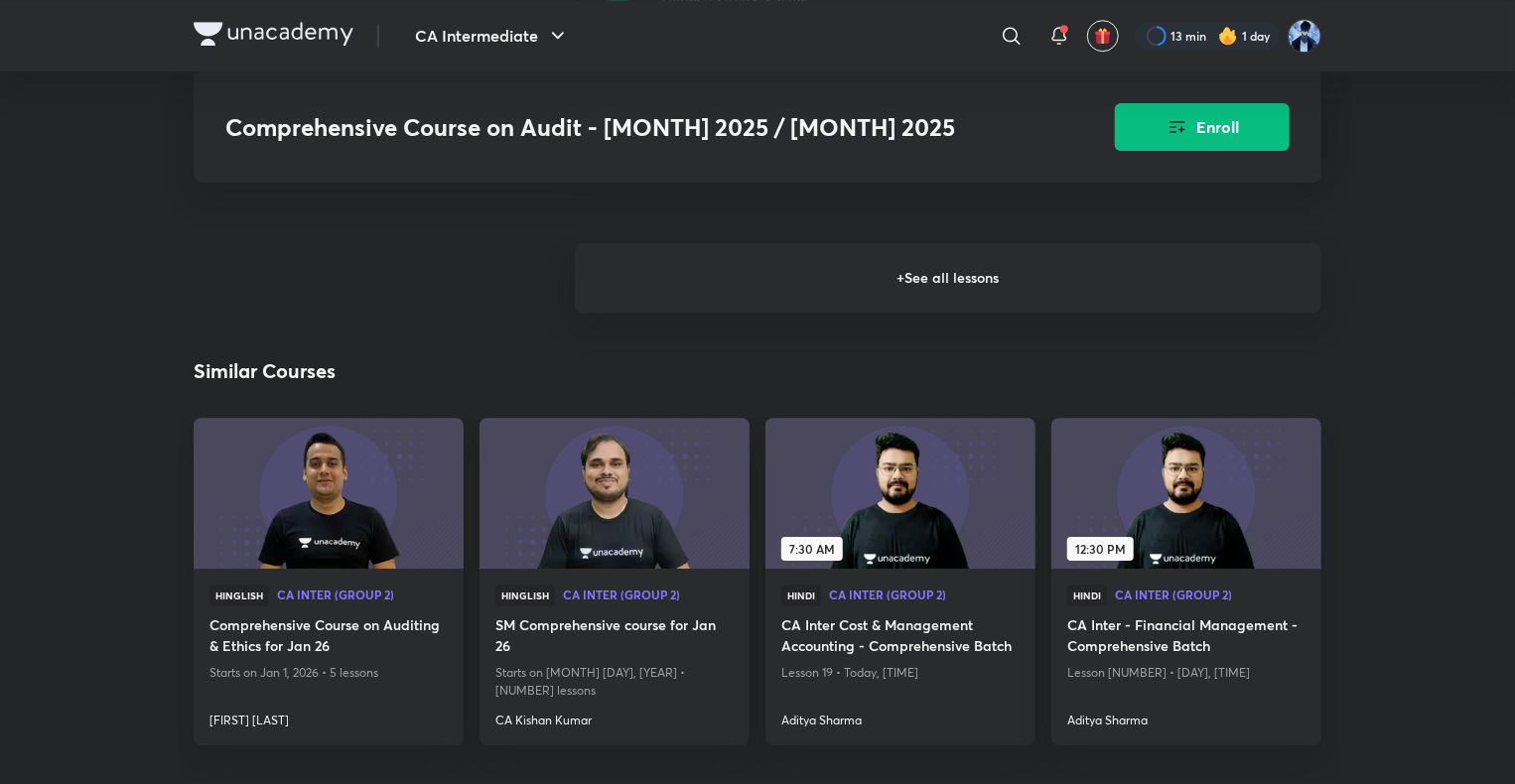 click on "+  See all lessons" at bounding box center (948, 278) 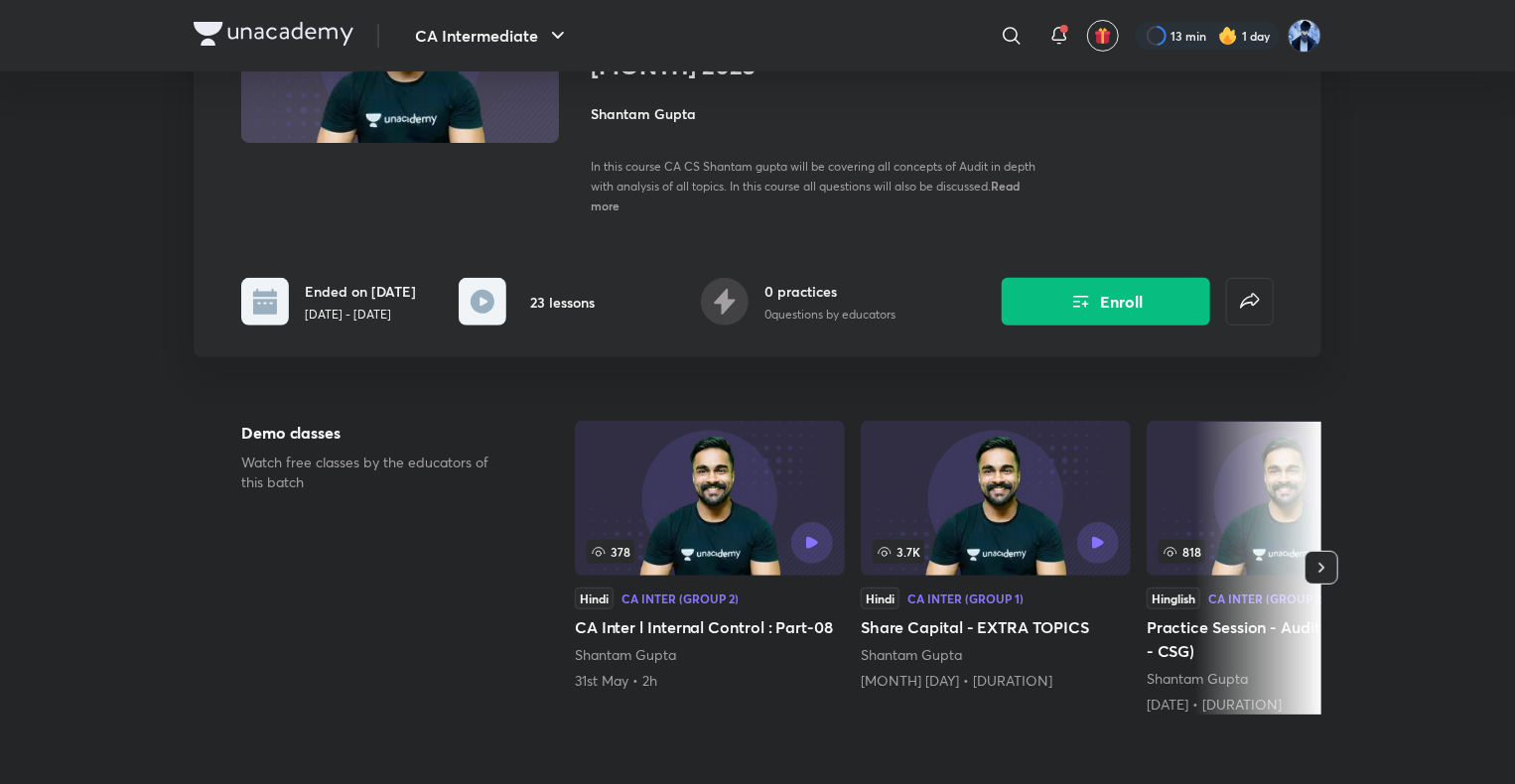 scroll, scrollTop: 0, scrollLeft: 0, axis: both 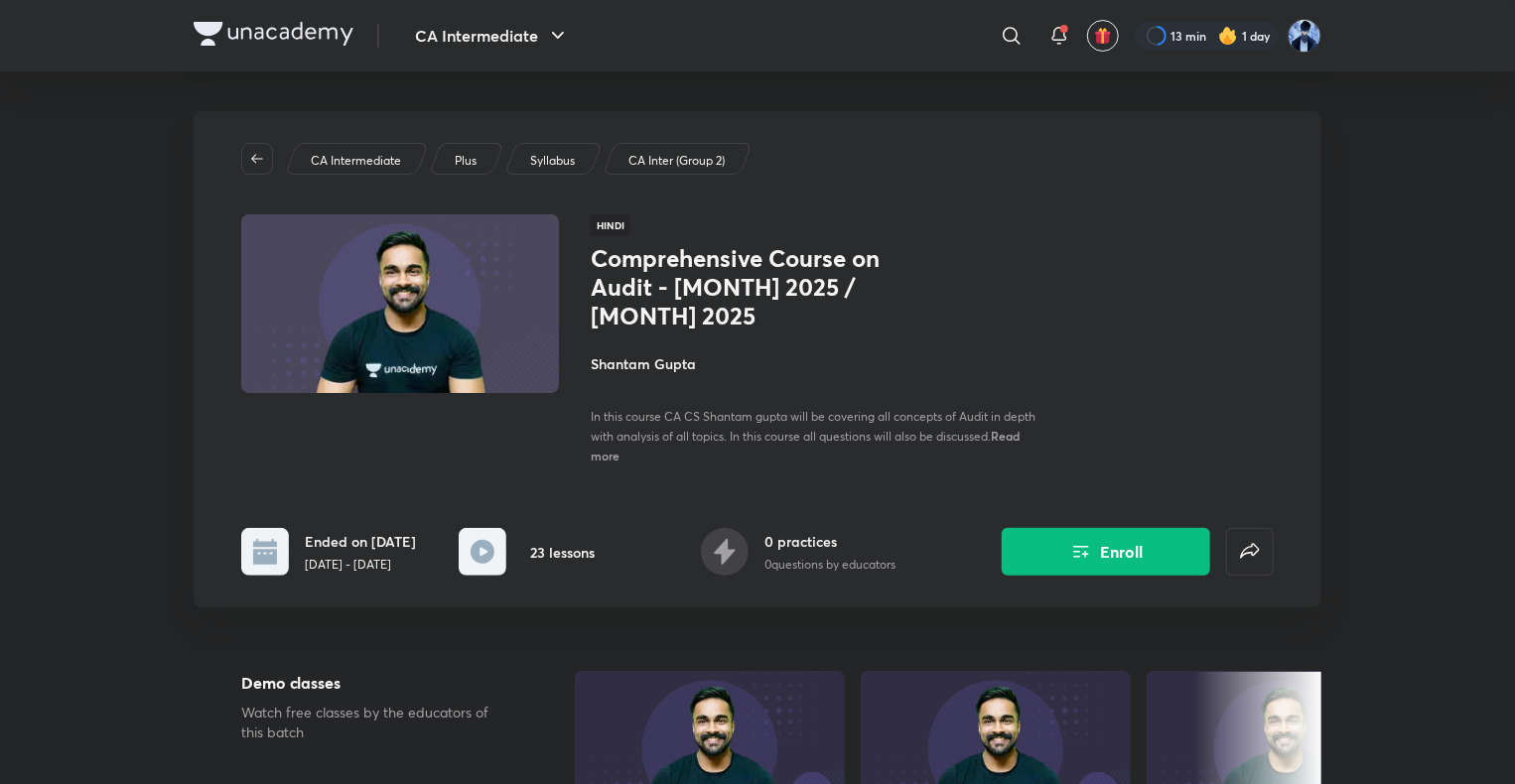 click on "CA Intermediate" at bounding box center [356, 159] 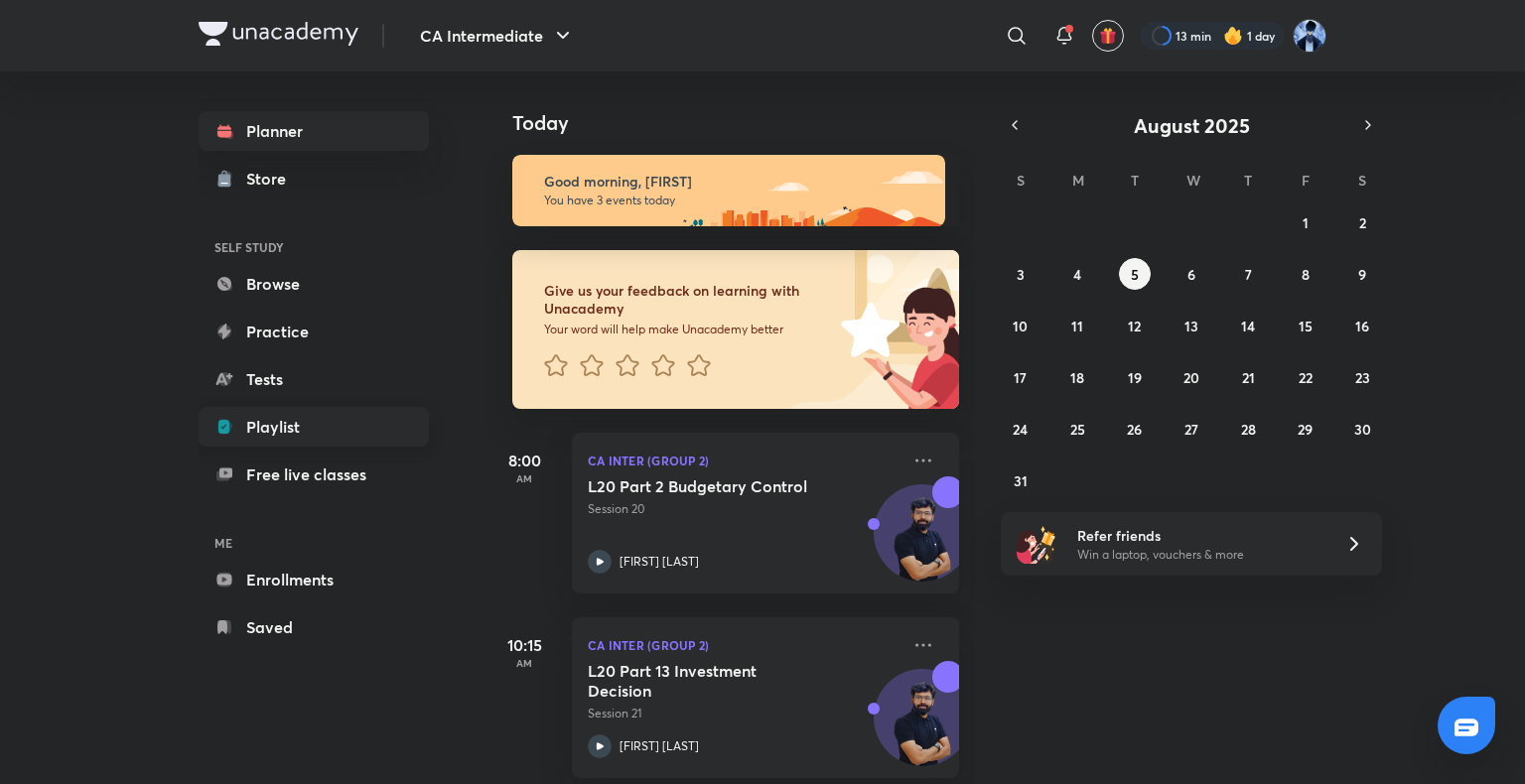 click on "Playlist" at bounding box center (314, 427) 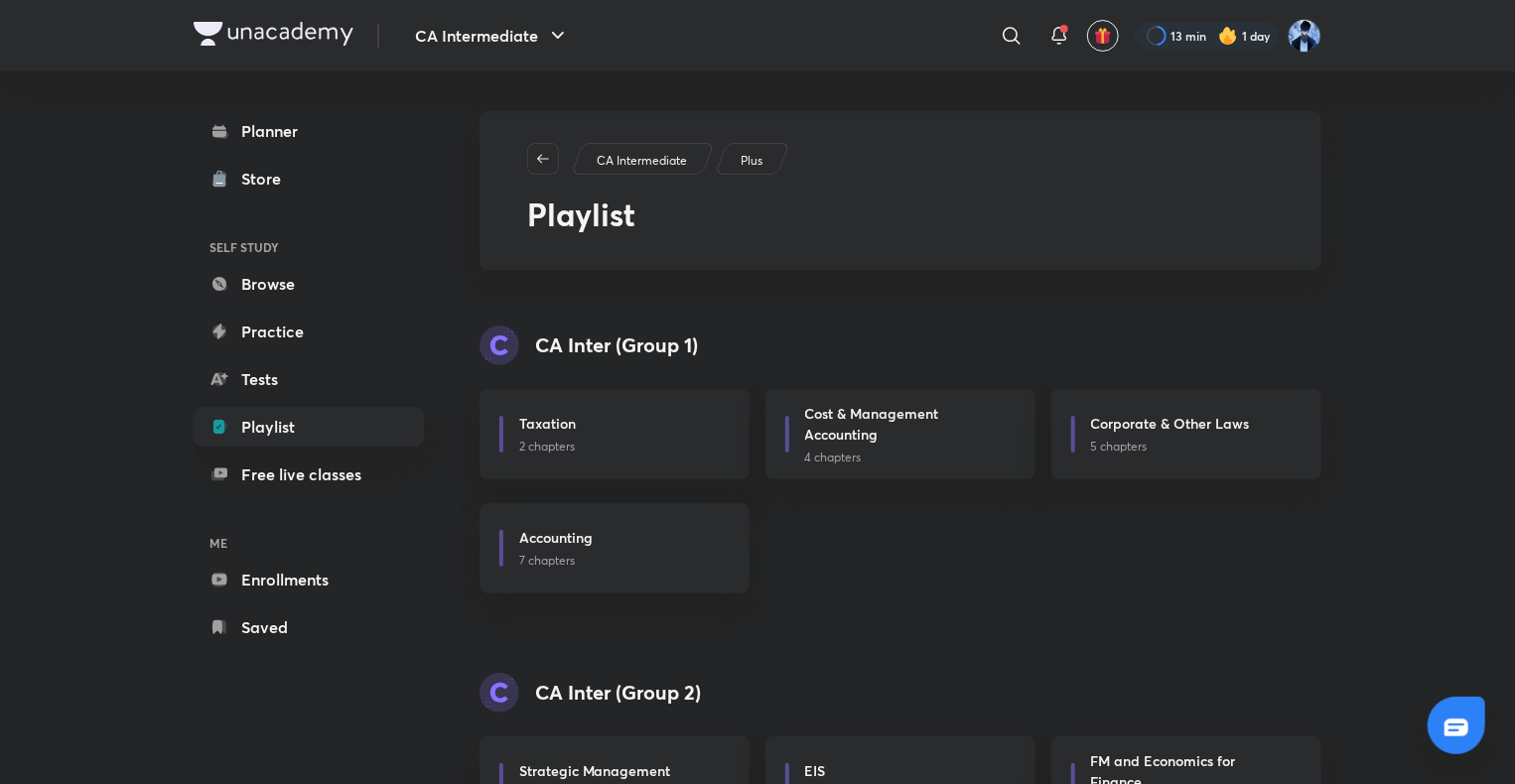 scroll, scrollTop: 192, scrollLeft: 0, axis: vertical 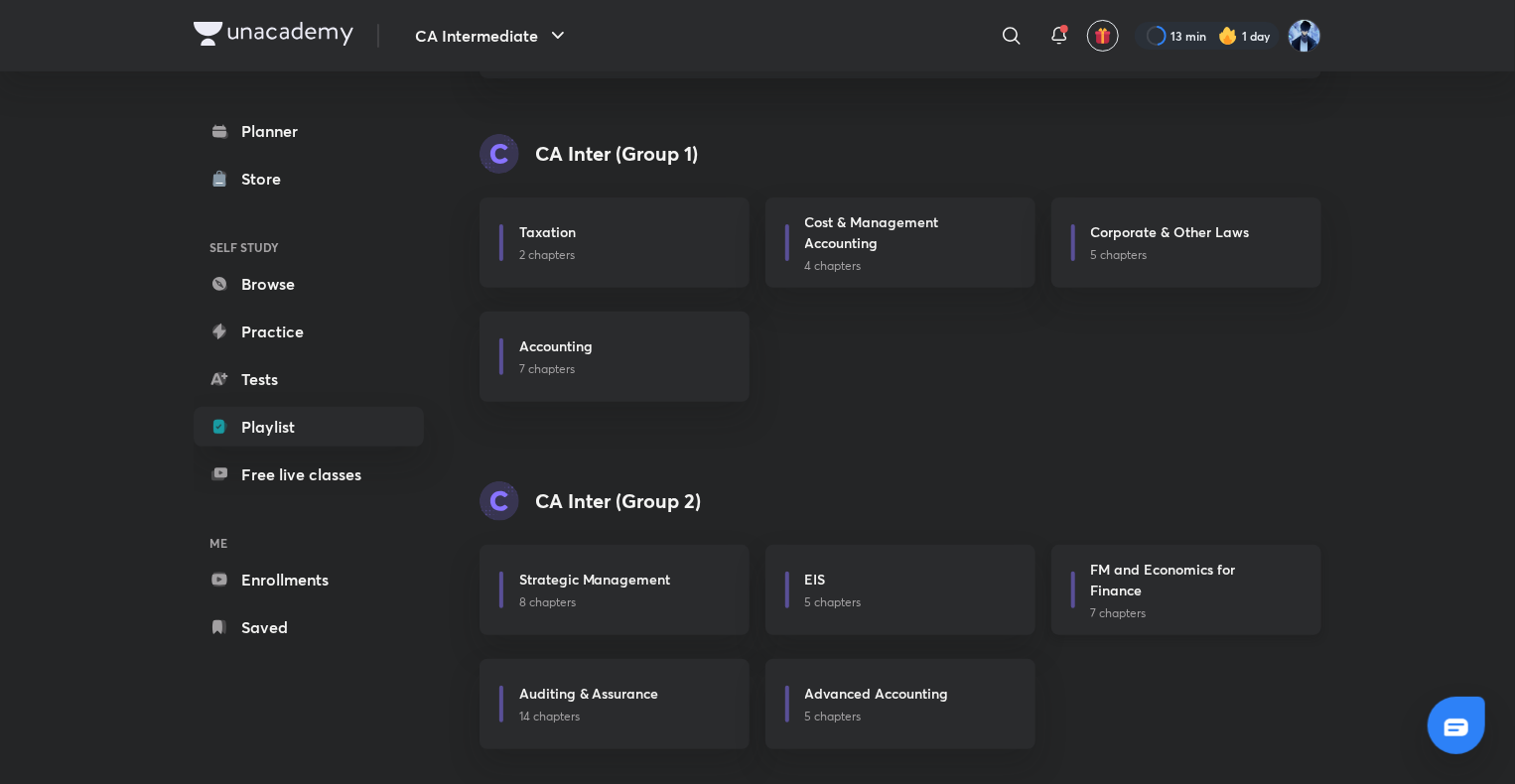 click on "FM and Economics for Finance" at bounding box center [1190, 580] 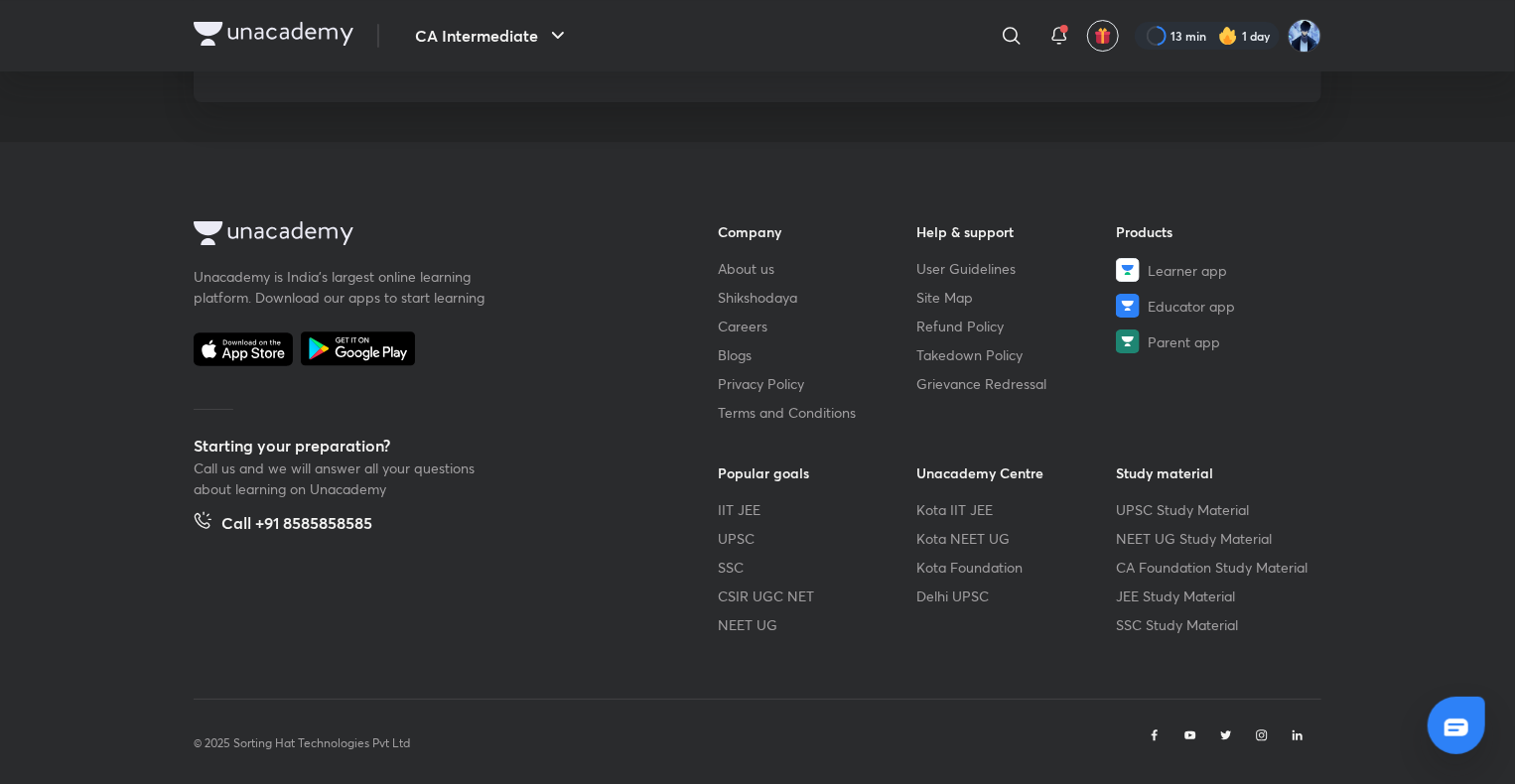 drag, startPoint x: 1401, startPoint y: 239, endPoint x: 1394, endPoint y: 571, distance: 332.07379 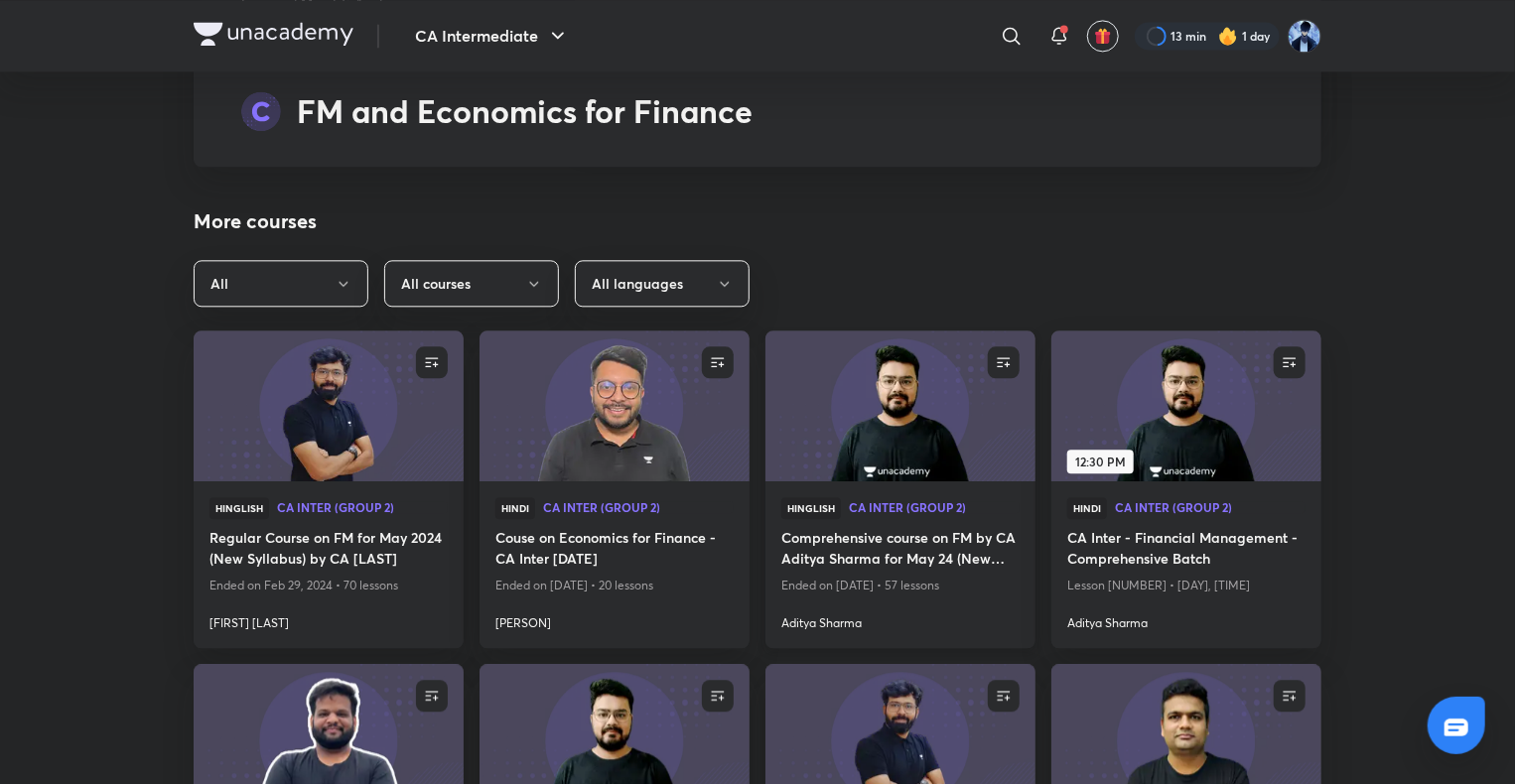 scroll, scrollTop: 9832, scrollLeft: 0, axis: vertical 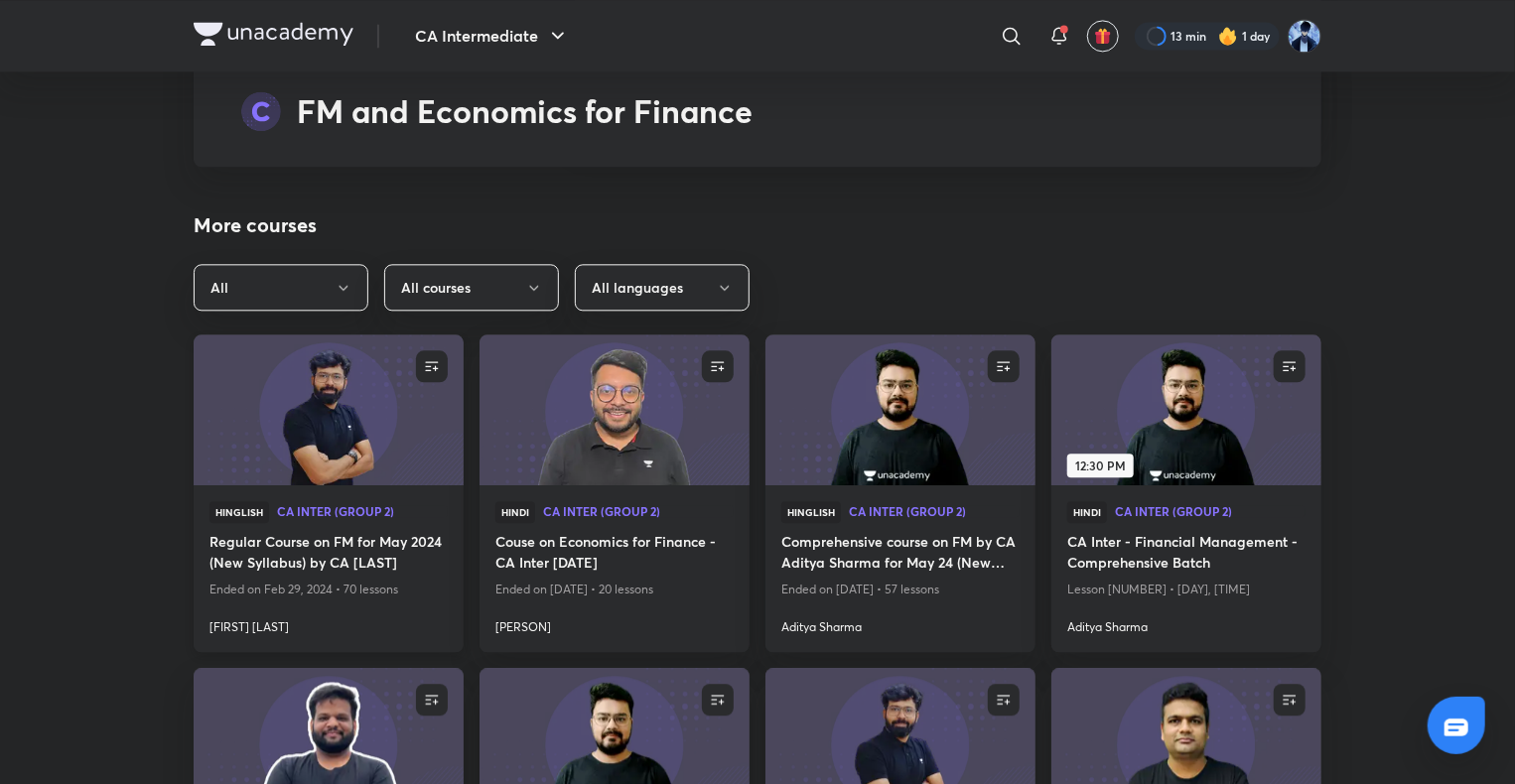 click at bounding box center (328, 409) 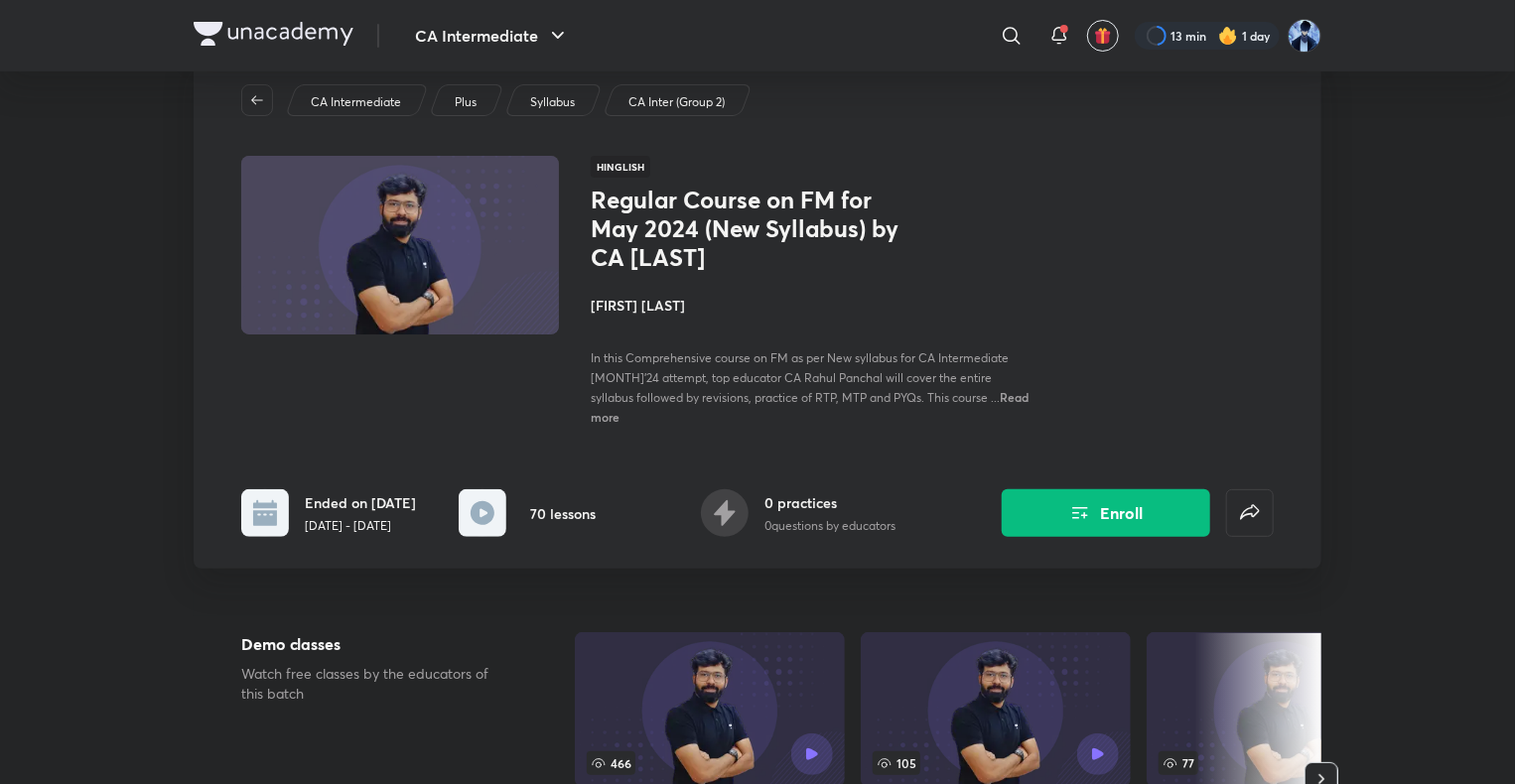 scroll, scrollTop: 0, scrollLeft: 0, axis: both 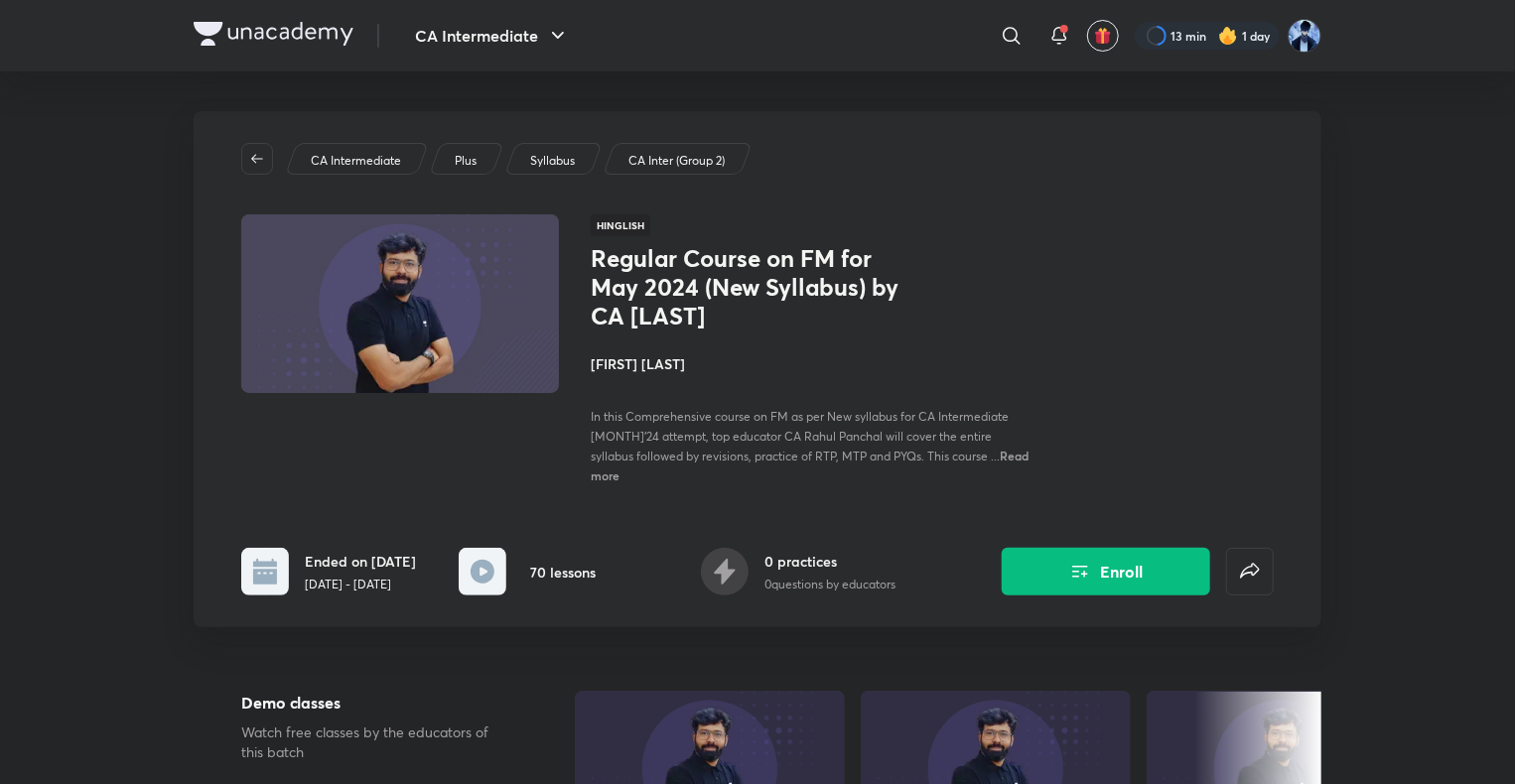 click on "Syllabus" at bounding box center [552, 161] 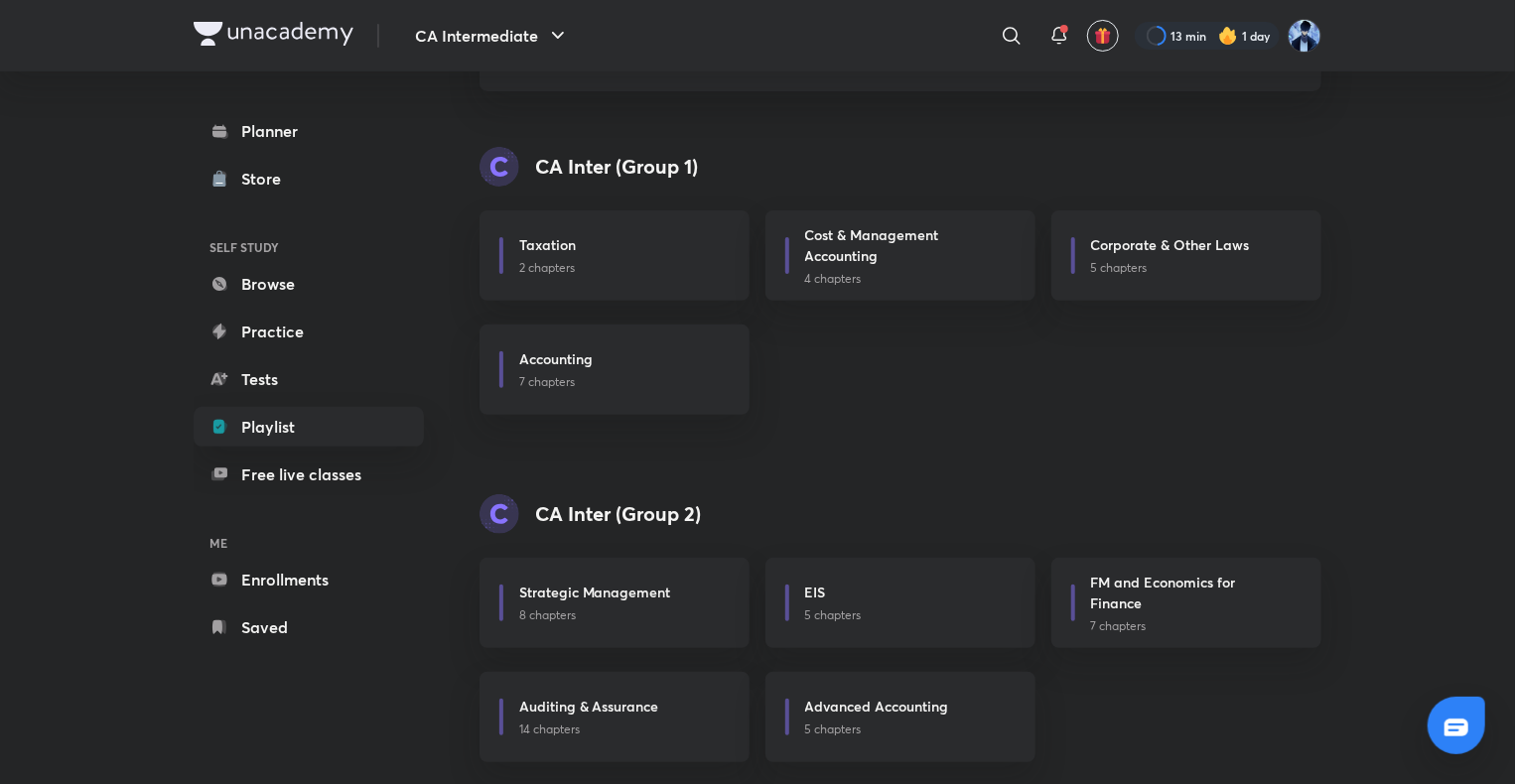 scroll, scrollTop: 192, scrollLeft: 0, axis: vertical 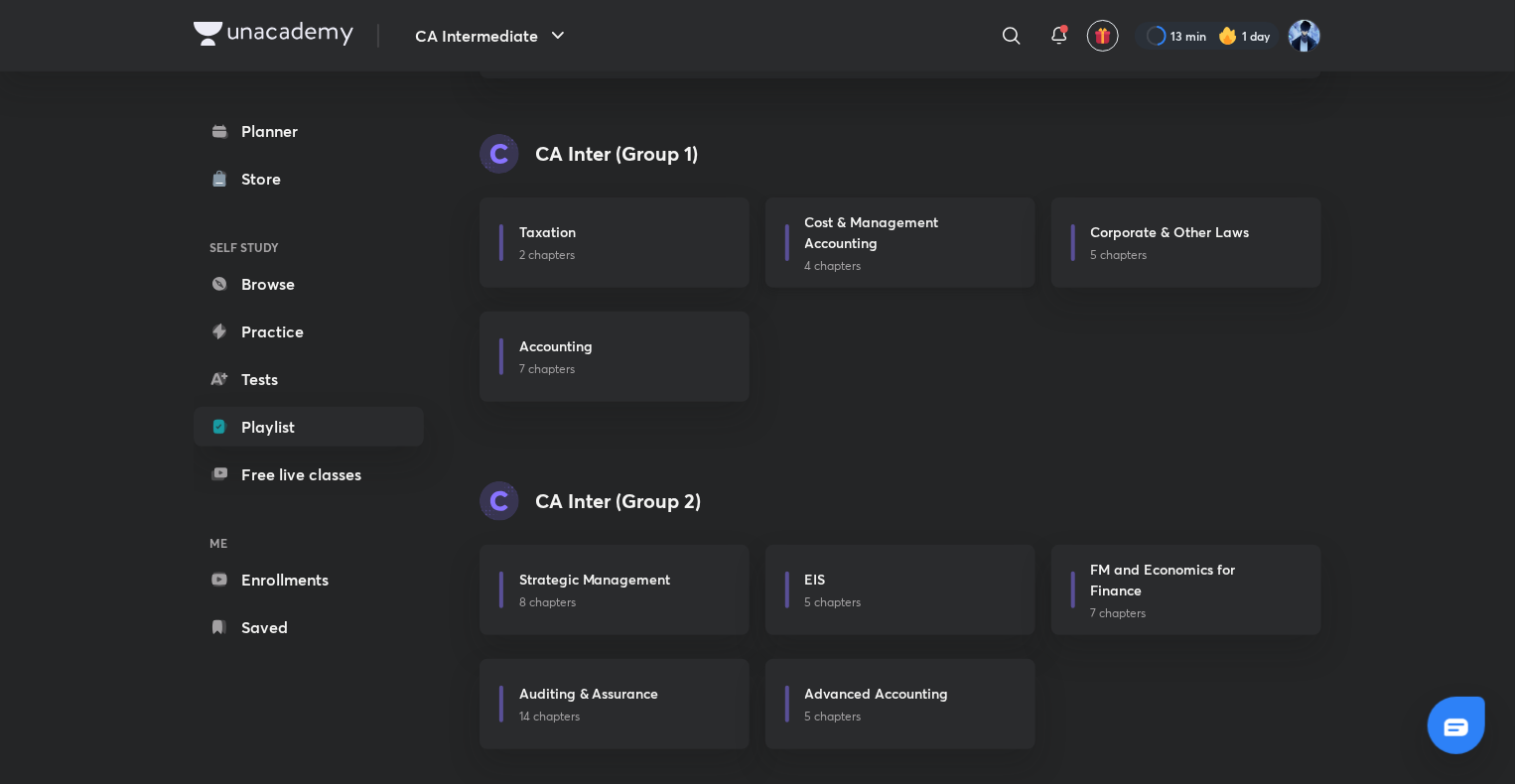 click on "Cost & Management Accounting" at bounding box center (904, 232) 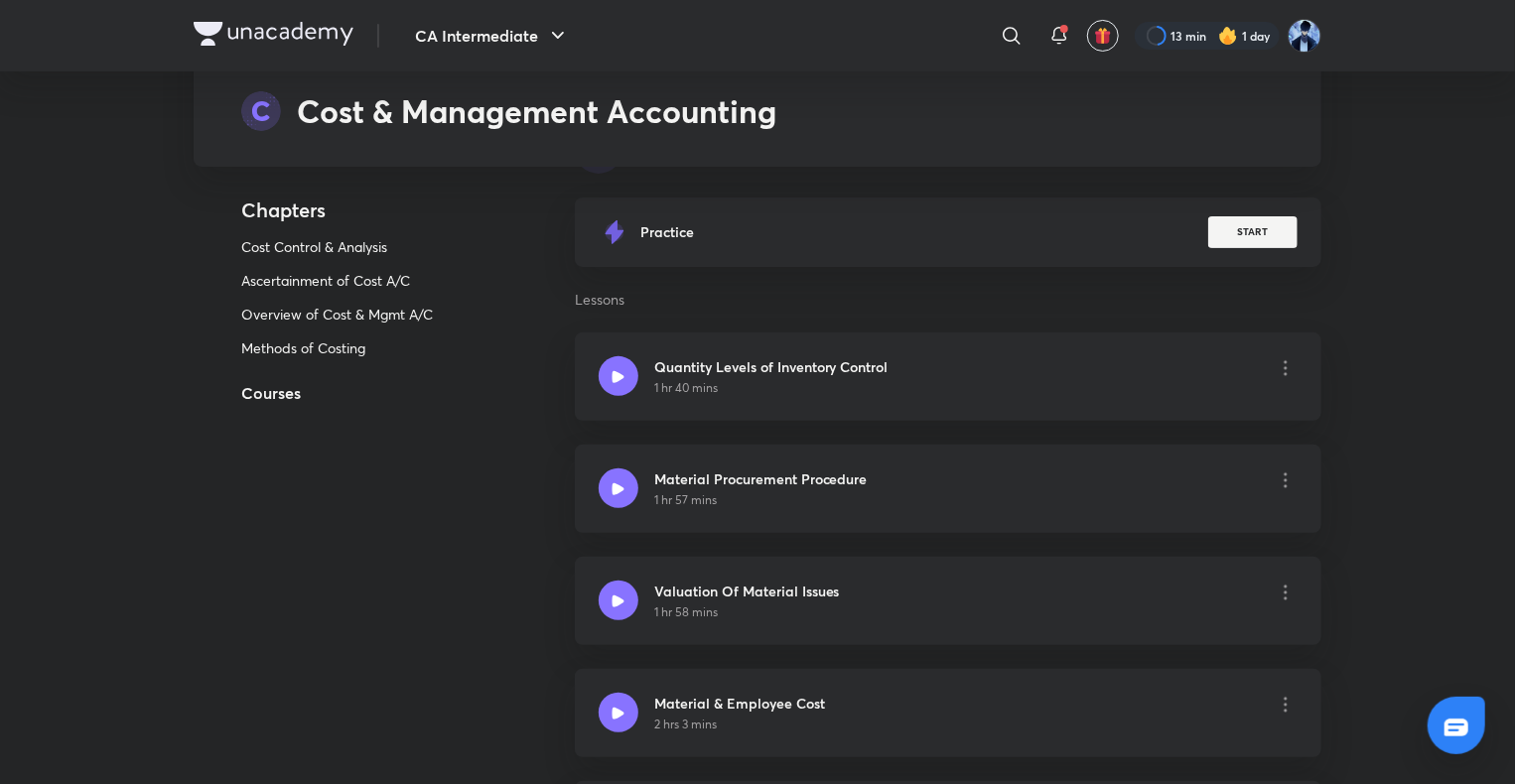 scroll, scrollTop: 0, scrollLeft: 0, axis: both 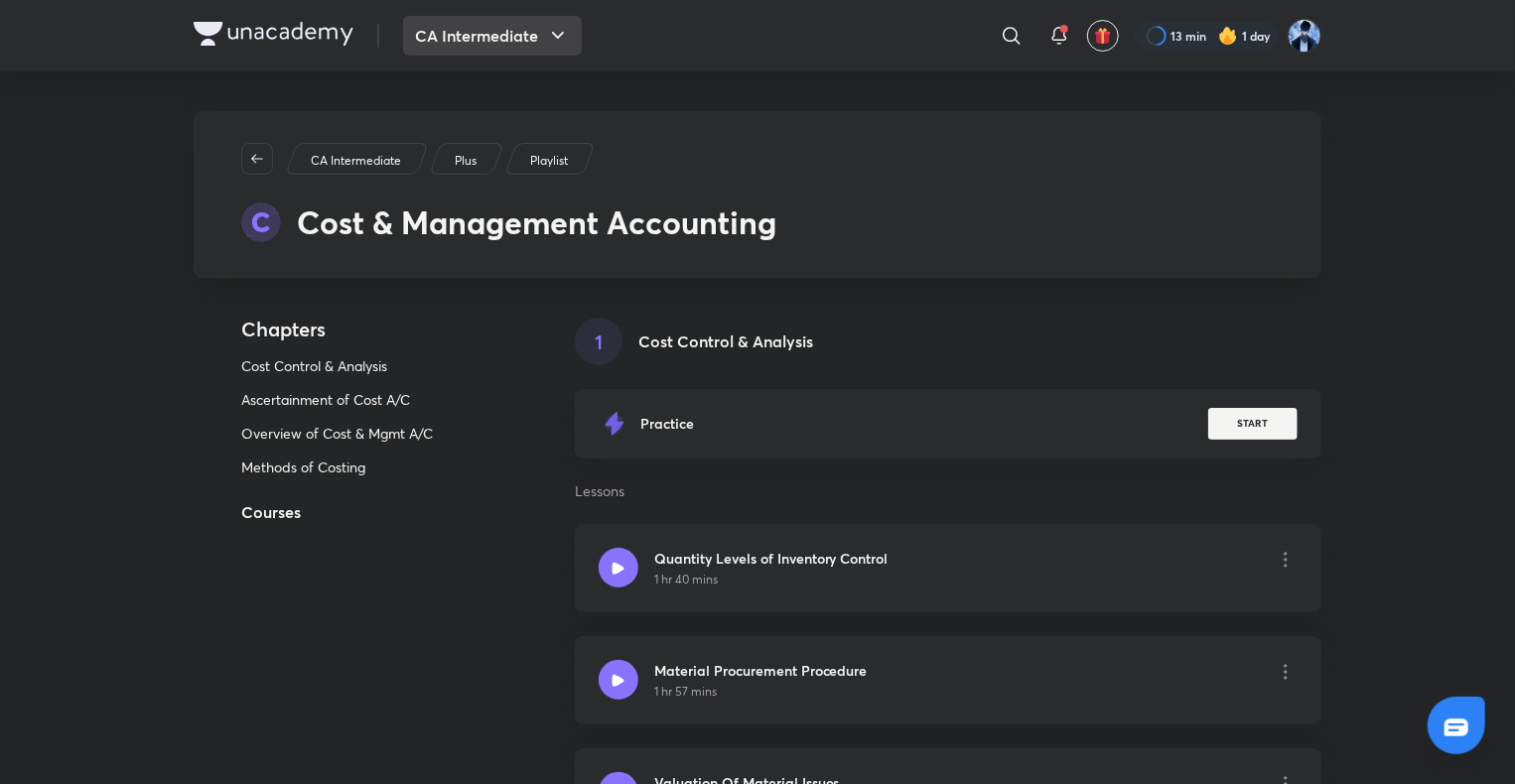 drag, startPoint x: 1399, startPoint y: 391, endPoint x: 479, endPoint y: 53, distance: 980.12448 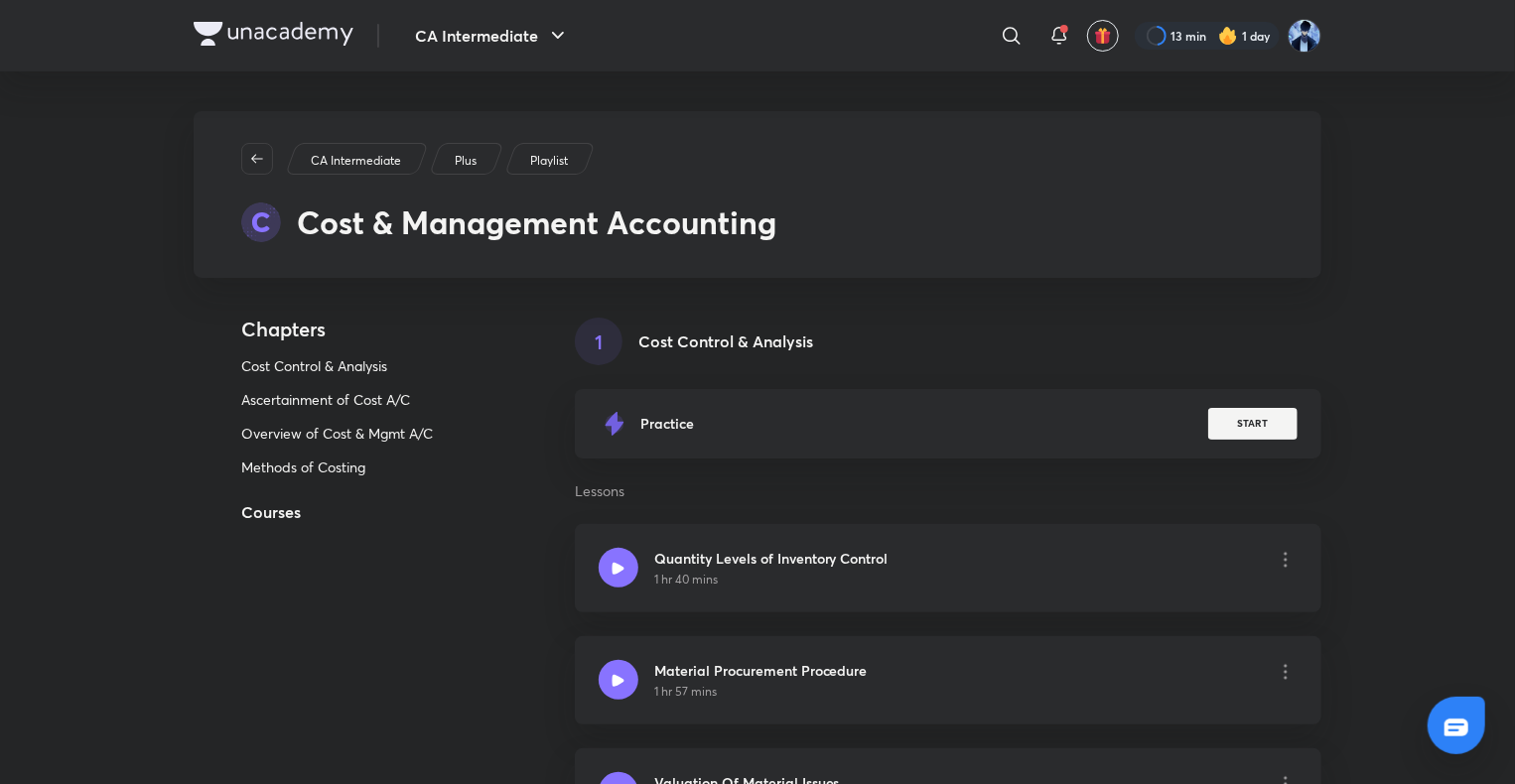click on "Playlist" at bounding box center (549, 161) 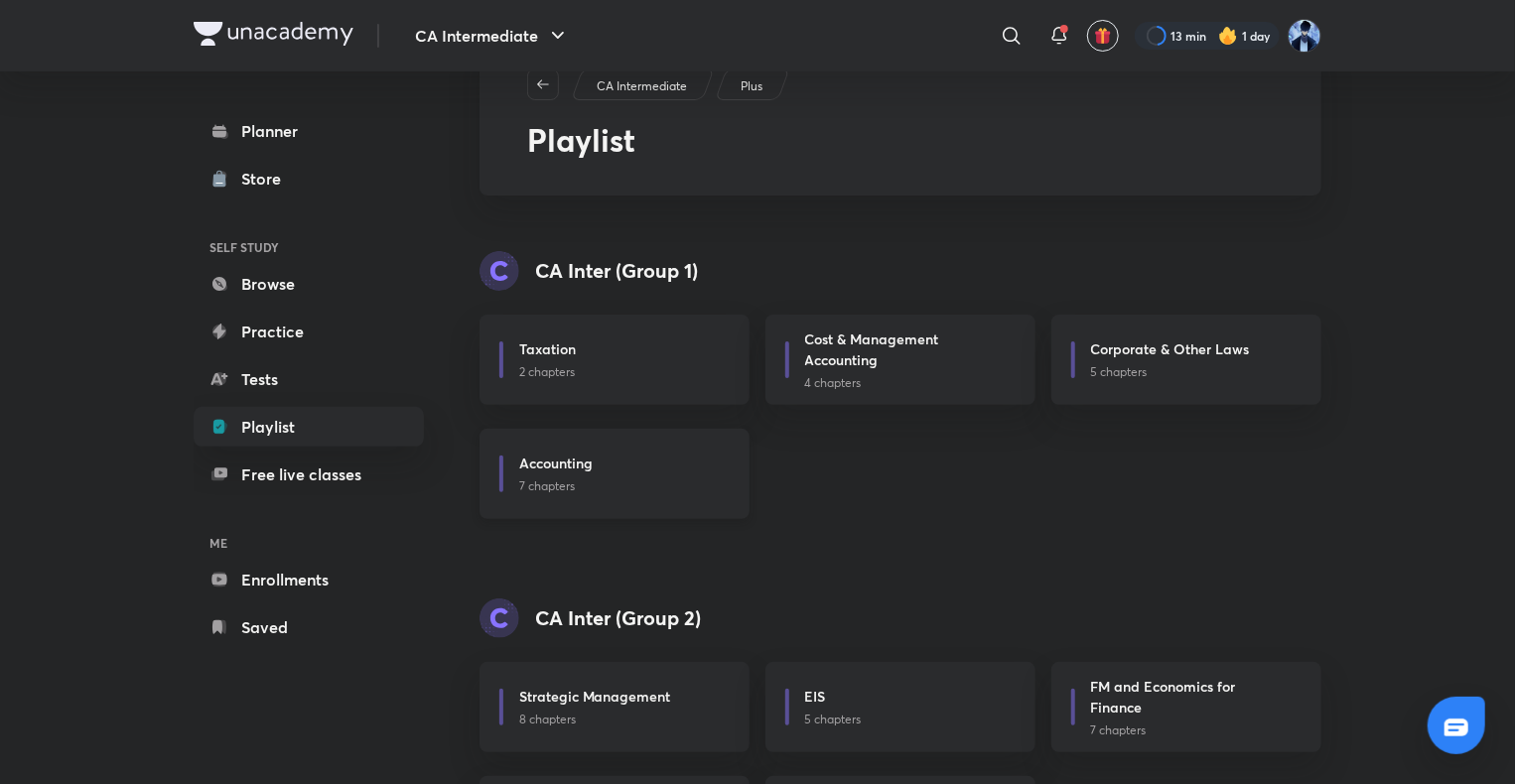 scroll, scrollTop: 192, scrollLeft: 0, axis: vertical 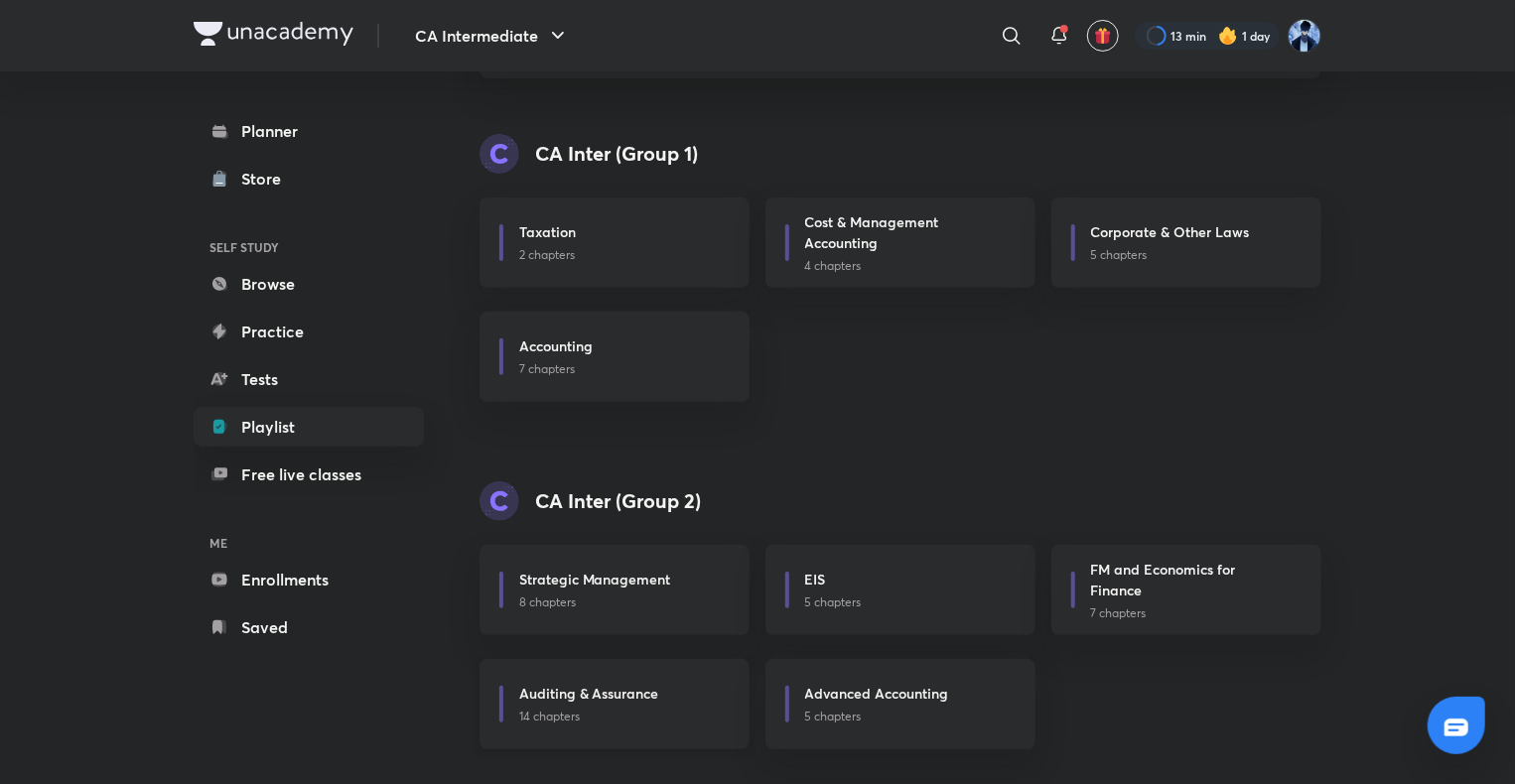 click on "Auditing & Assurance" at bounding box center (589, 693) 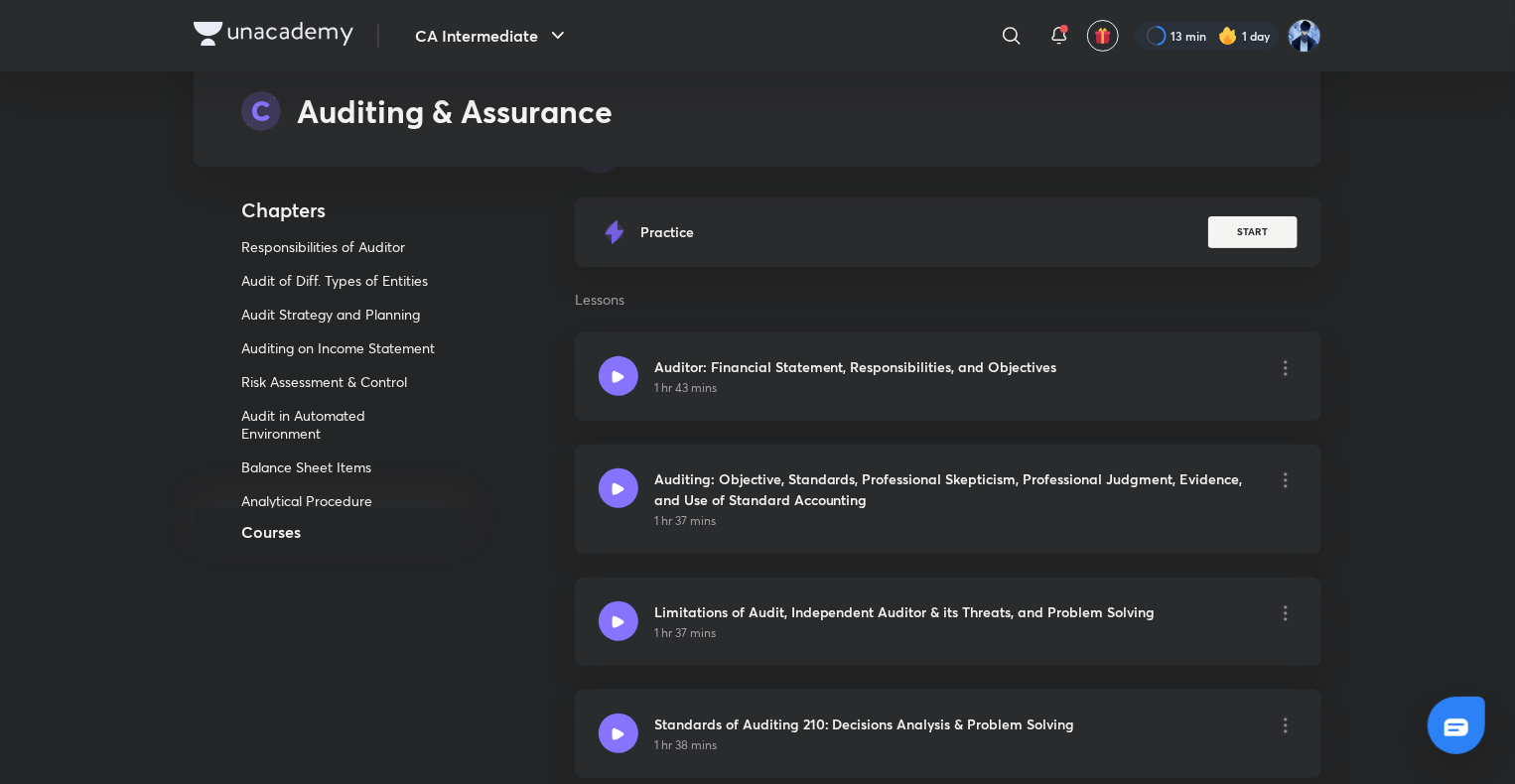 scroll, scrollTop: 0, scrollLeft: 0, axis: both 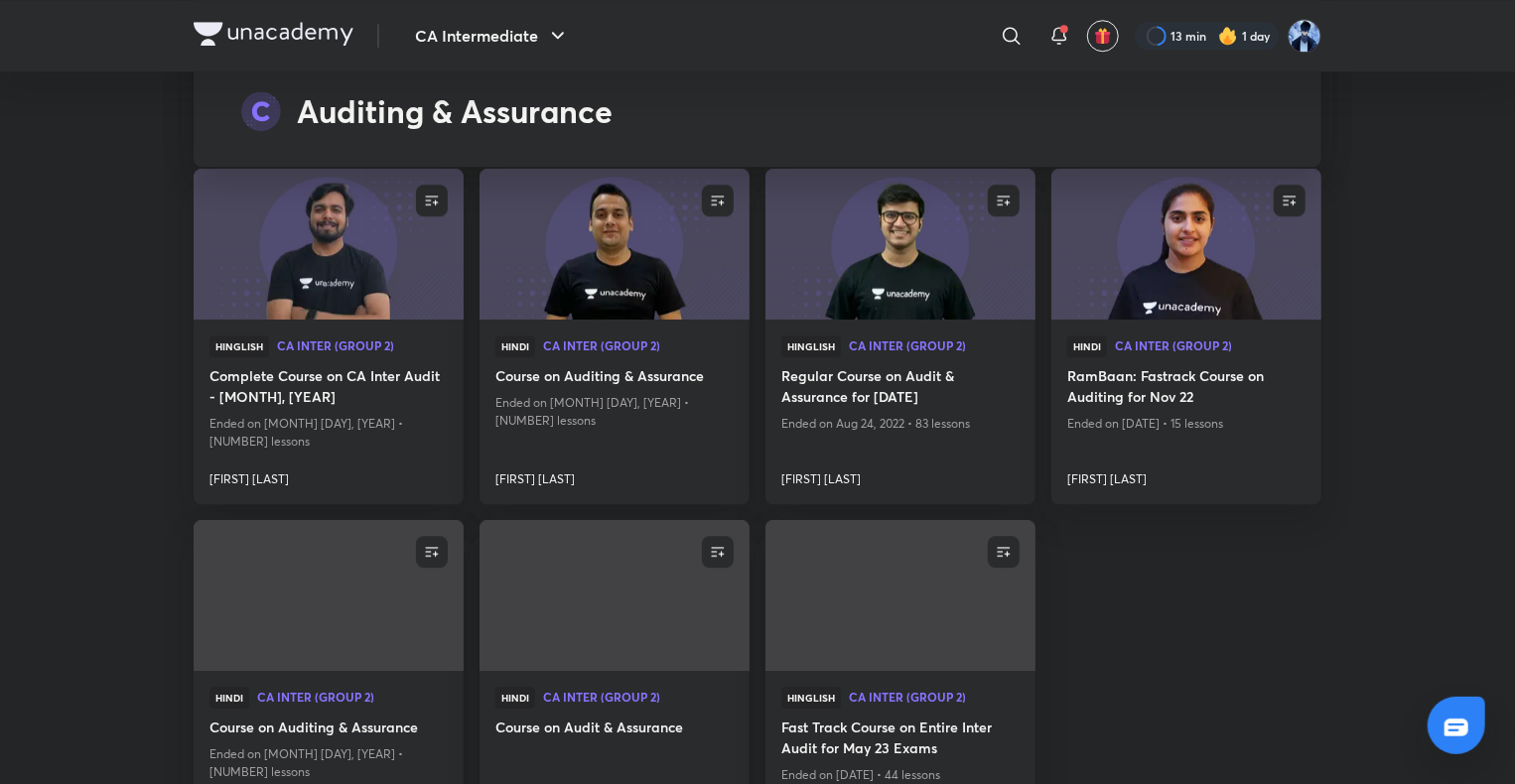 drag, startPoint x: 1422, startPoint y: 248, endPoint x: 1101, endPoint y: 566, distance: 451.84621 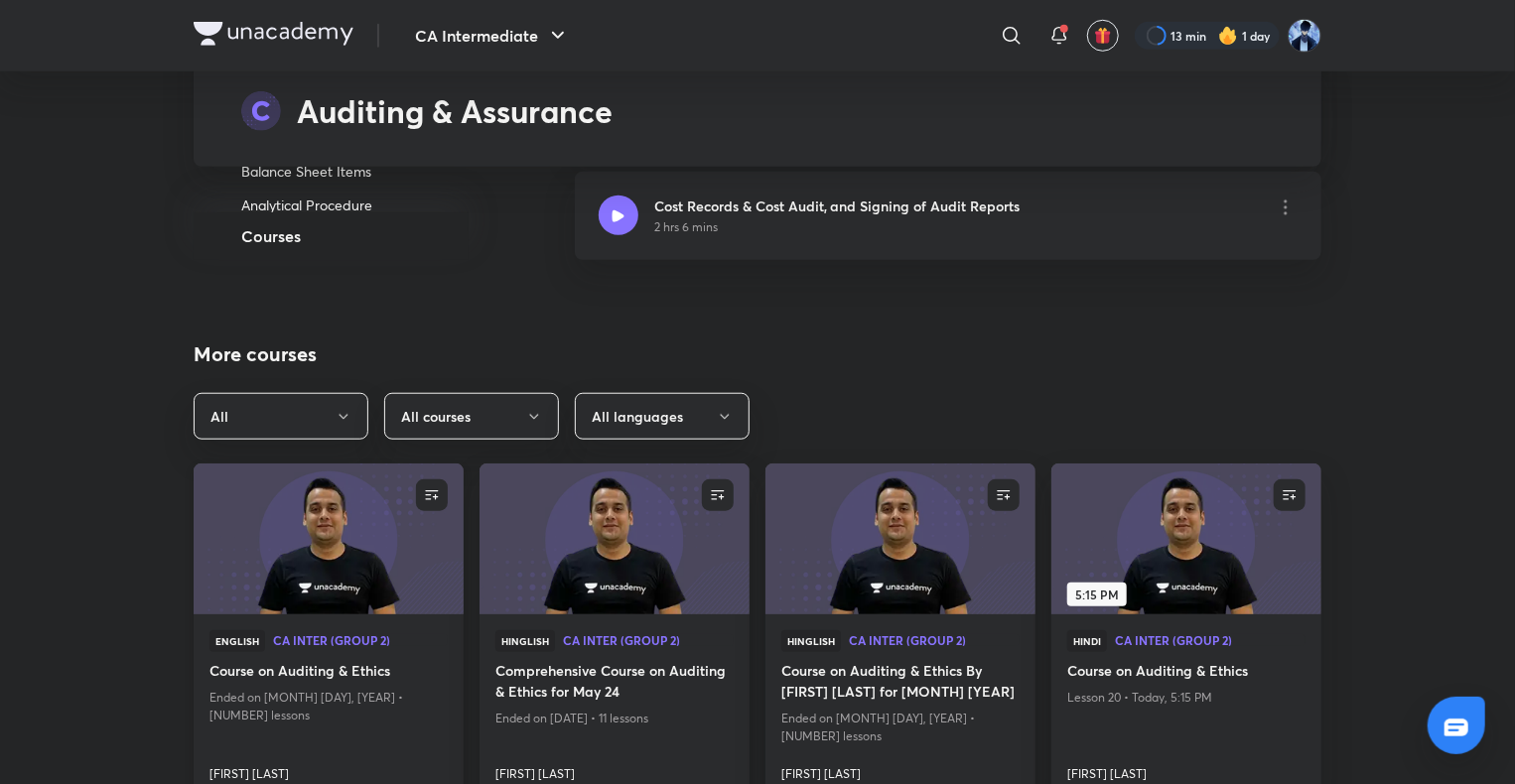 scroll, scrollTop: 15954, scrollLeft: 0, axis: vertical 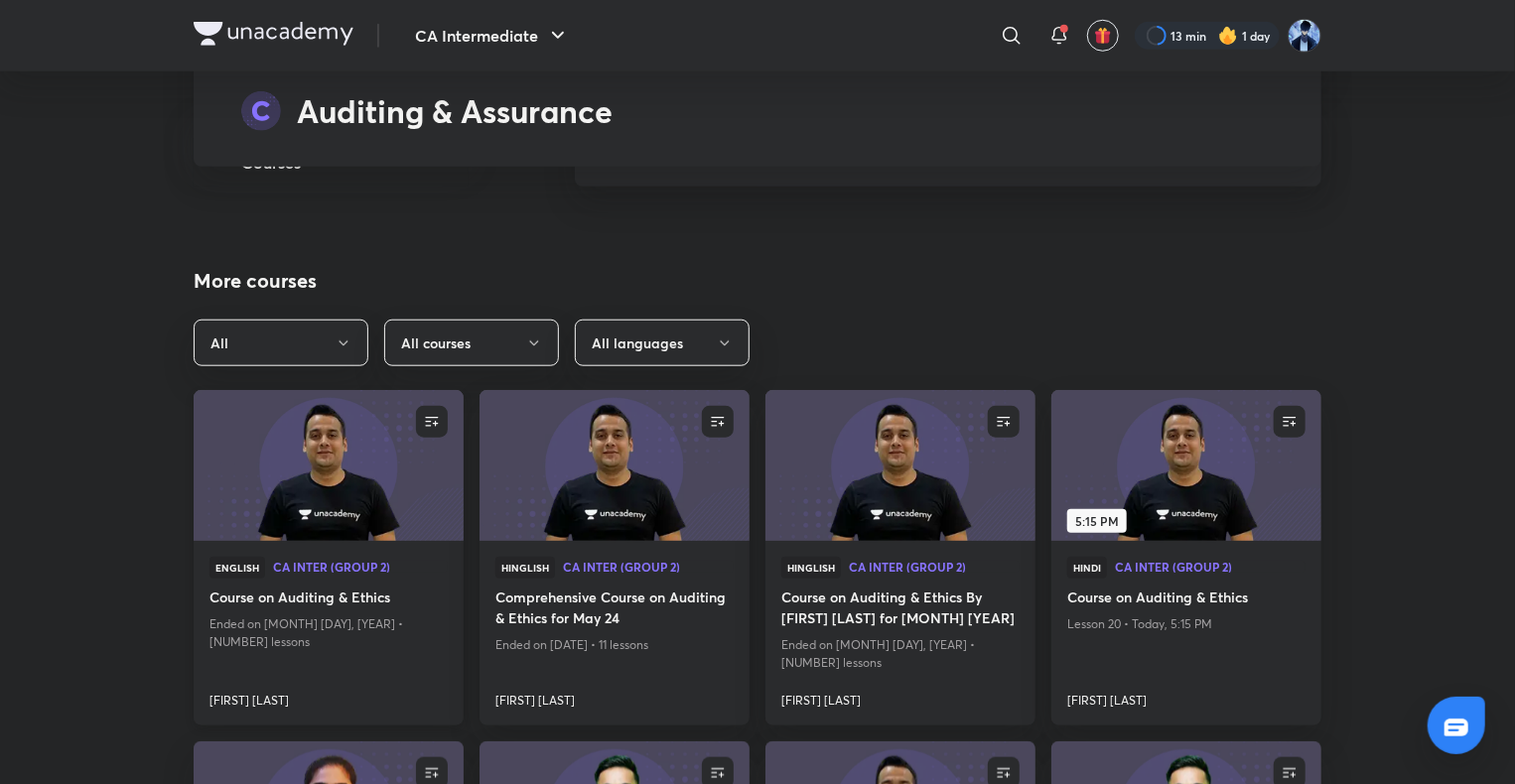 click at bounding box center (328, 464) 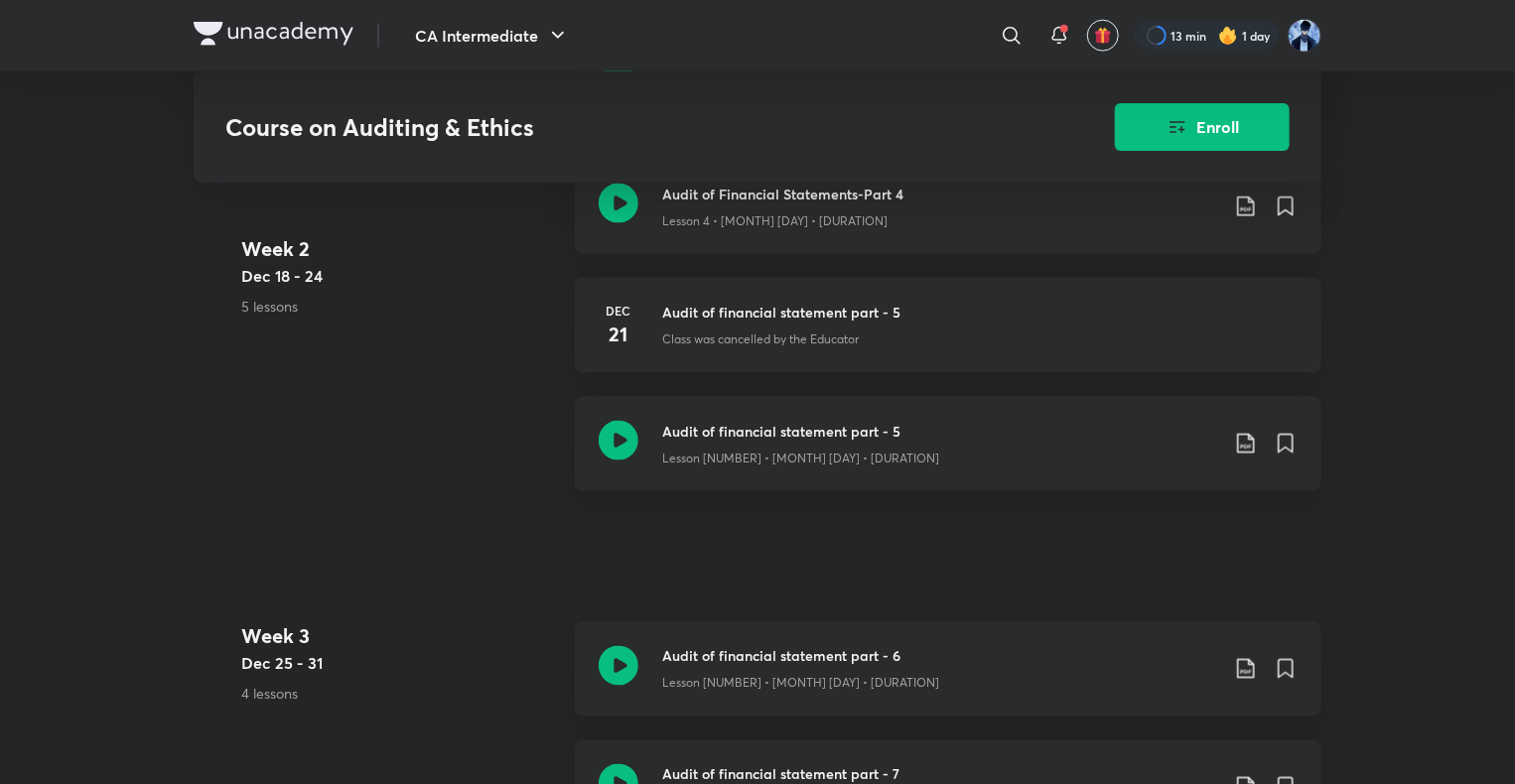 scroll, scrollTop: 1296, scrollLeft: 0, axis: vertical 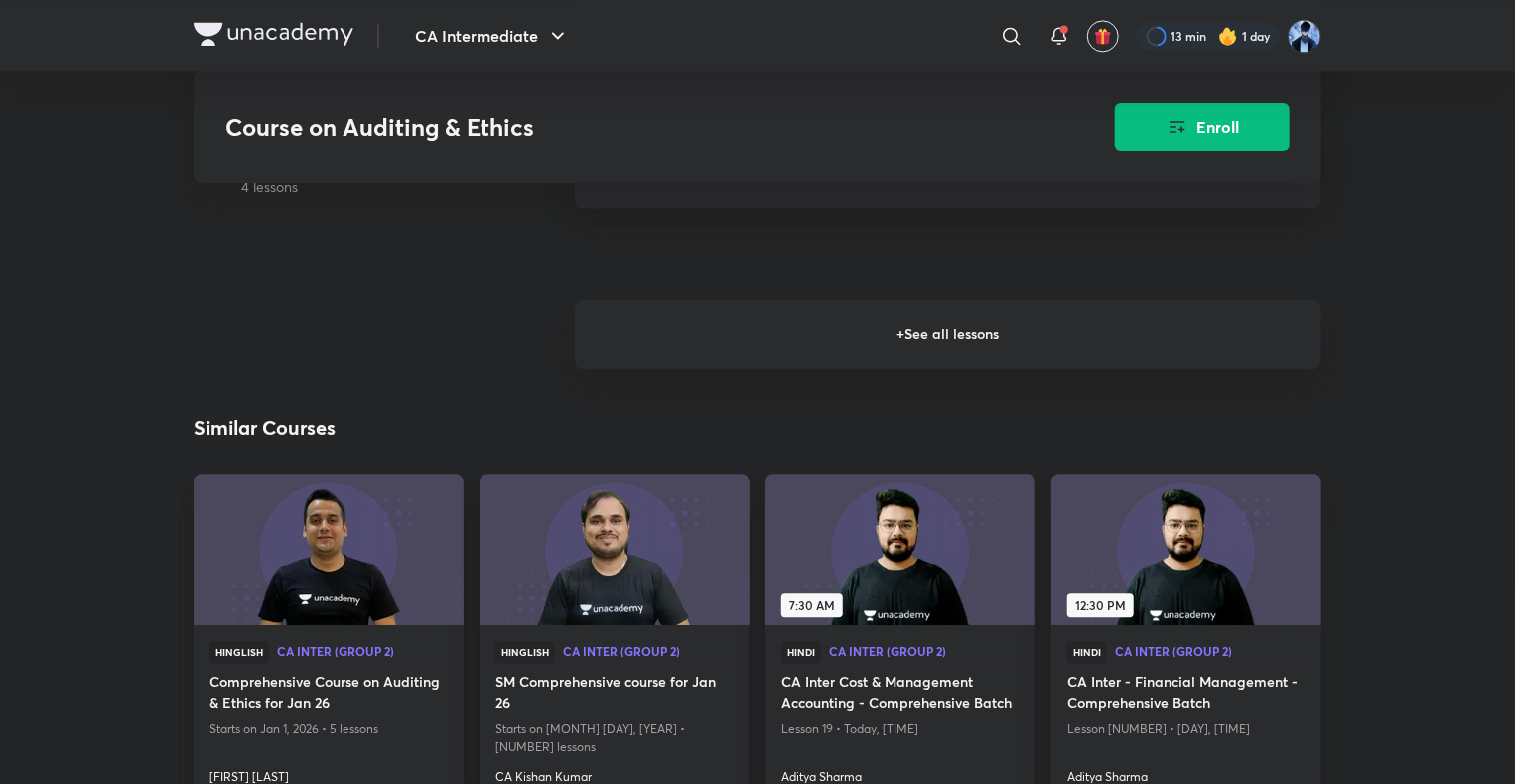 click on "+  See all lessons" at bounding box center [948, 334] 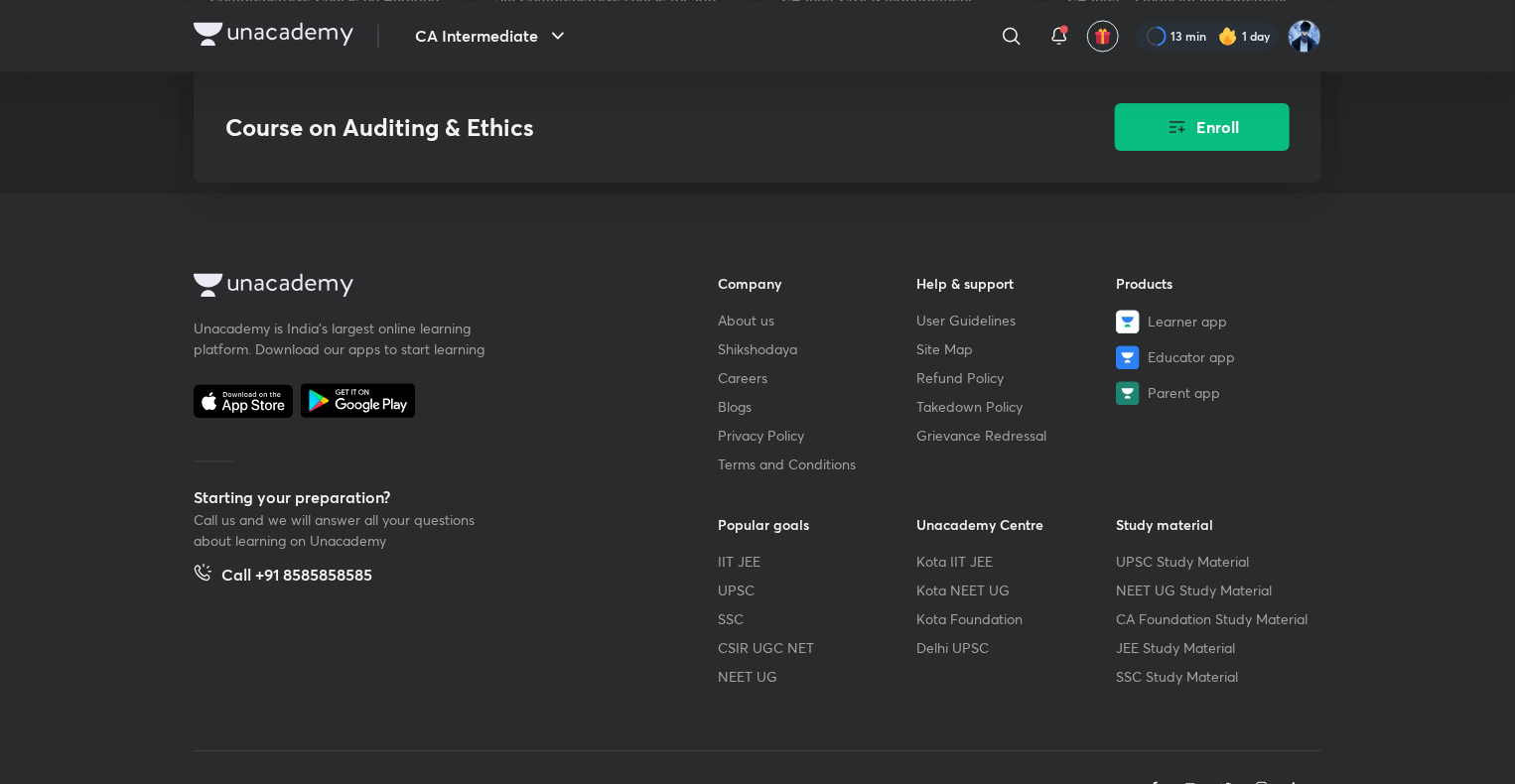drag, startPoint x: 1394, startPoint y: 340, endPoint x: 1429, endPoint y: 541, distance: 204.02451 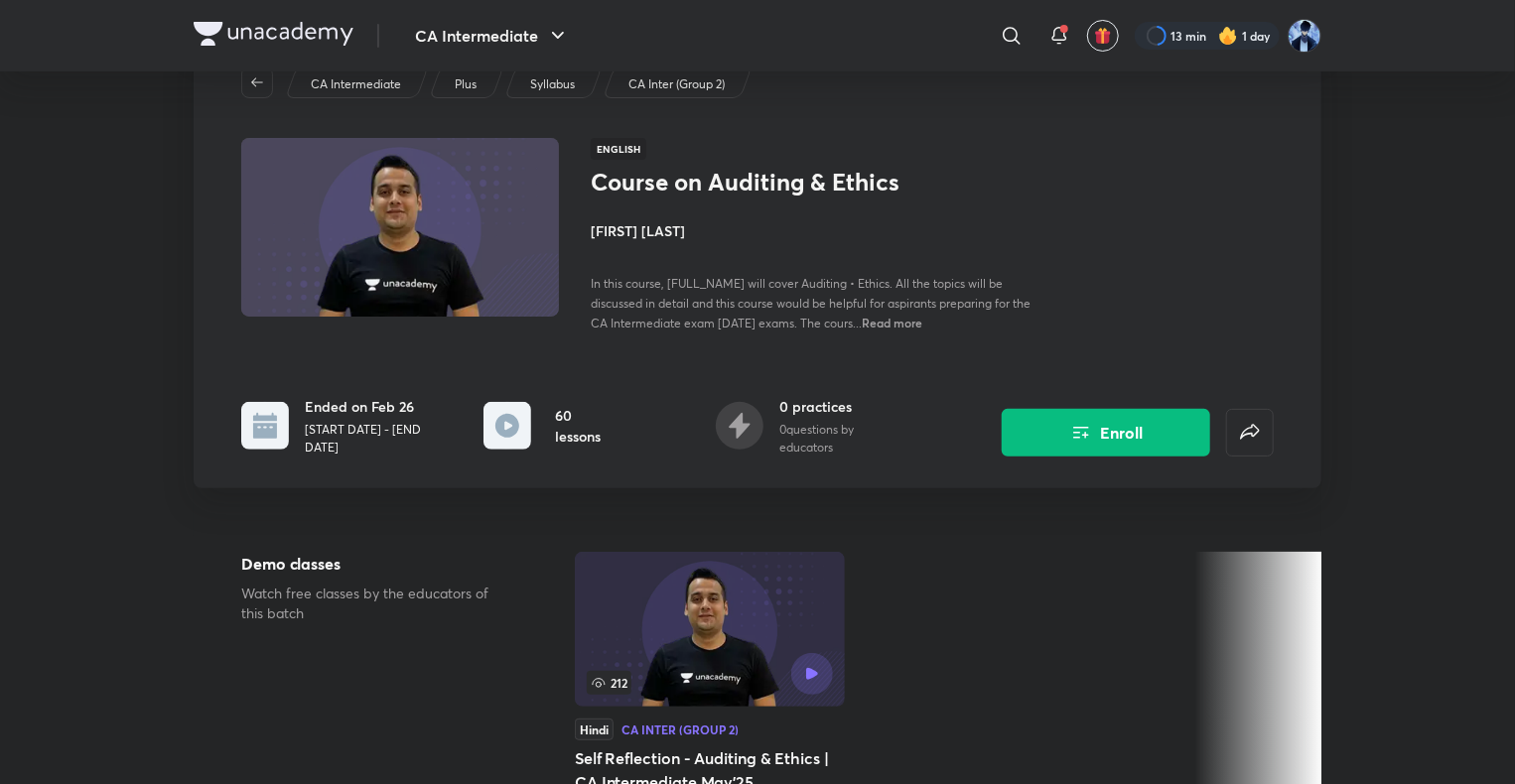 scroll, scrollTop: 0, scrollLeft: 0, axis: both 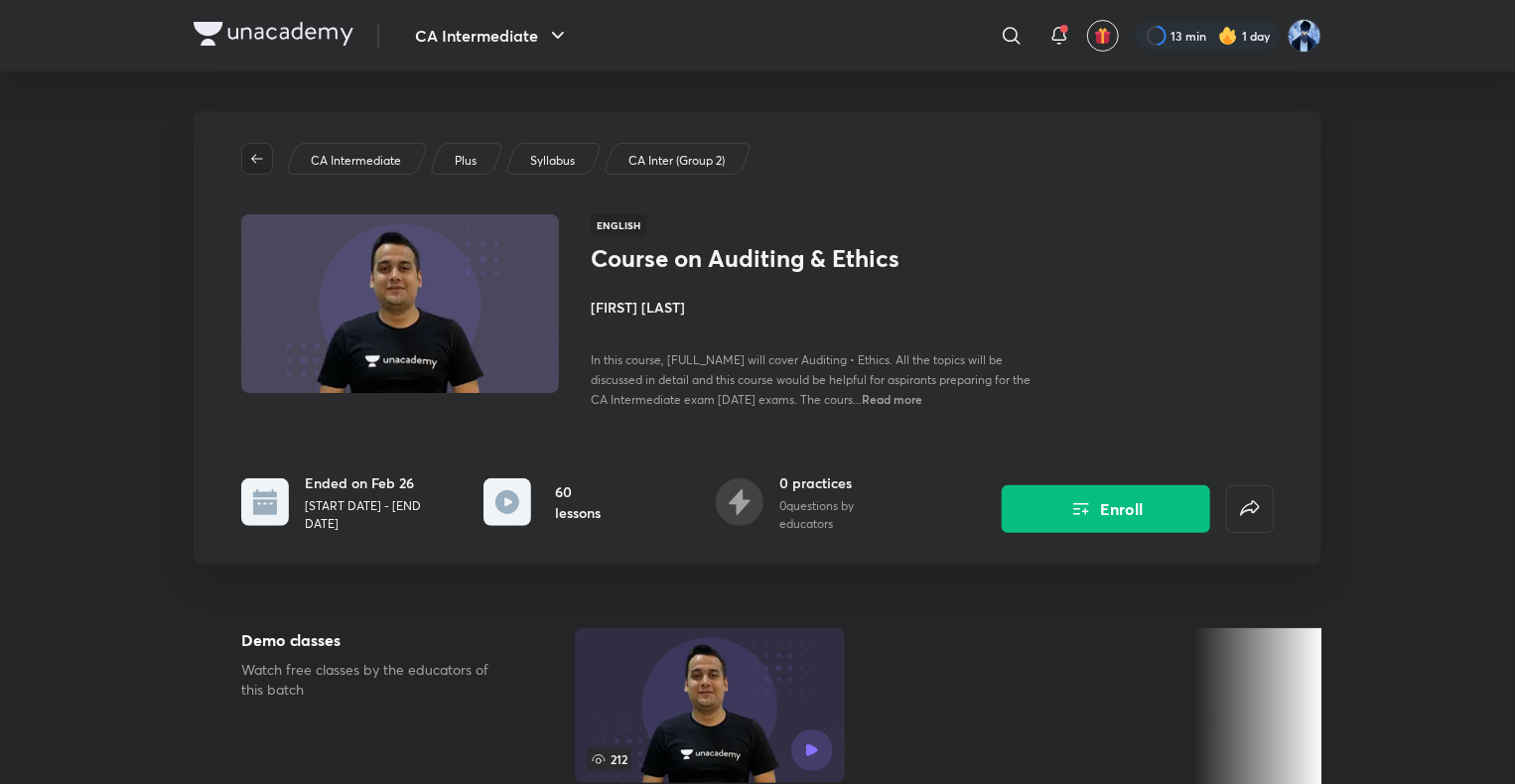click at bounding box center [257, 159] 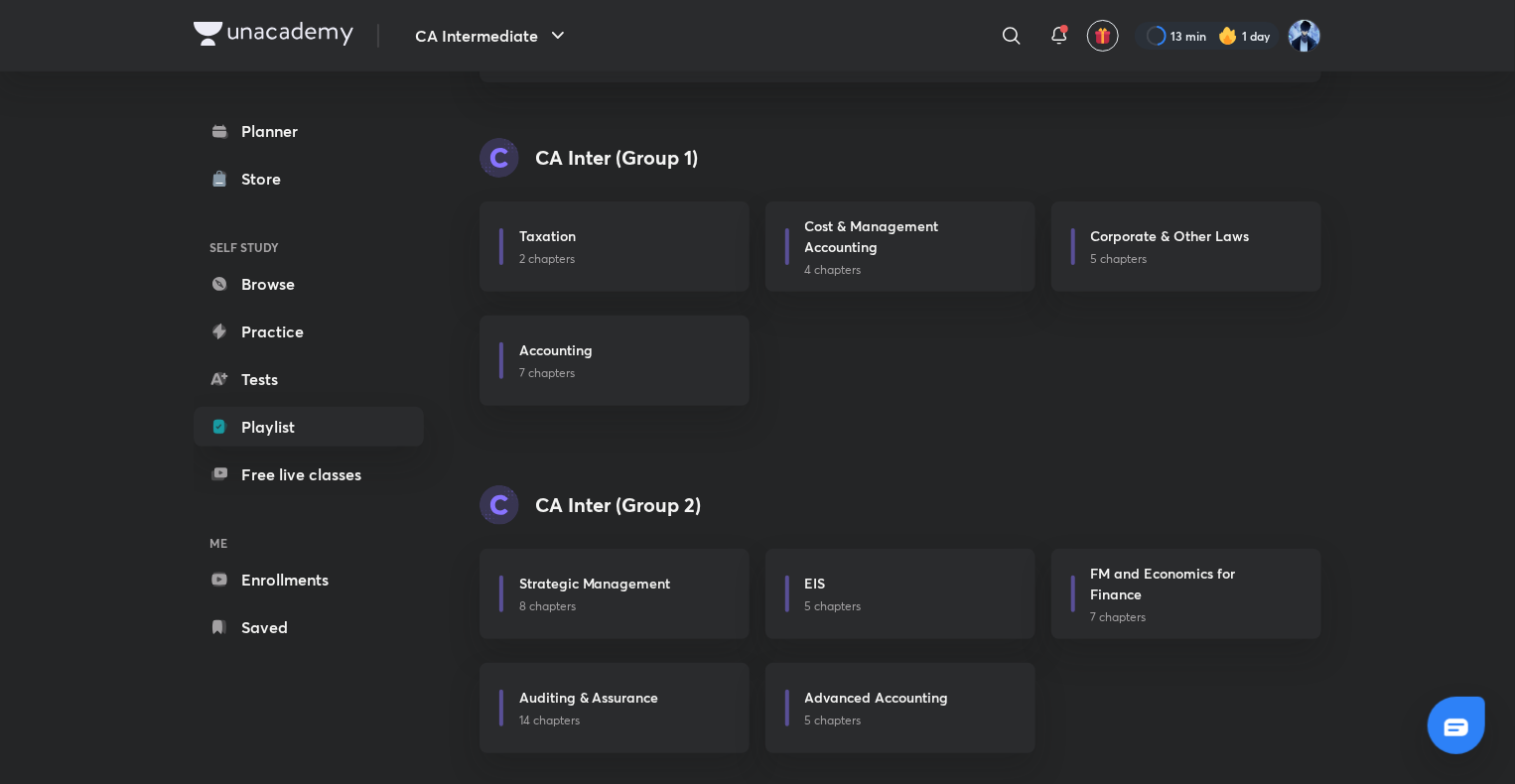 scroll, scrollTop: 192, scrollLeft: 0, axis: vertical 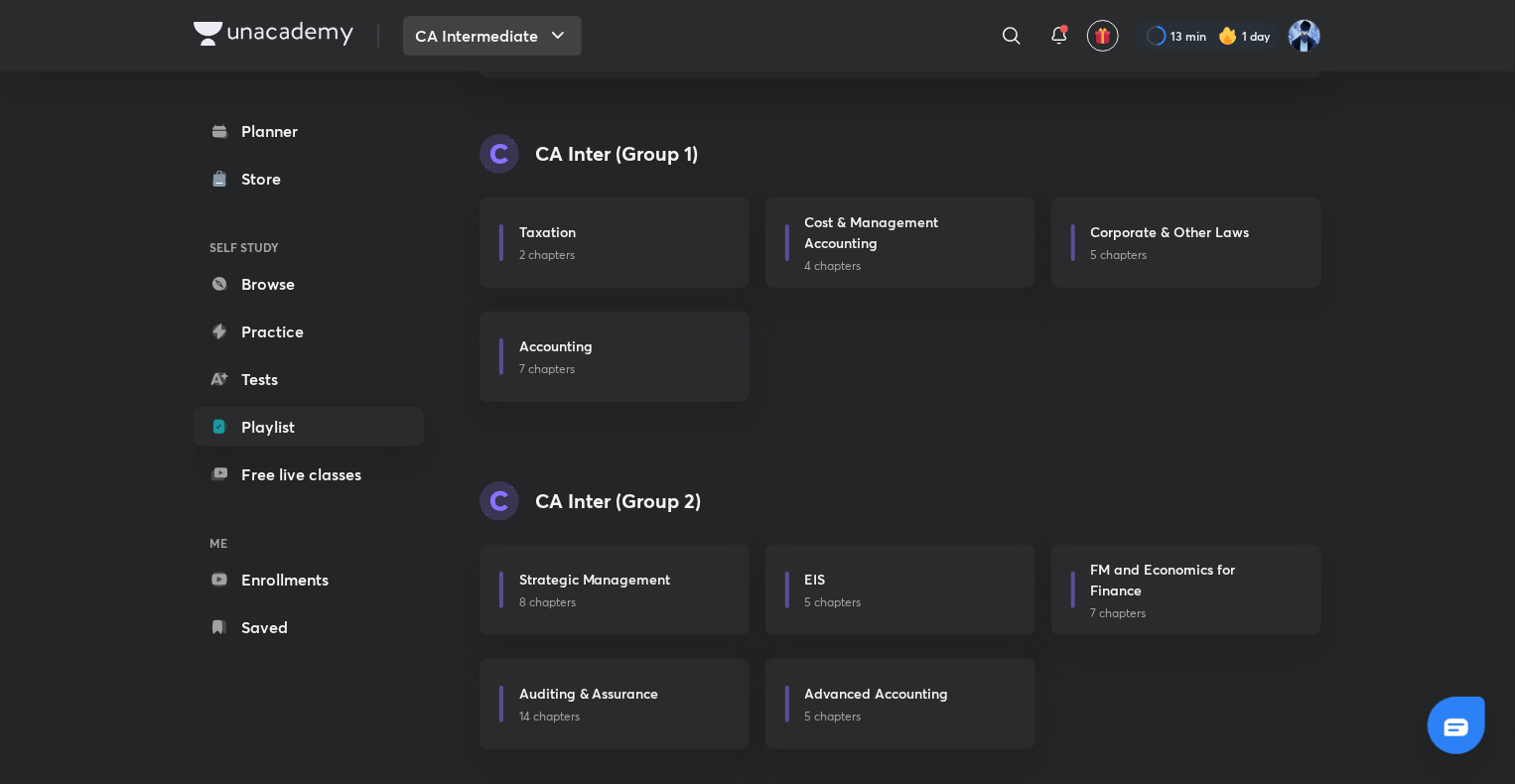 click on "CA Intermediate" at bounding box center (492, 36) 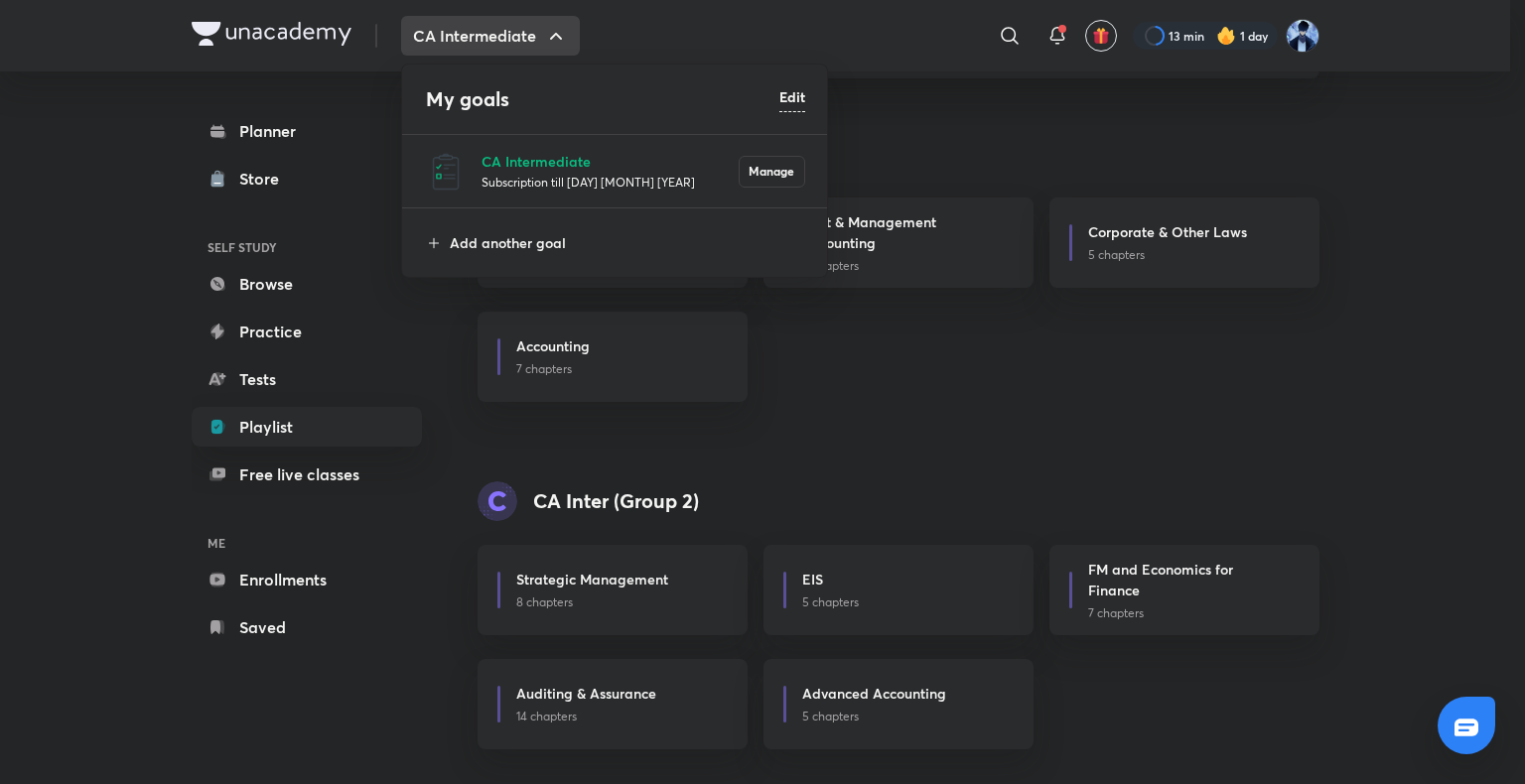 click at bounding box center (762, 392) 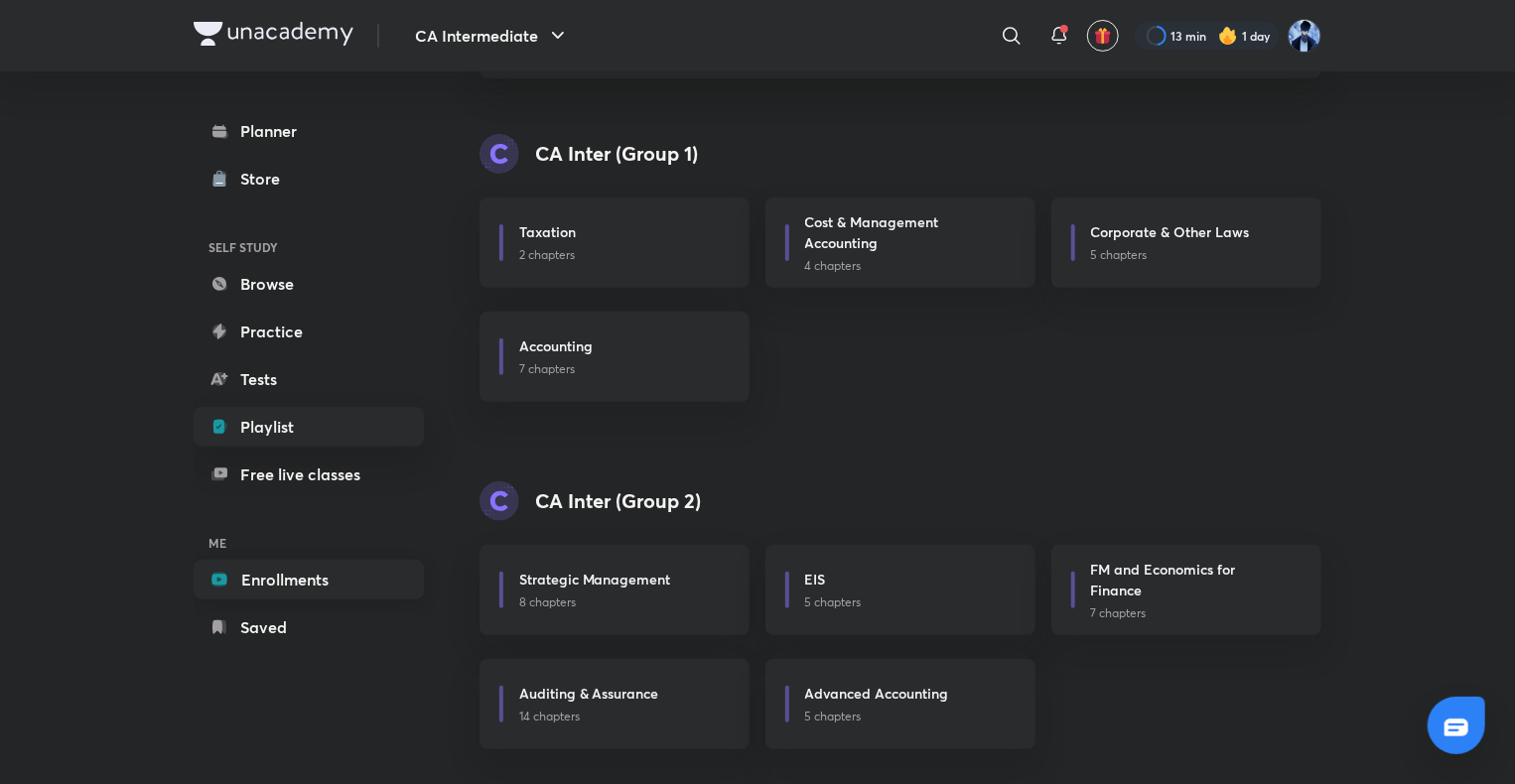 click on "Enrollments" at bounding box center [309, 580] 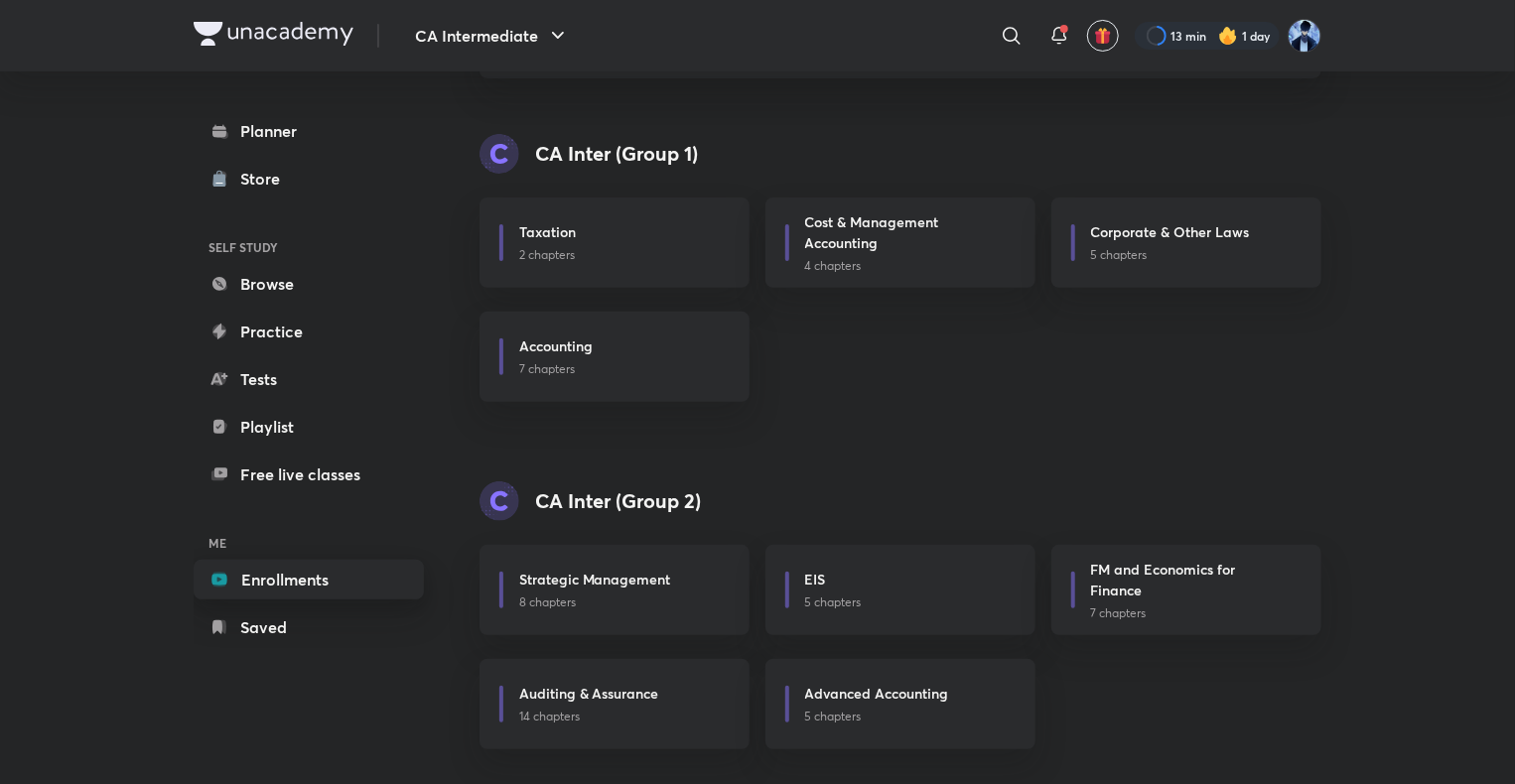 scroll, scrollTop: 0, scrollLeft: 0, axis: both 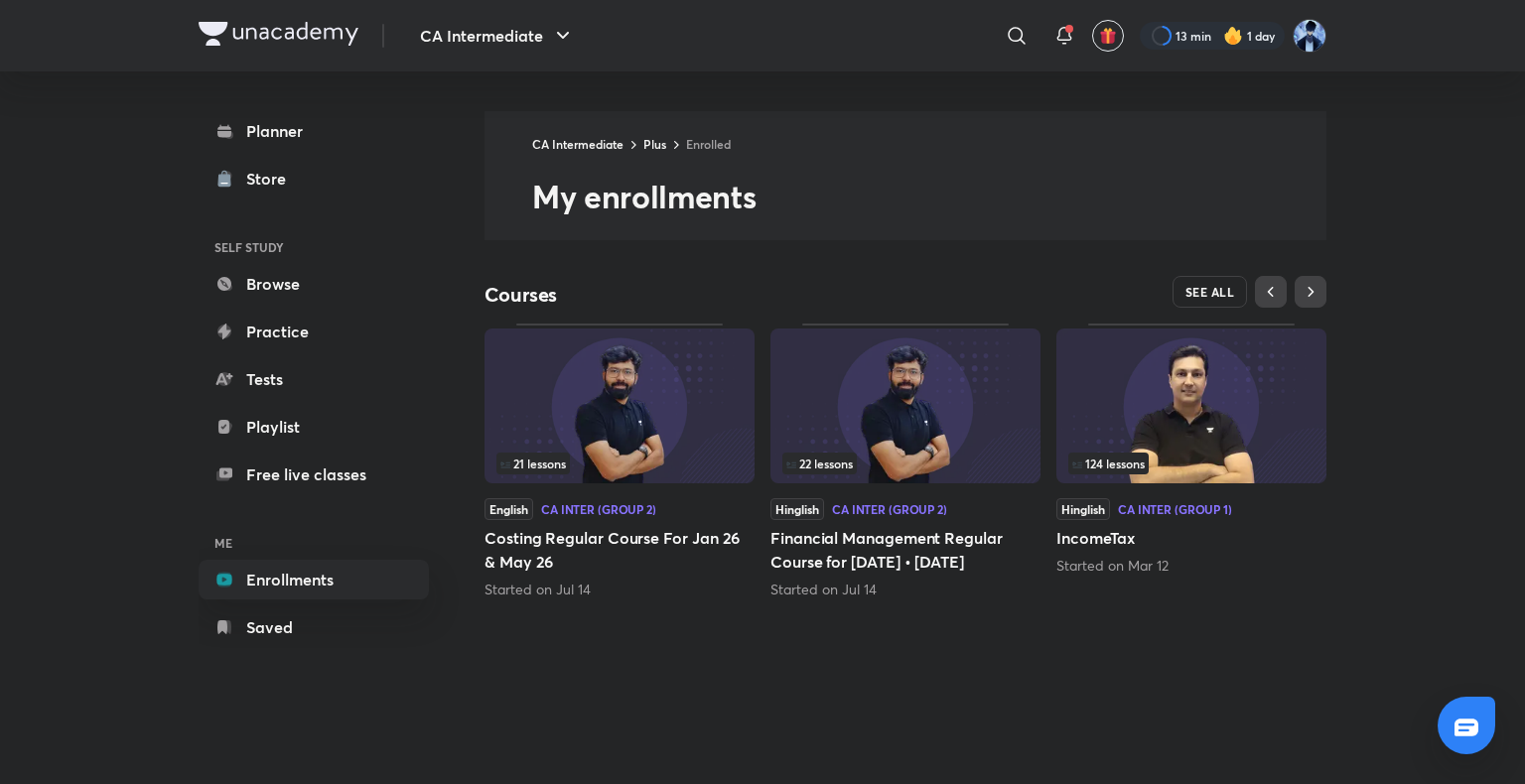 click on "SEE ALL" at bounding box center [1210, 292] 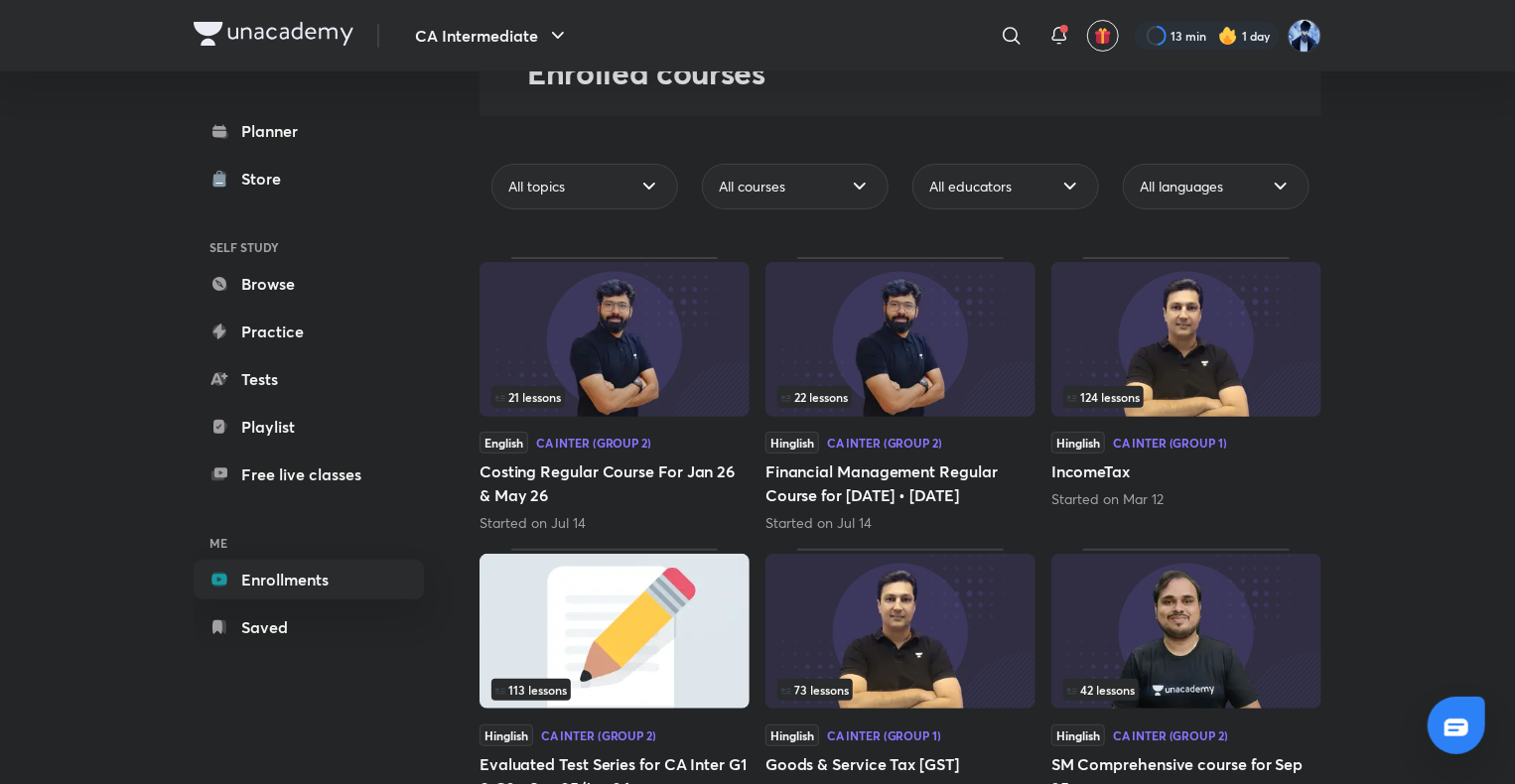 scroll, scrollTop: 0, scrollLeft: 0, axis: both 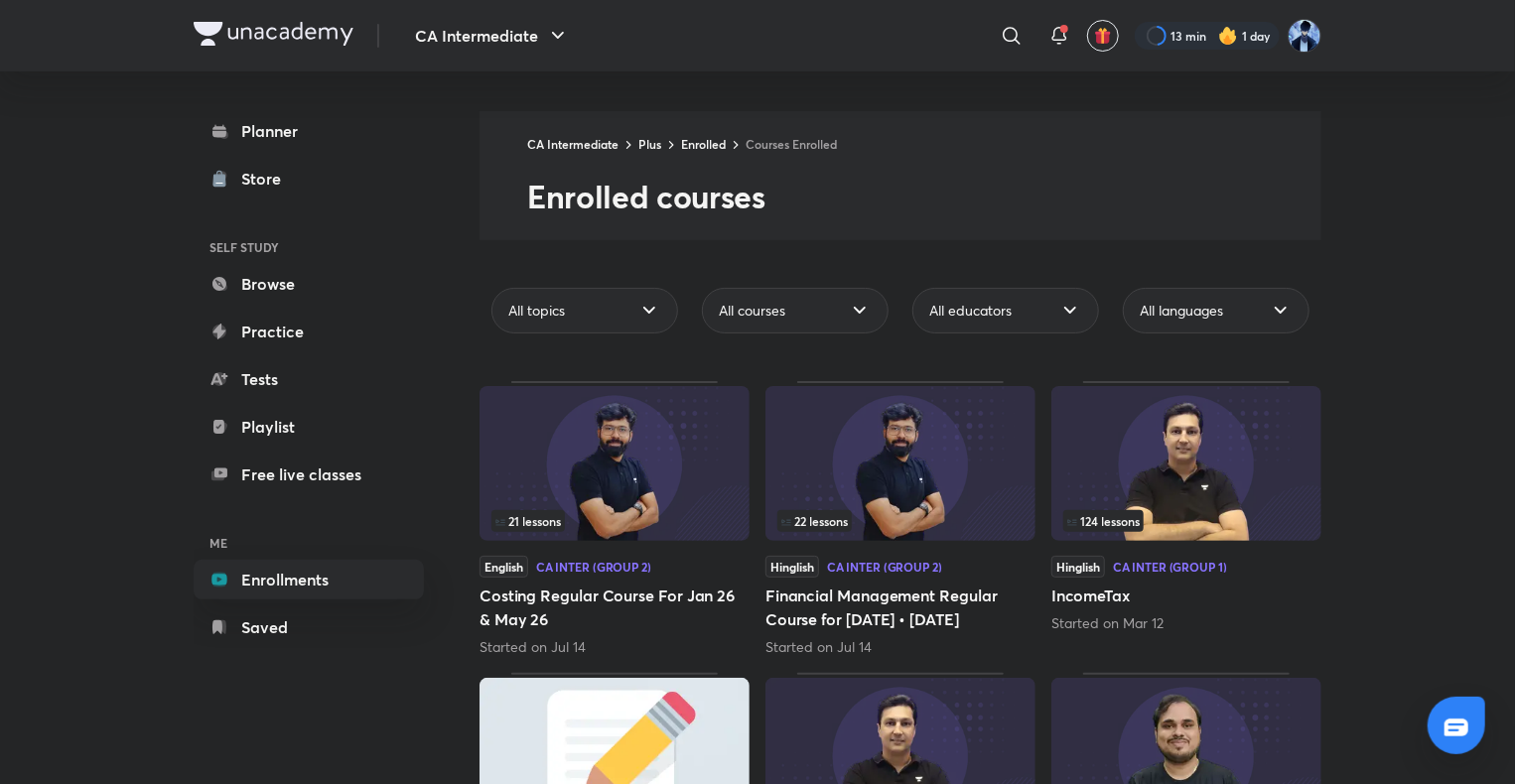 click at bounding box center [1186, 463] 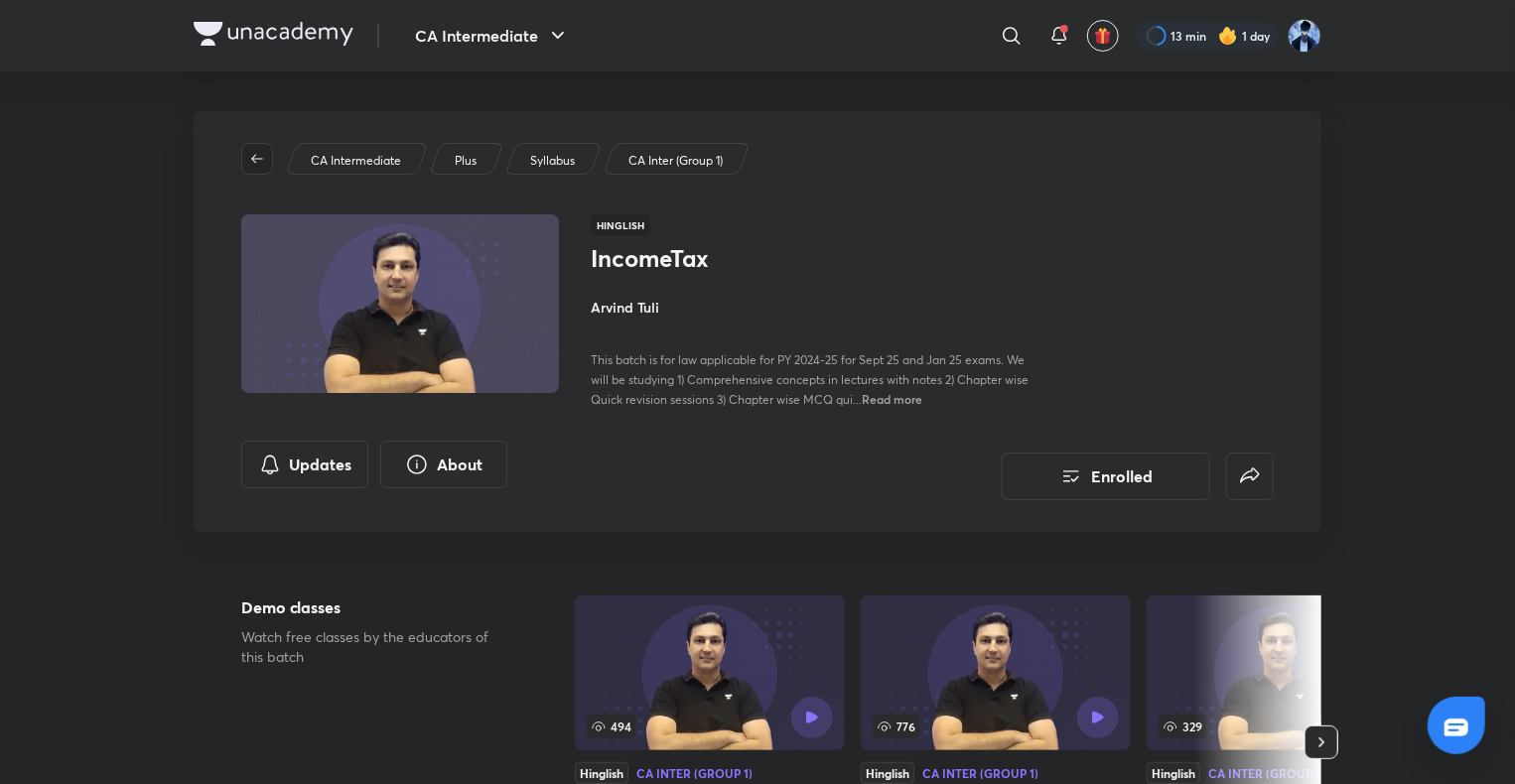 click 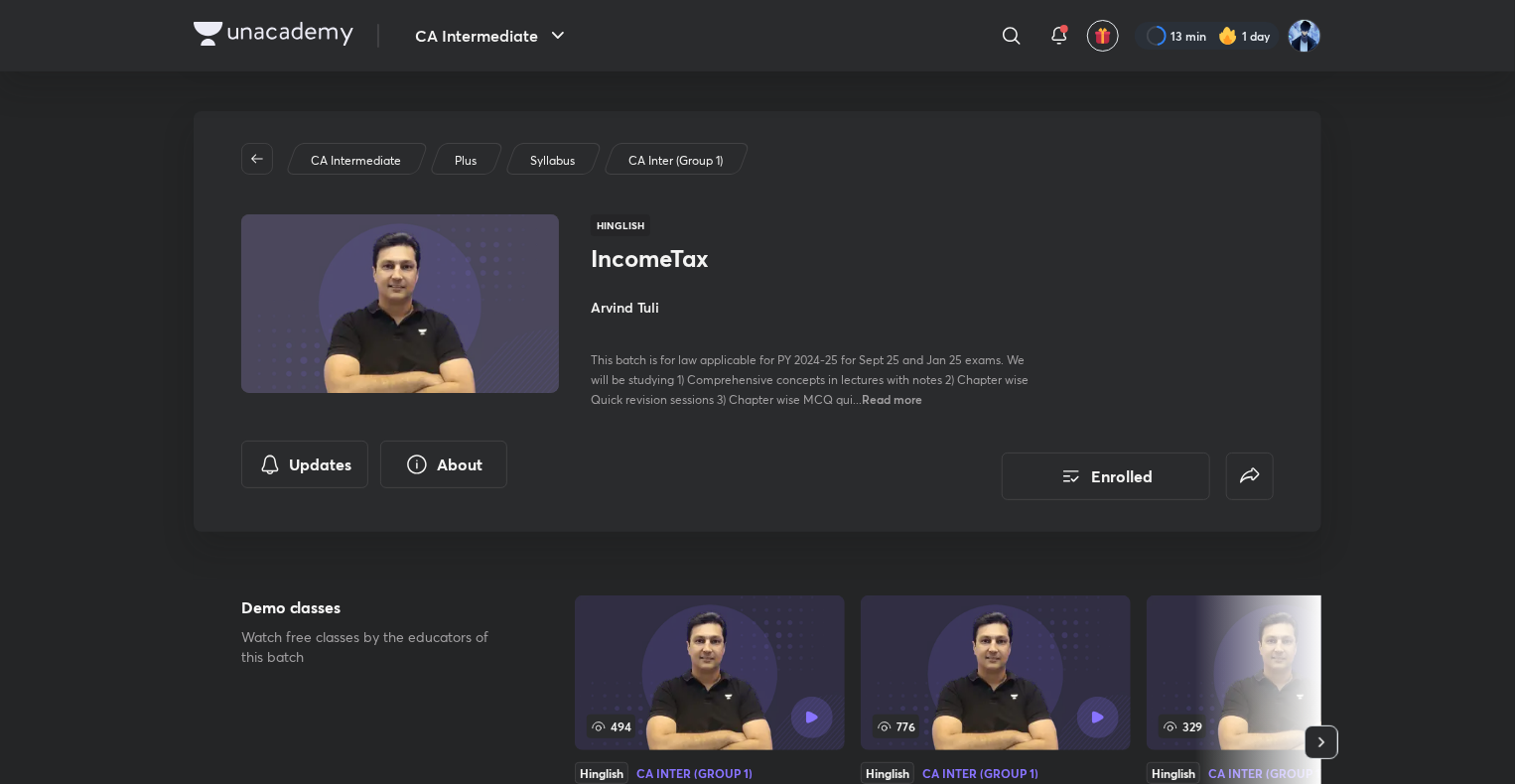 scroll, scrollTop: 397, scrollLeft: 0, axis: vertical 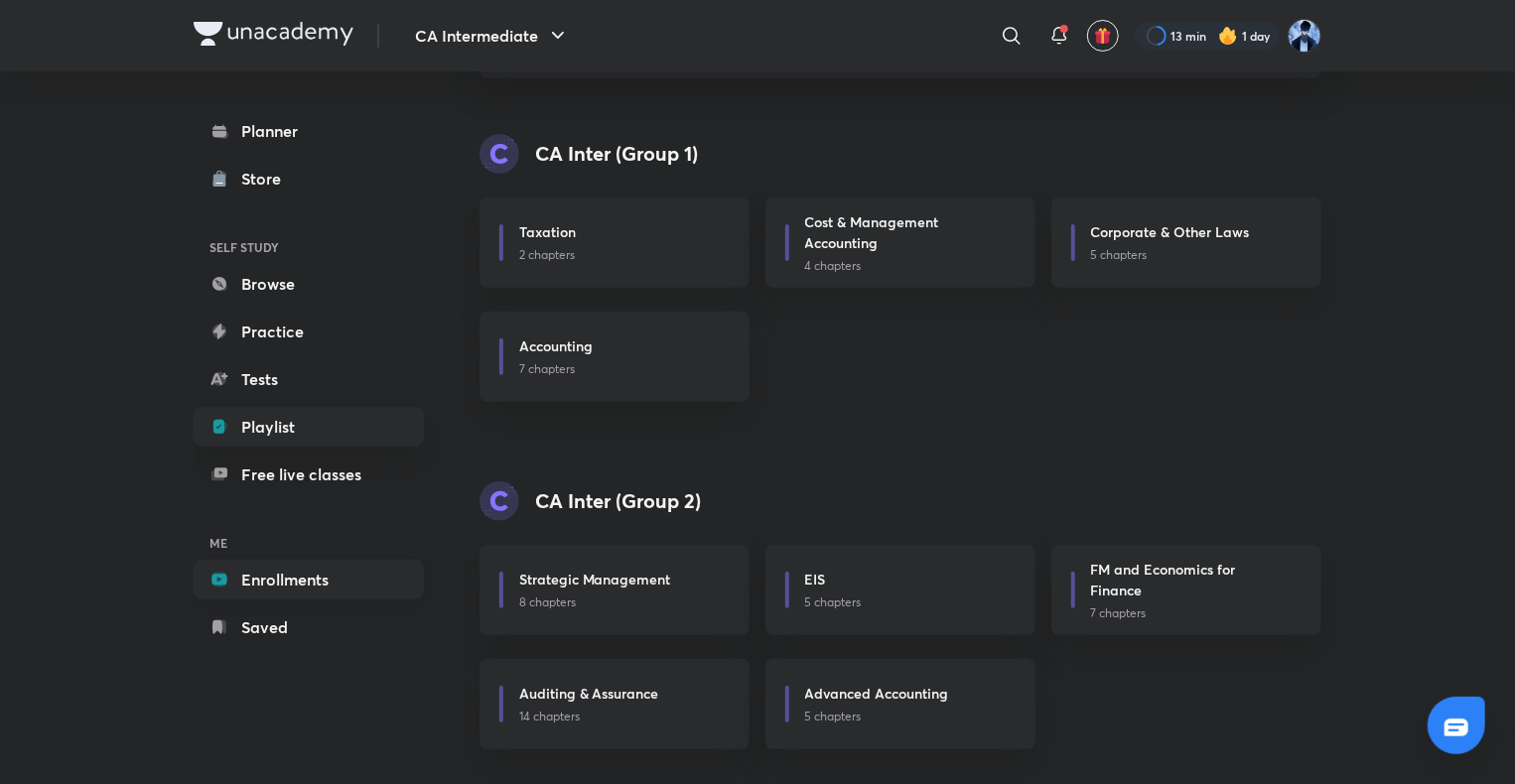 click on "Enrollments" at bounding box center [309, 580] 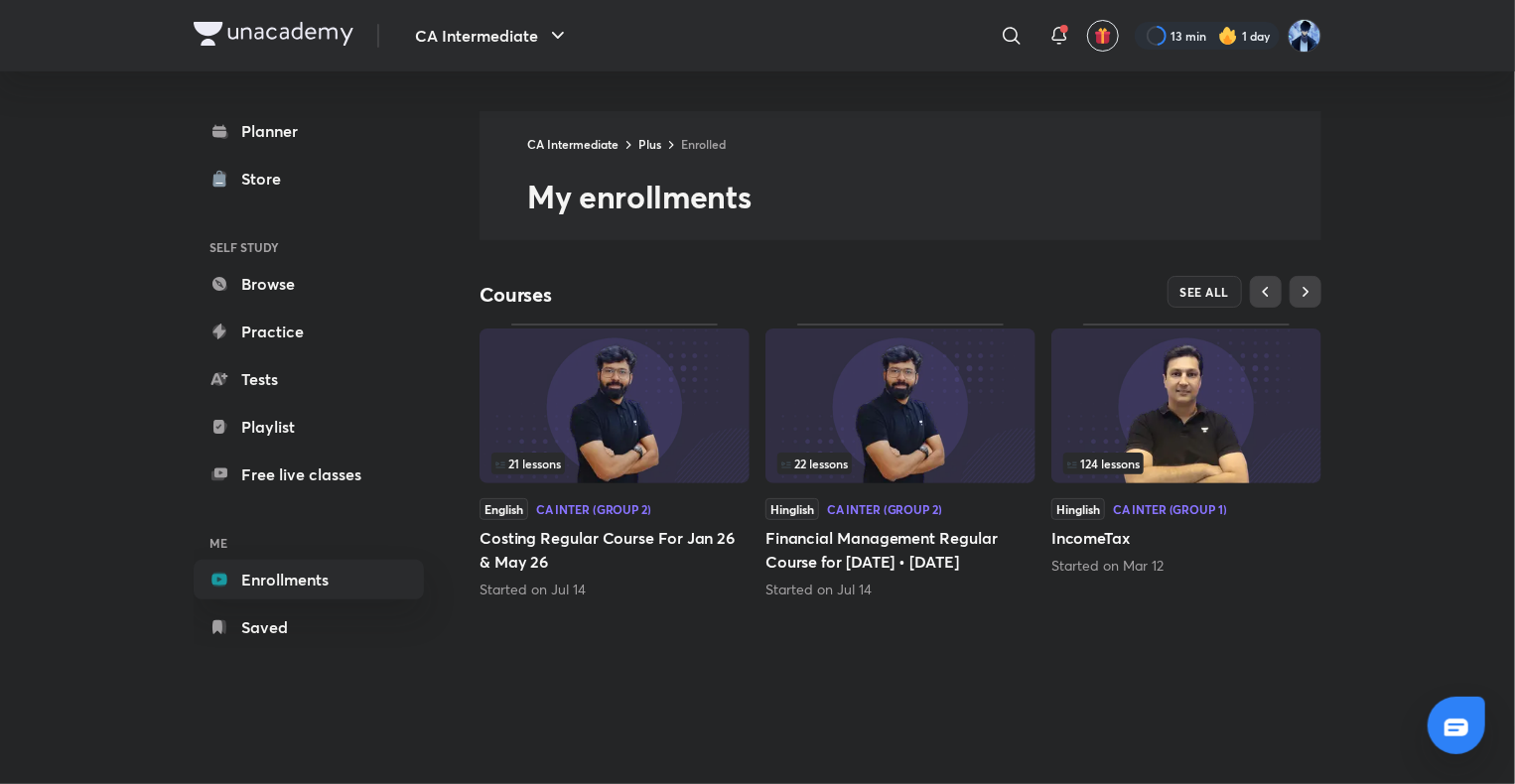 scroll, scrollTop: 0, scrollLeft: 0, axis: both 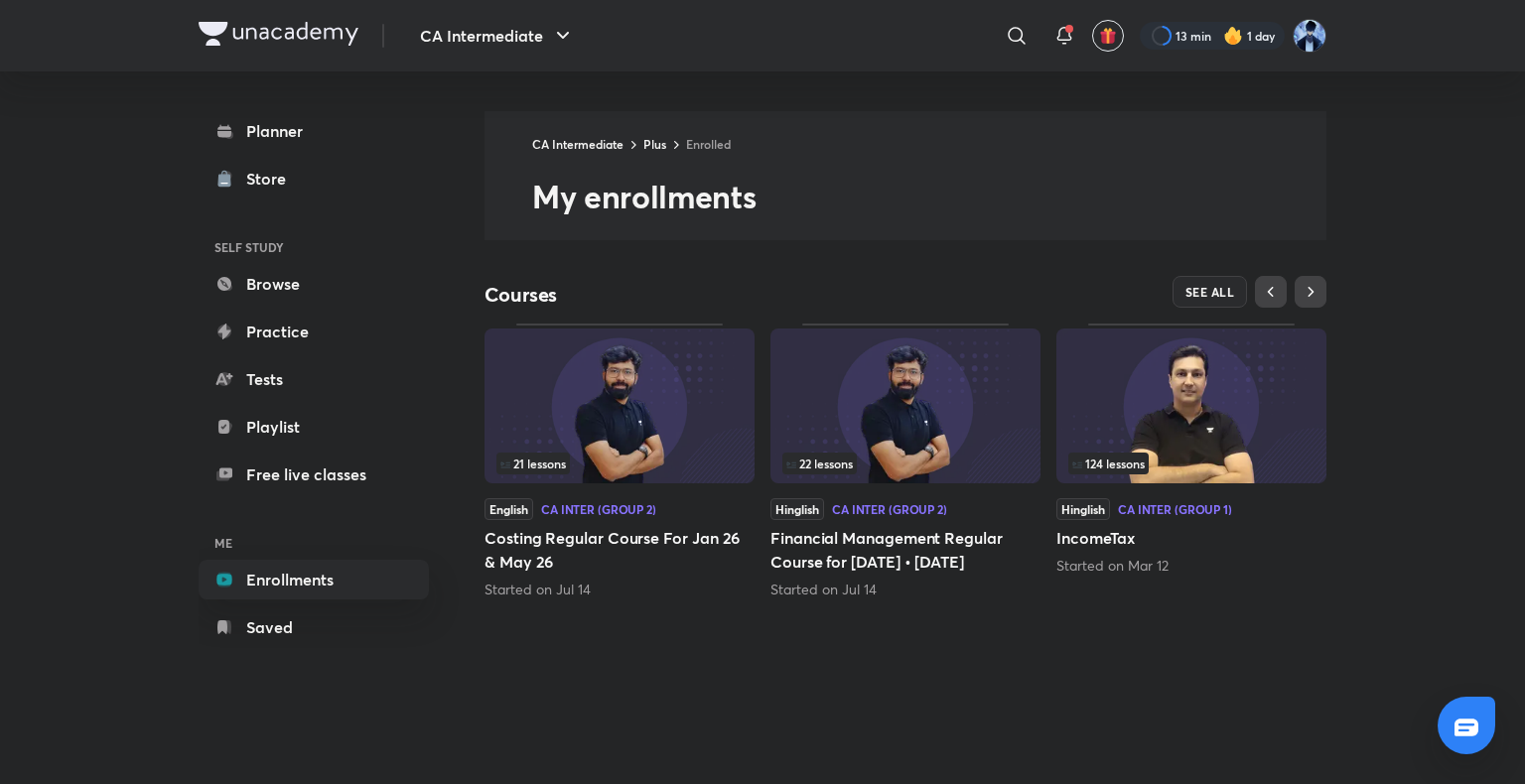 click at bounding box center [1191, 406] 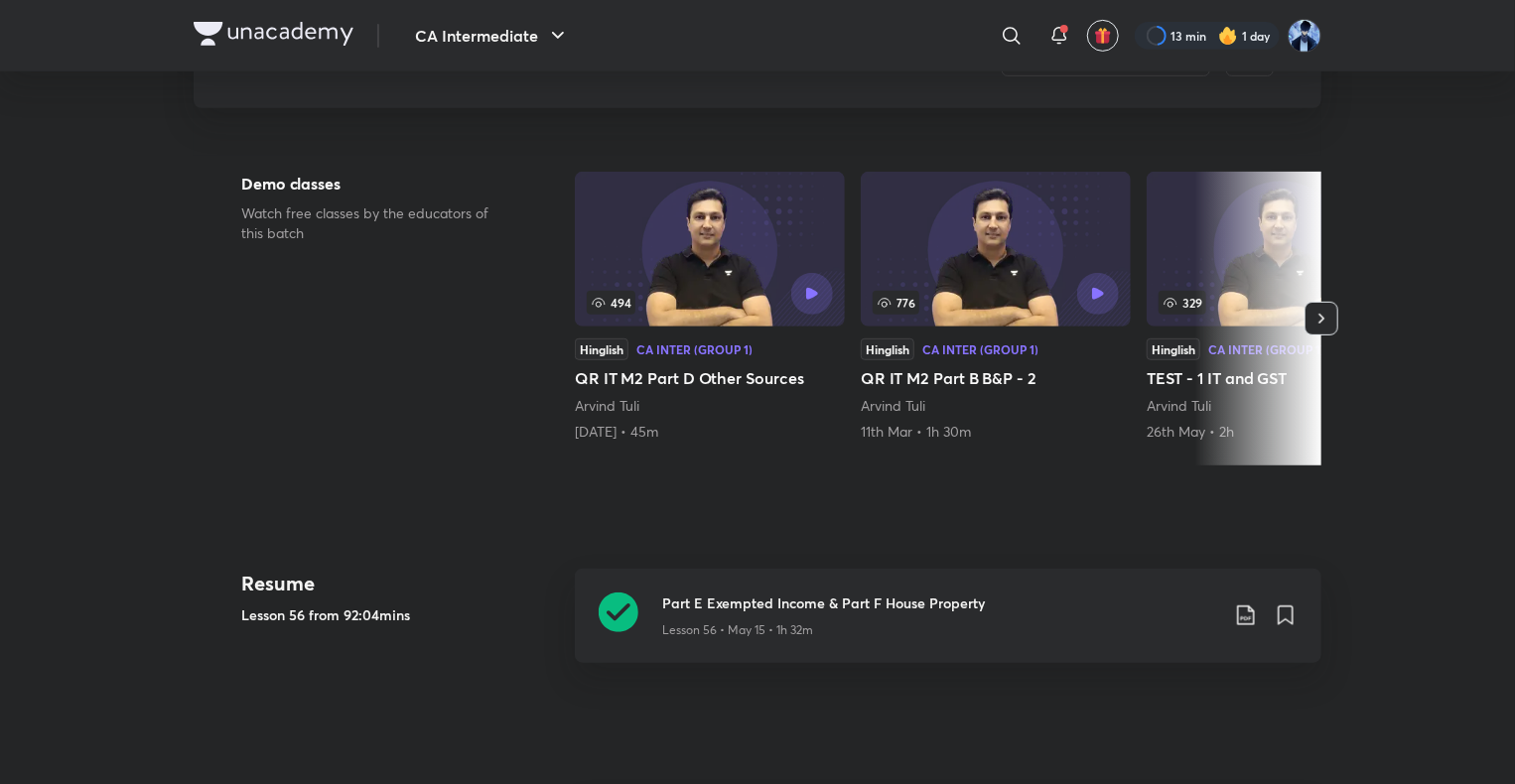scroll, scrollTop: 298, scrollLeft: 0, axis: vertical 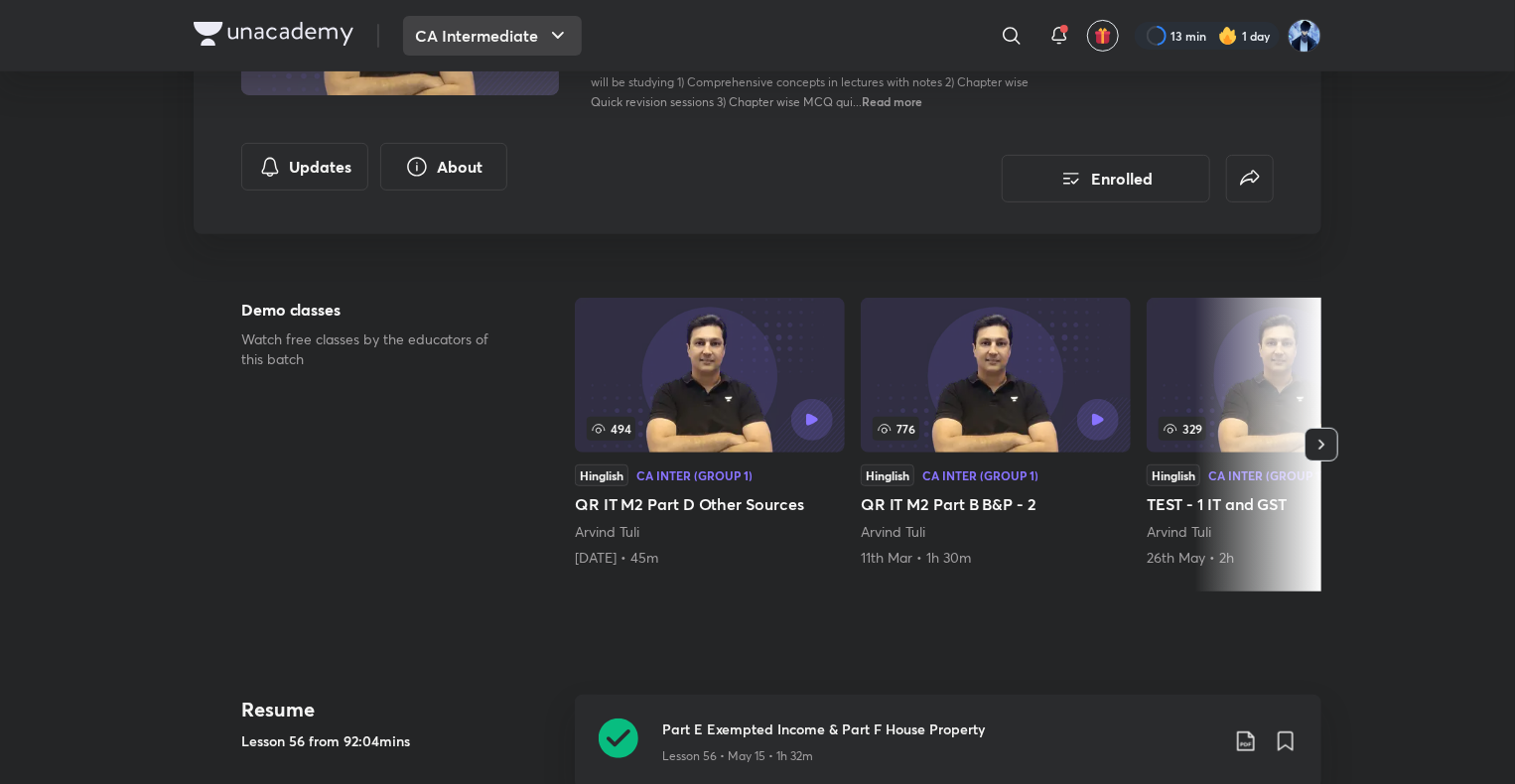 click on "CA Intermediate" at bounding box center [492, 36] 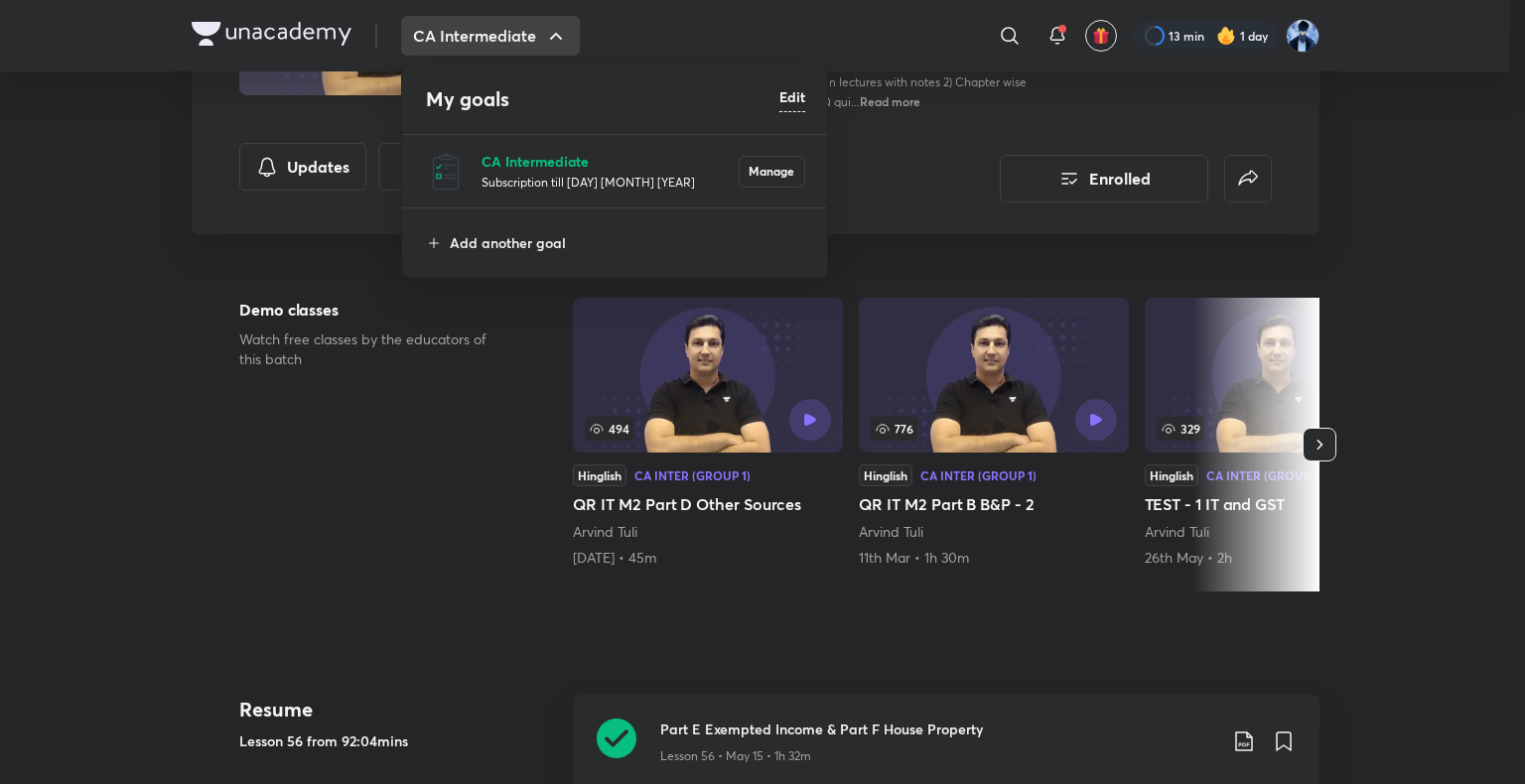 click on "CA Intermediate" at bounding box center (610, 161) 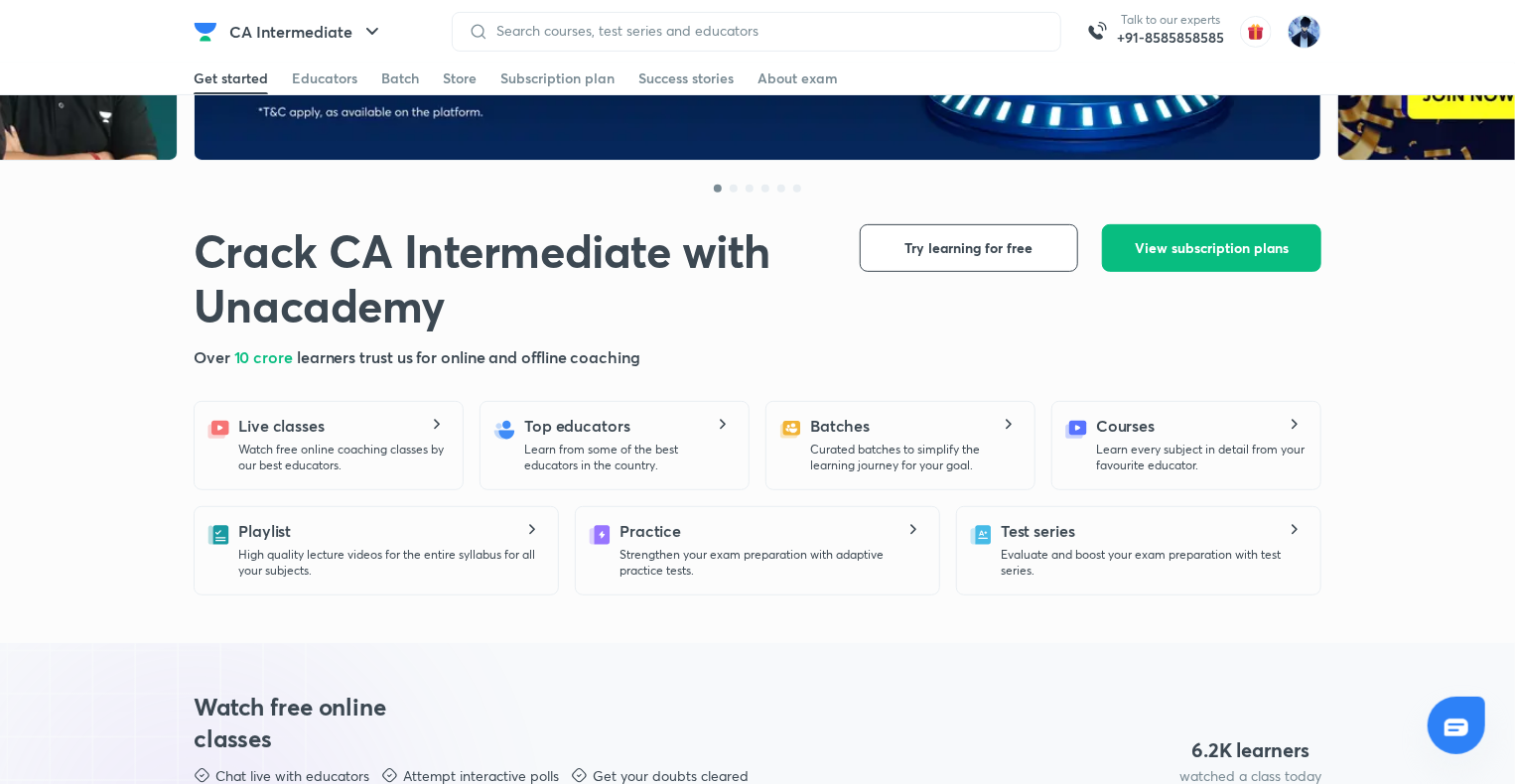 scroll, scrollTop: 0, scrollLeft: 0, axis: both 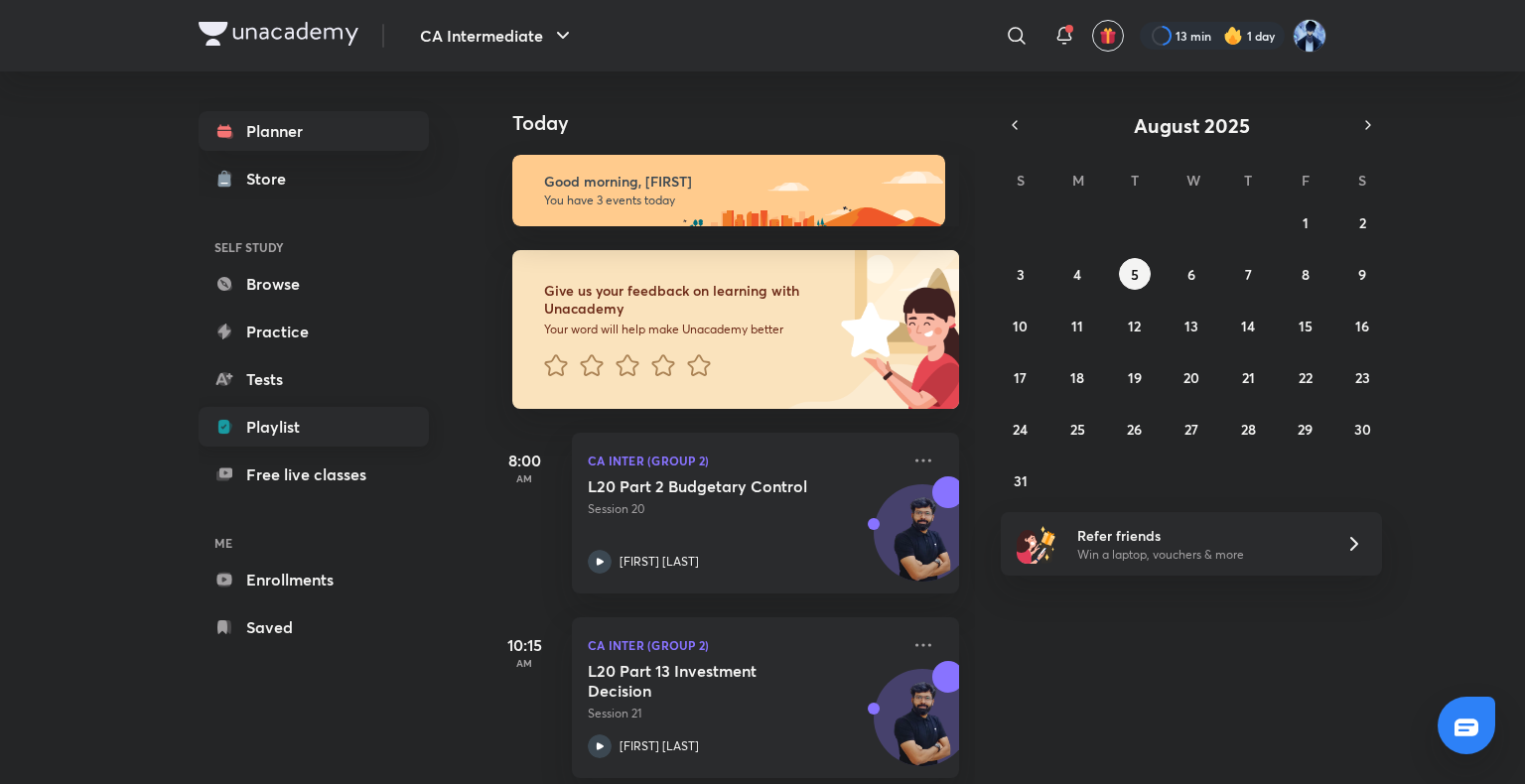 click on "Playlist" at bounding box center [314, 427] 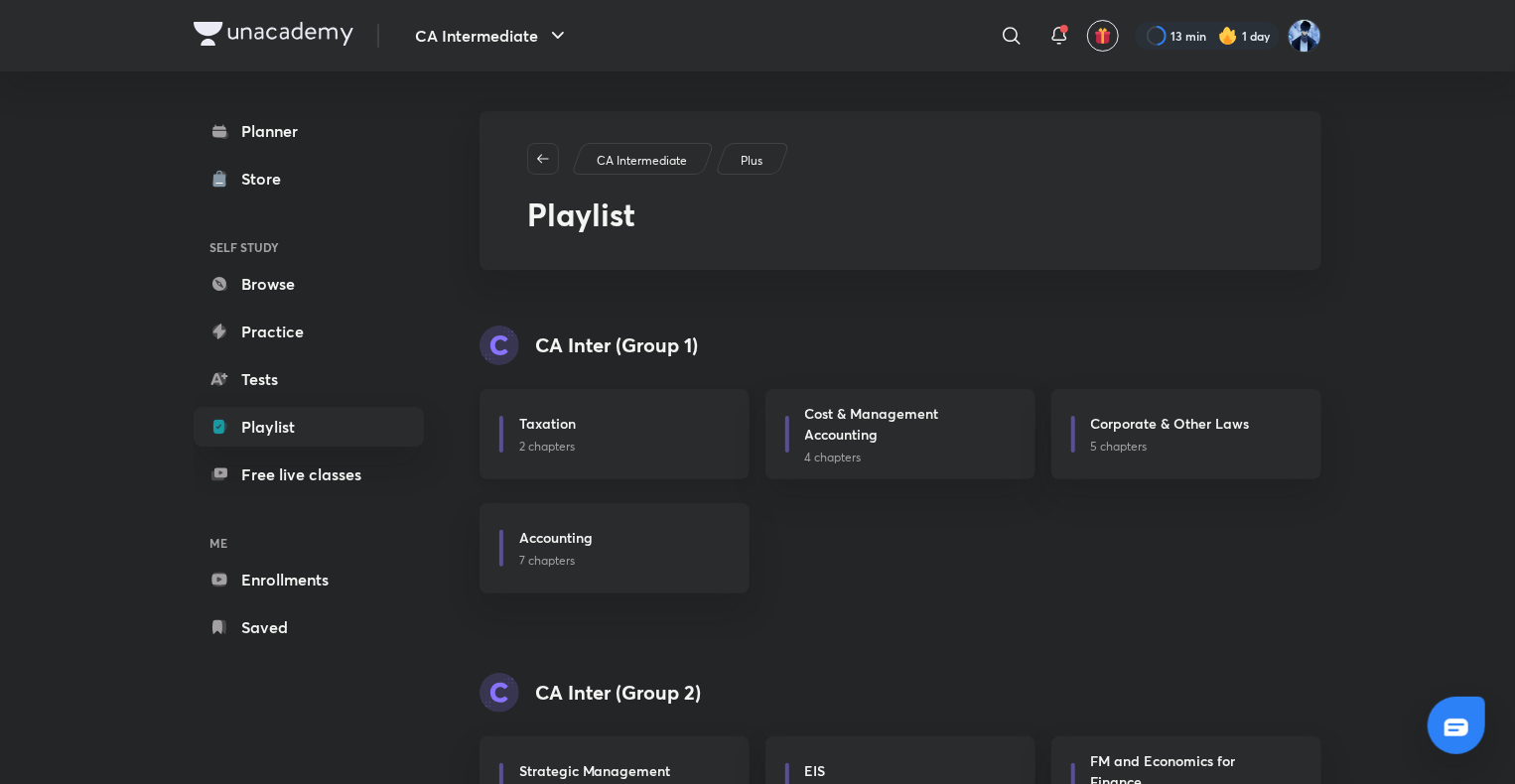 click on "2 chapters" at bounding box center (622, 447) 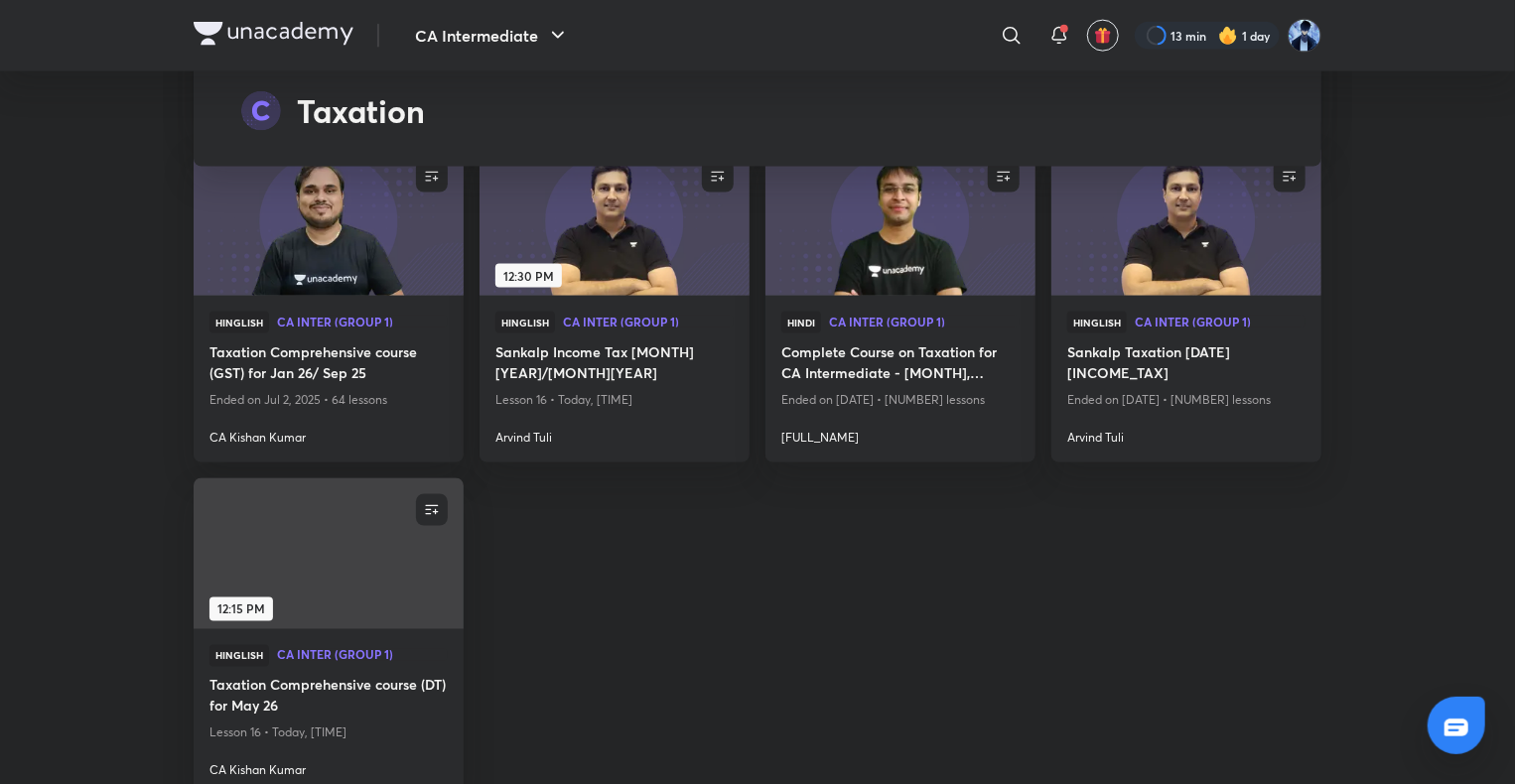 drag, startPoint x: 1331, startPoint y: 494, endPoint x: 1355, endPoint y: 555, distance: 65.551506 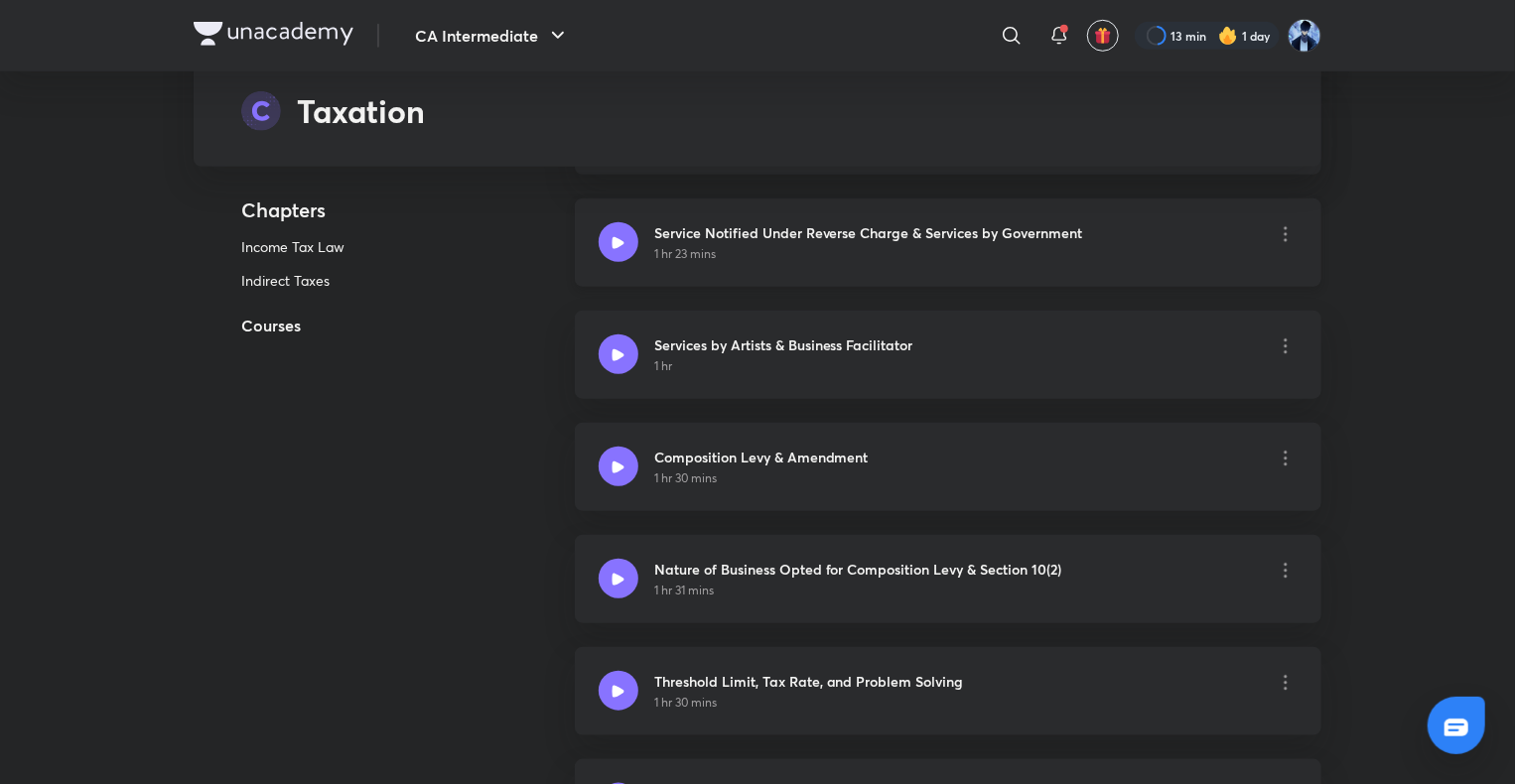 scroll, scrollTop: 11910, scrollLeft: 0, axis: vertical 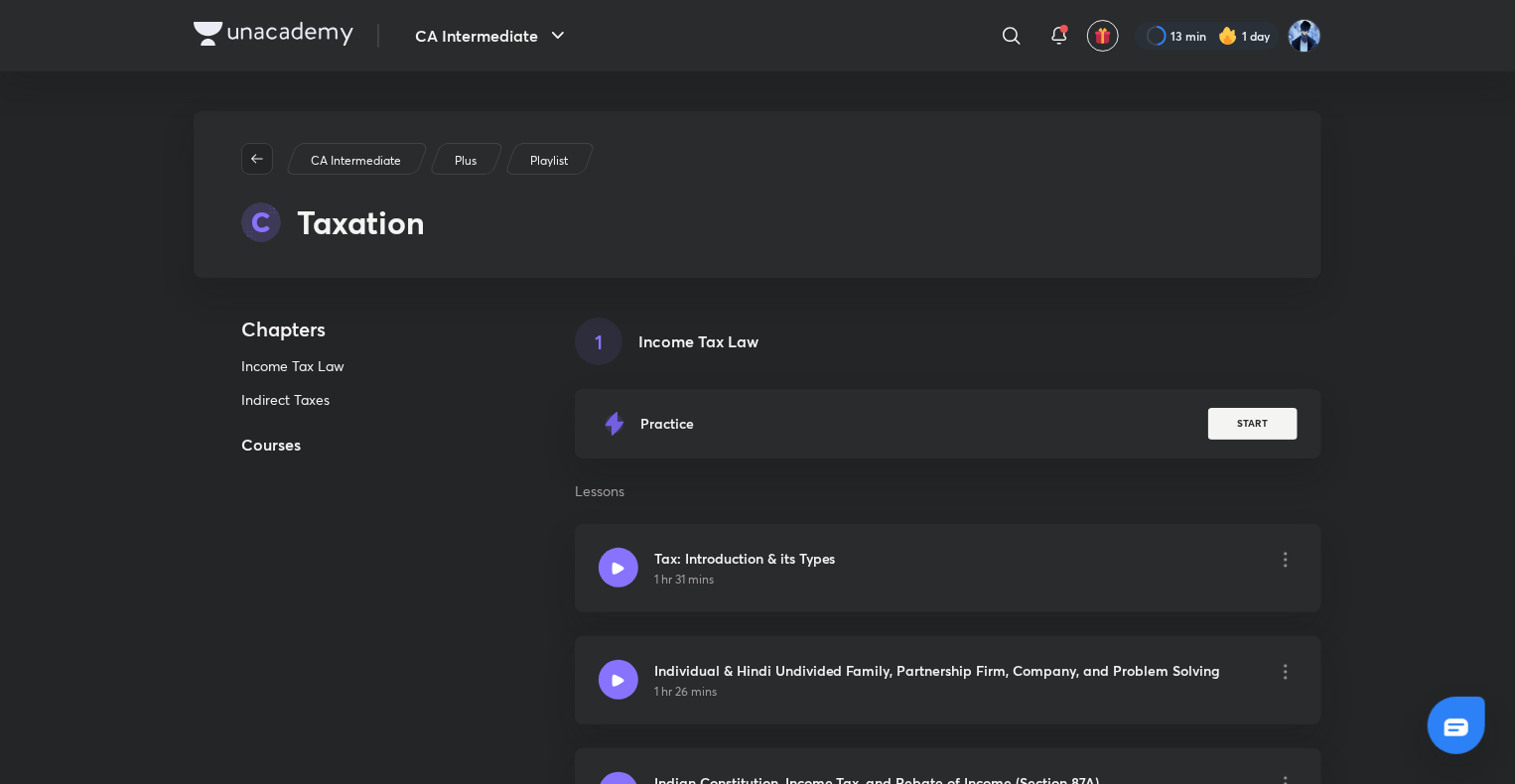 click 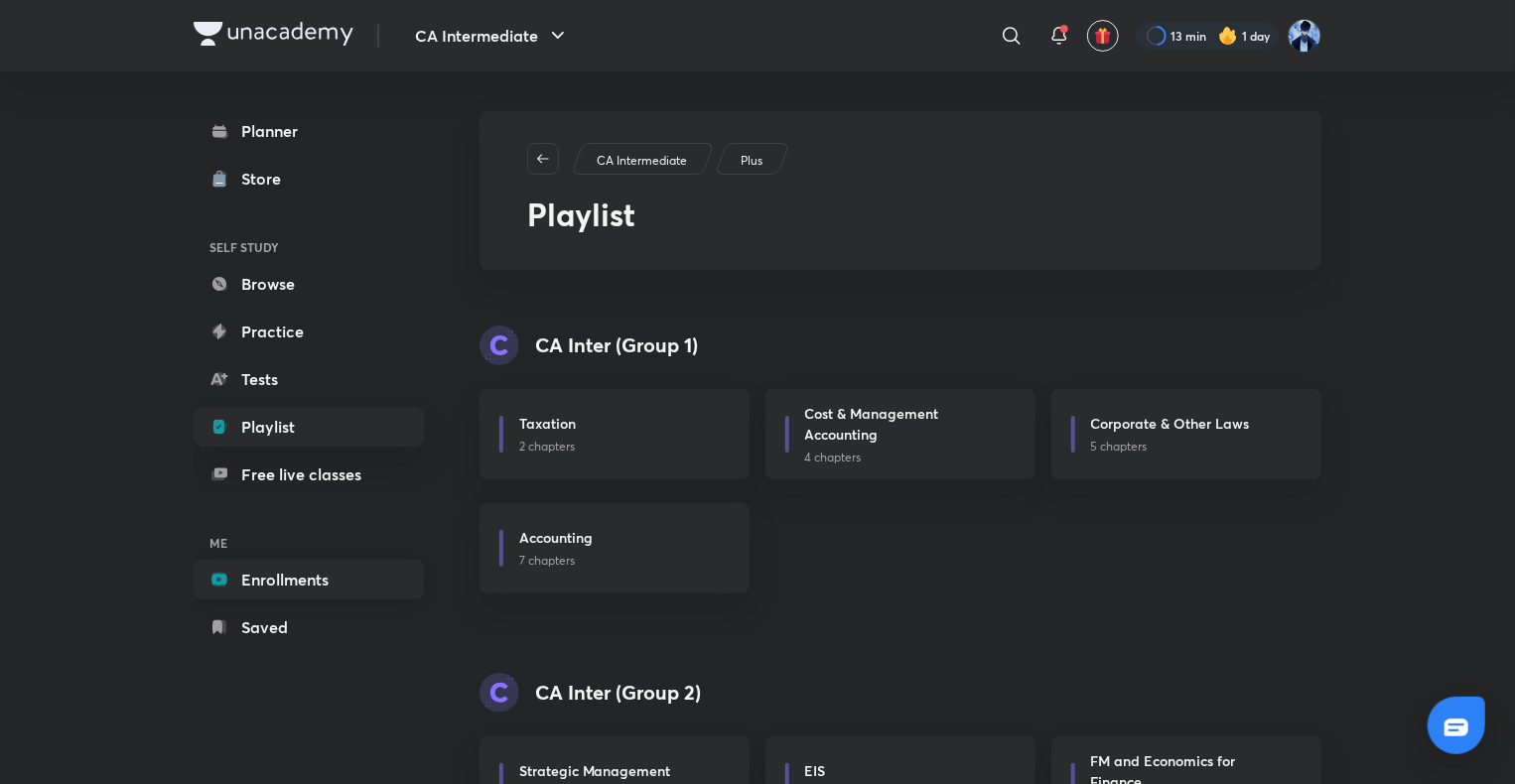 click on "Enrollments" at bounding box center [309, 580] 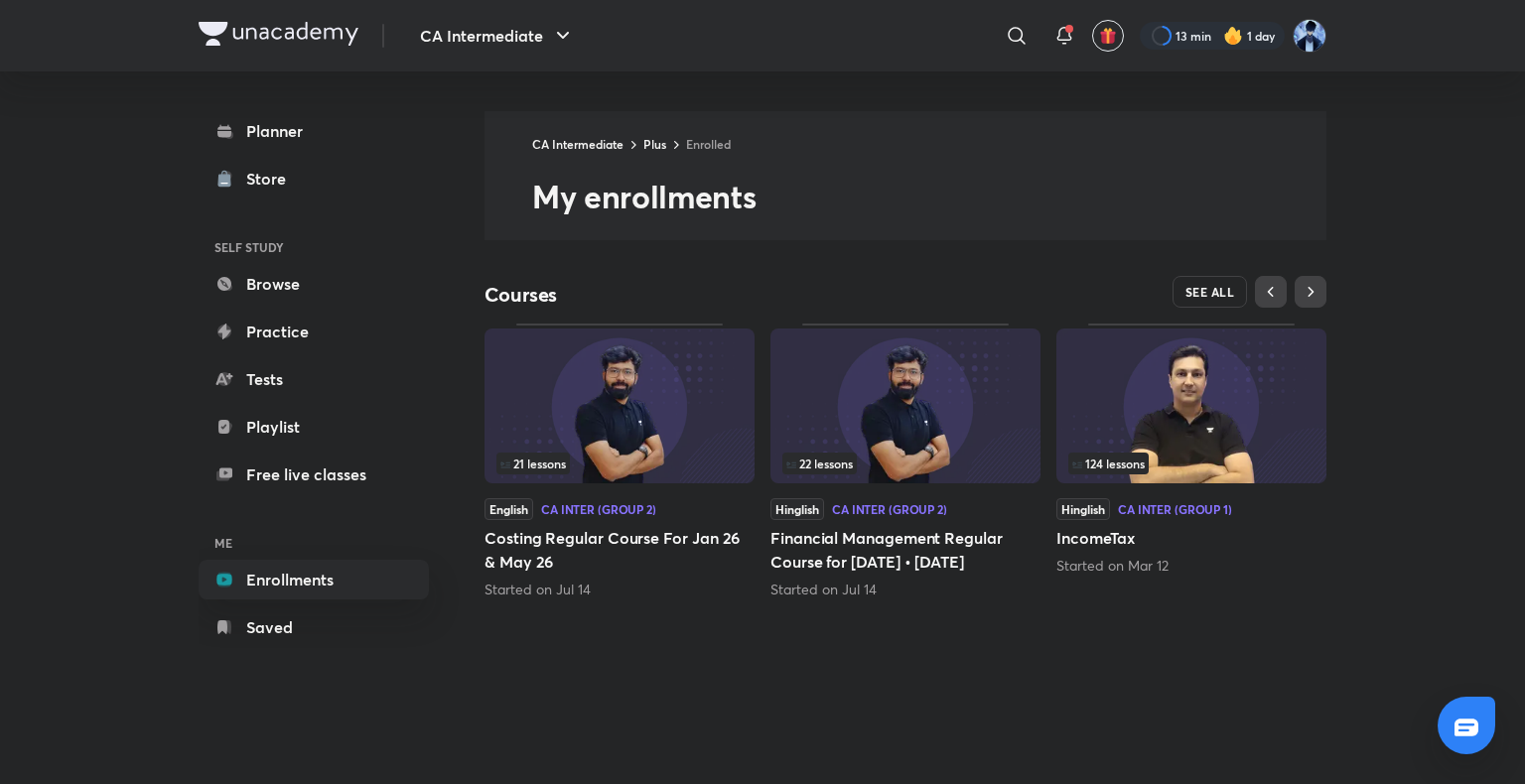click on "SEE ALL" at bounding box center (1210, 292) 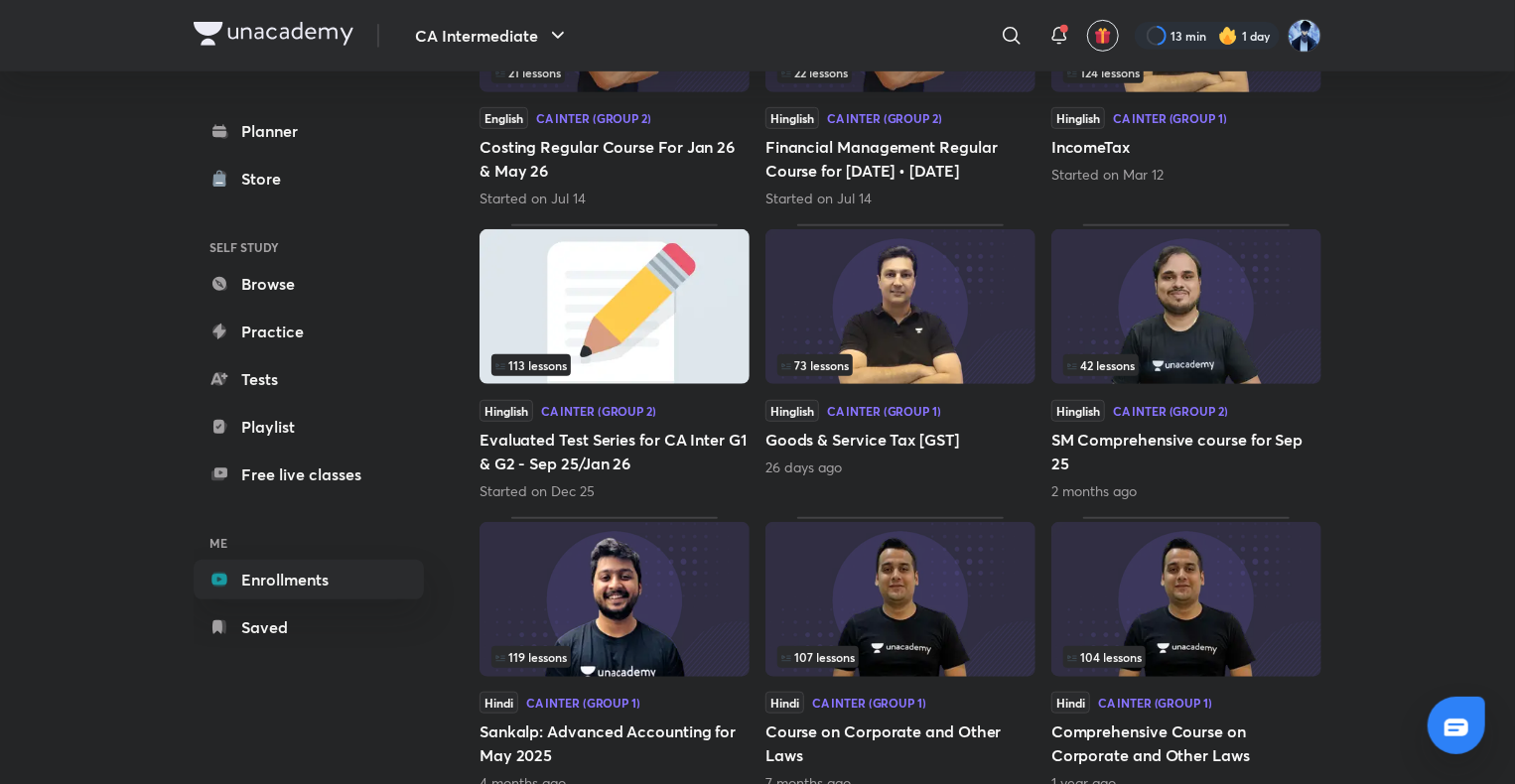scroll, scrollTop: 490, scrollLeft: 0, axis: vertical 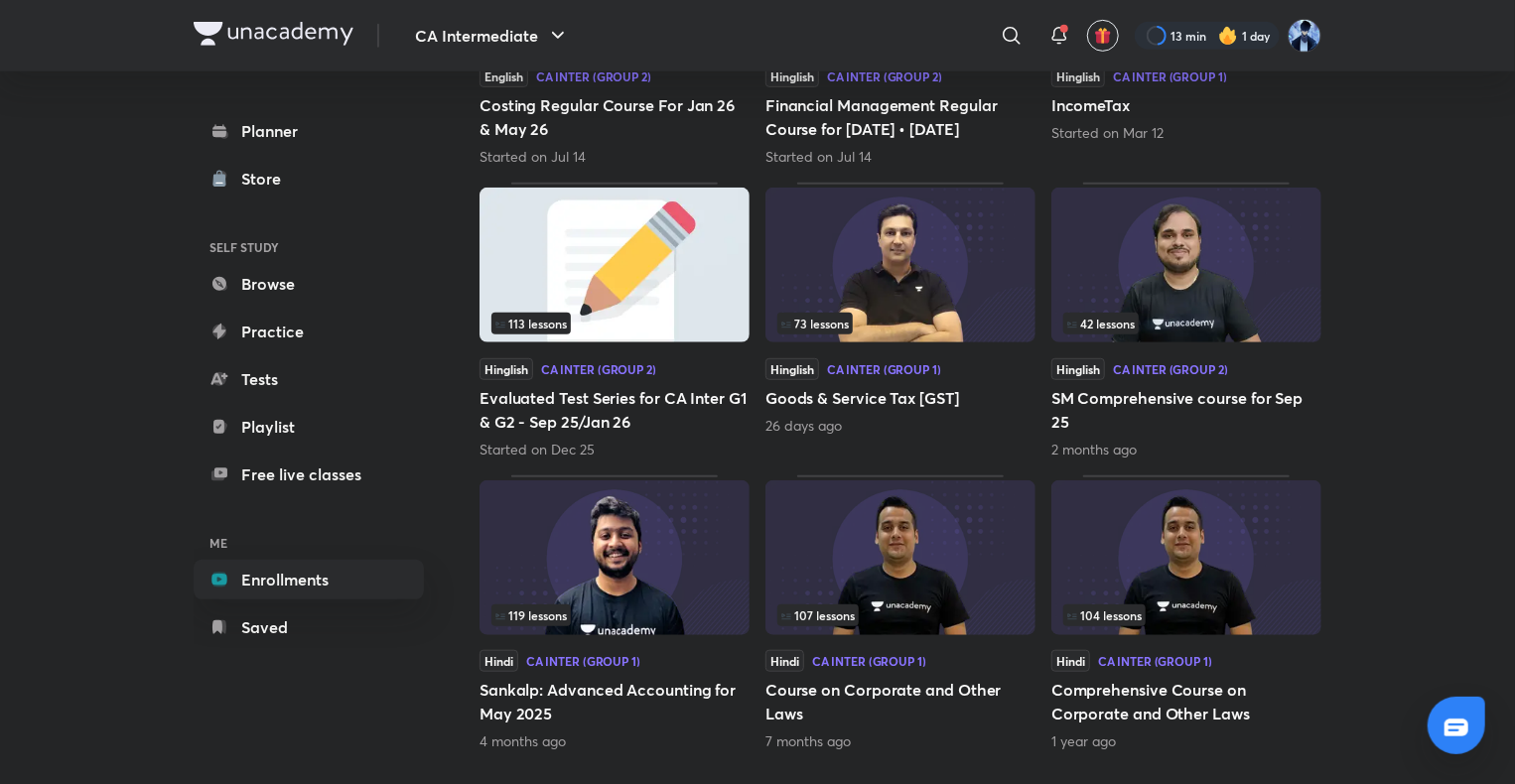 click at bounding box center (900, 265) 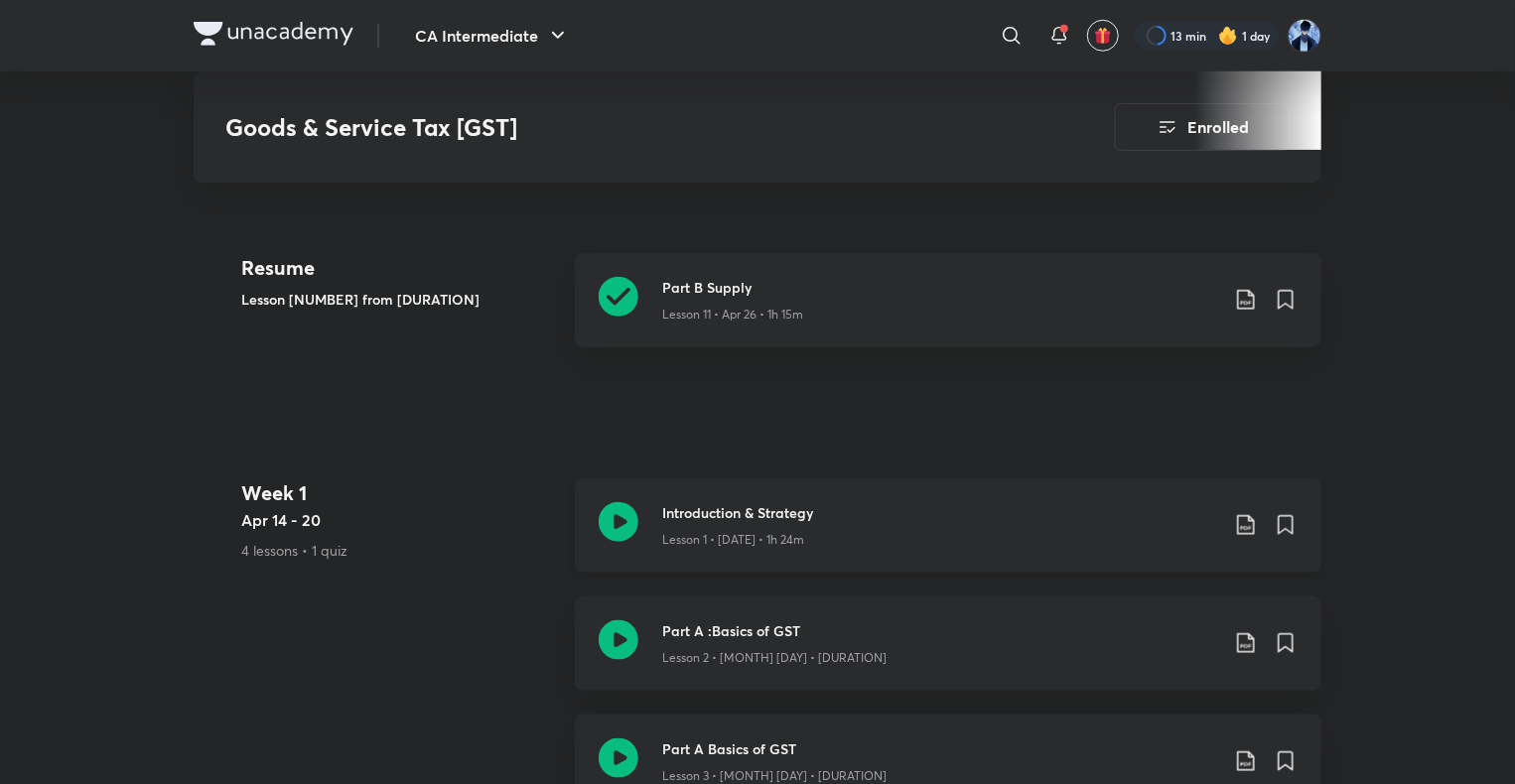 scroll, scrollTop: 893, scrollLeft: 0, axis: vertical 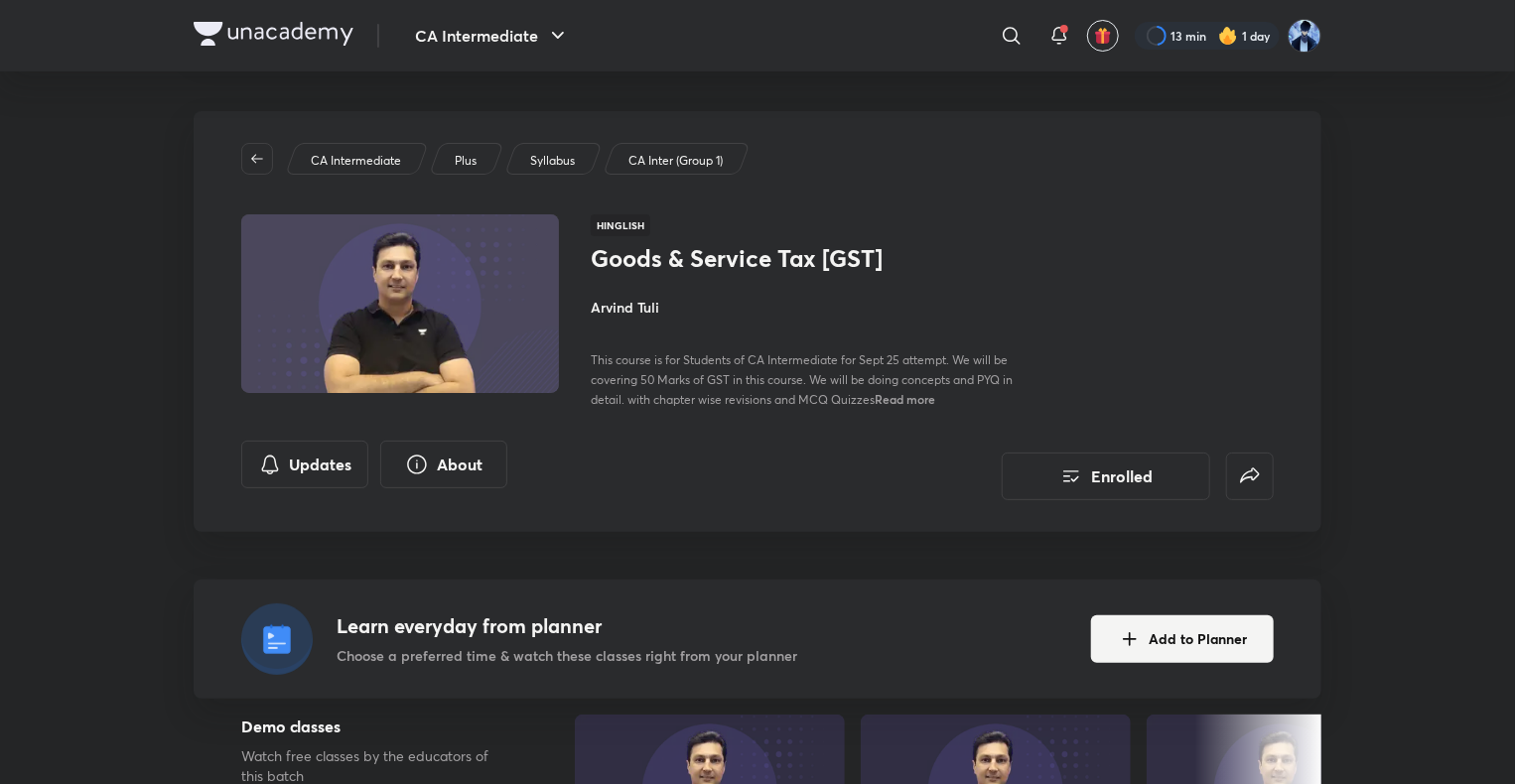 drag, startPoint x: 379, startPoint y: 451, endPoint x: 399, endPoint y: 336, distance: 116.72618 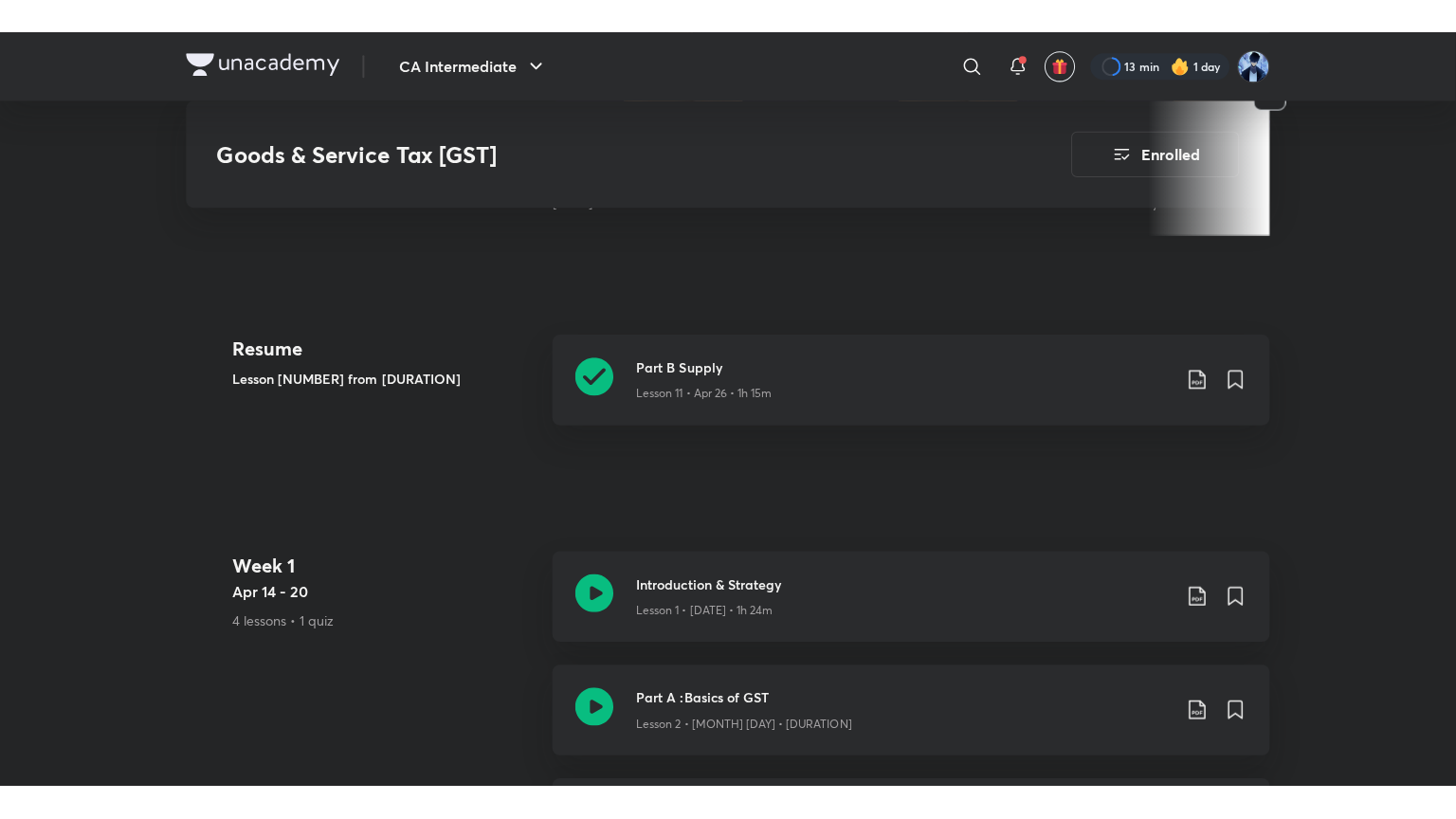 scroll, scrollTop: 853, scrollLeft: 0, axis: vertical 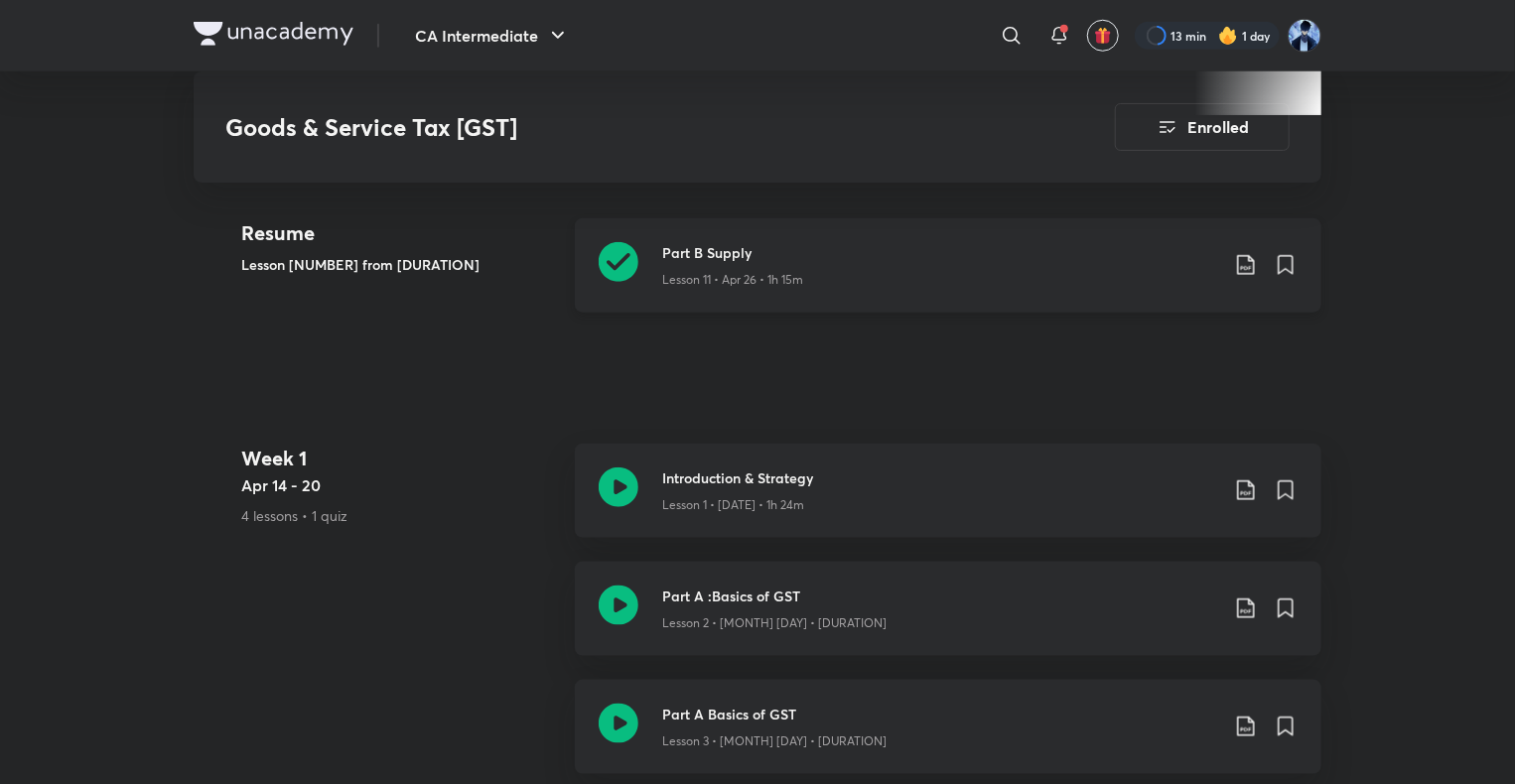 click 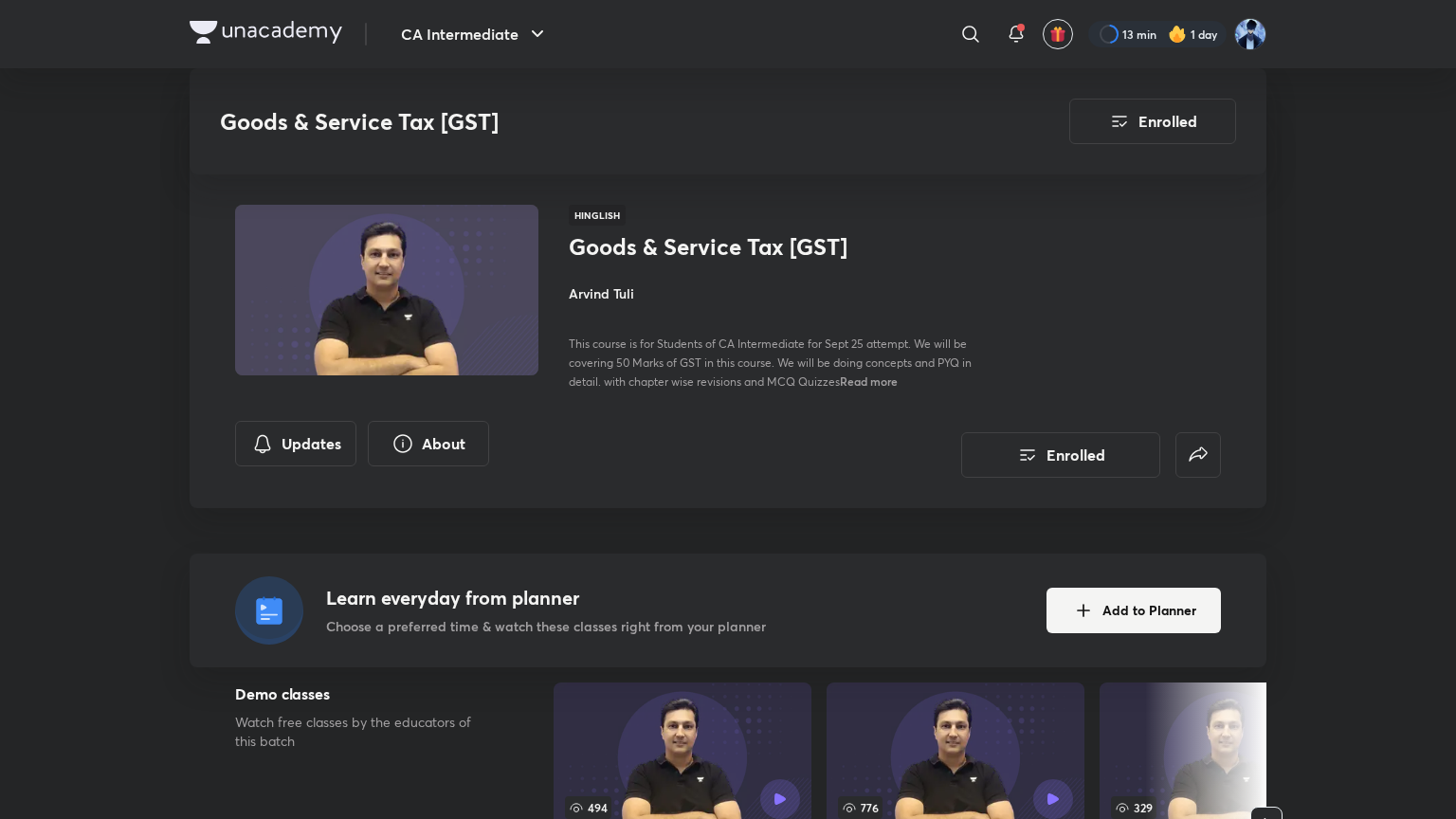 scroll, scrollTop: 853, scrollLeft: 0, axis: vertical 